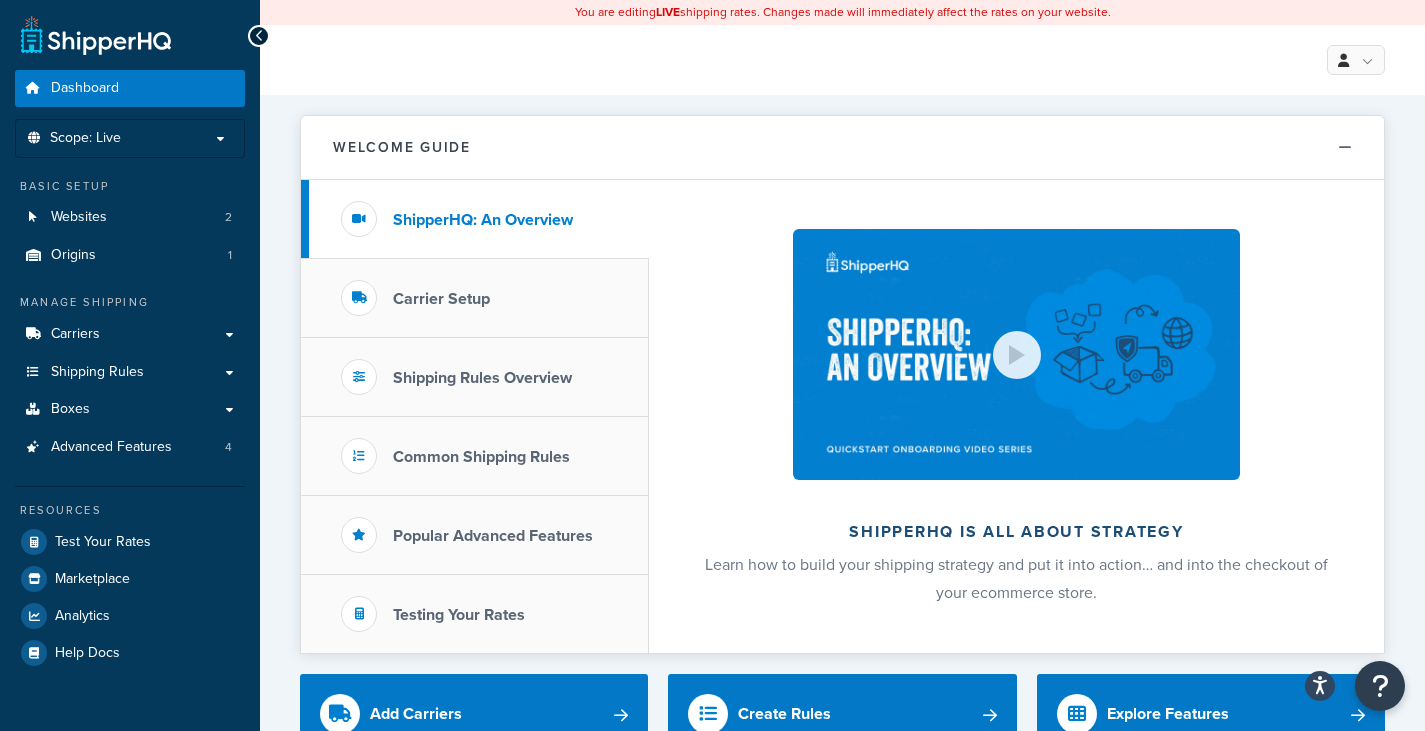 scroll, scrollTop: 0, scrollLeft: 0, axis: both 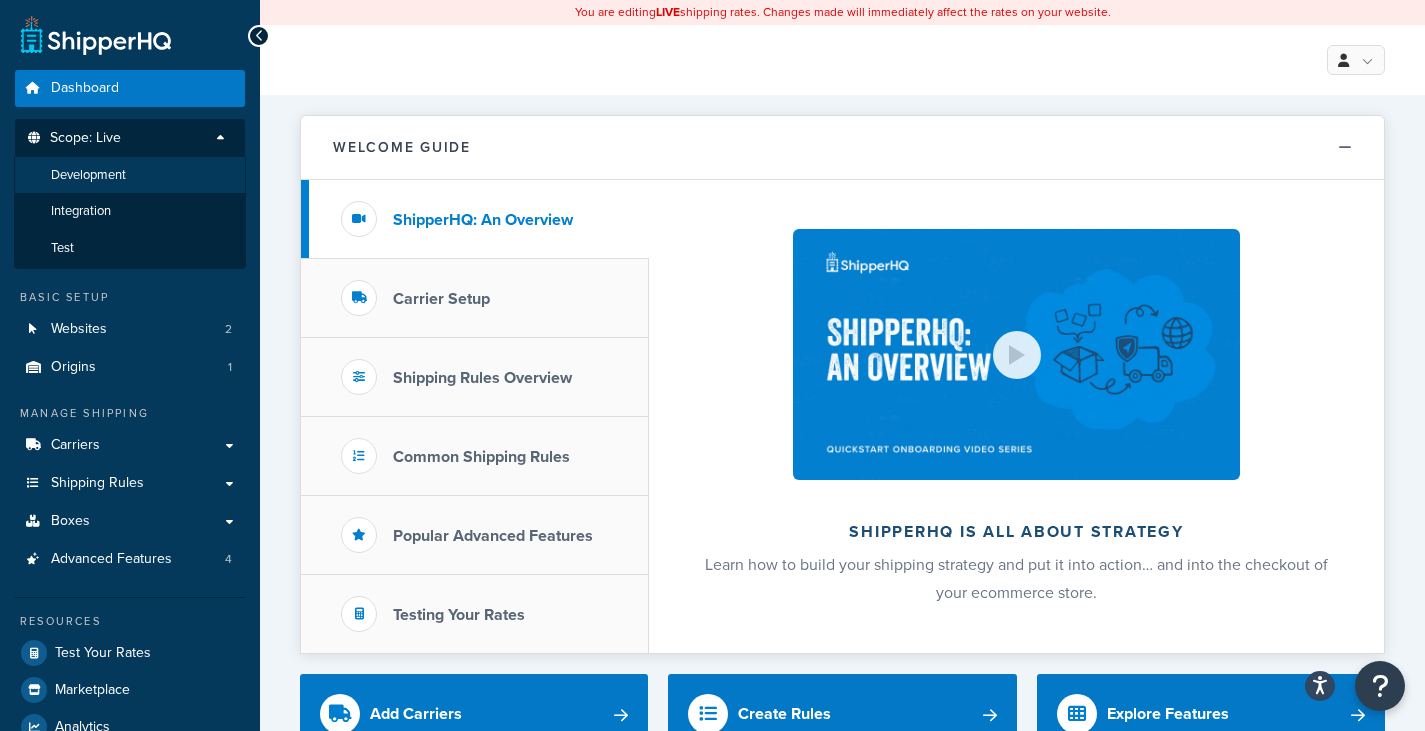click on "Development" at bounding box center (130, 175) 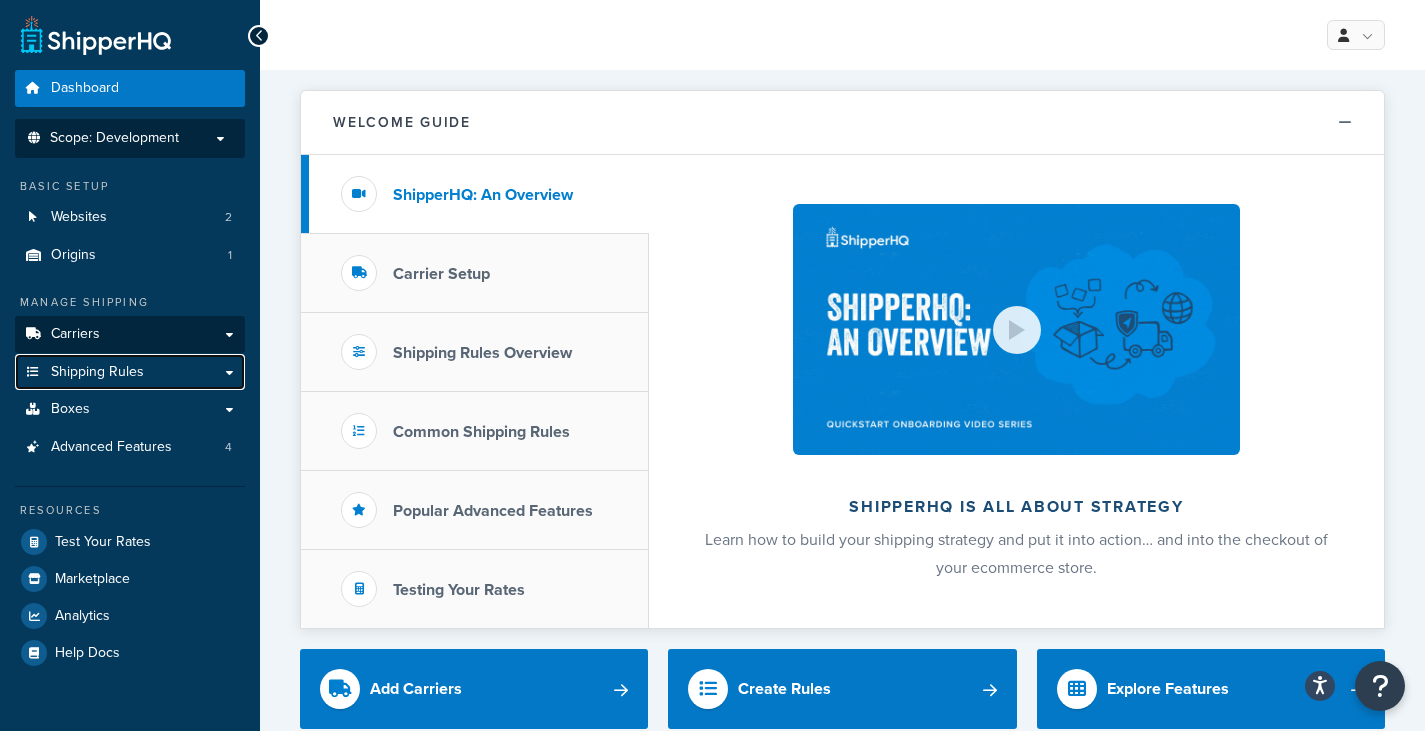 drag, startPoint x: 145, startPoint y: 374, endPoint x: 145, endPoint y: 349, distance: 25 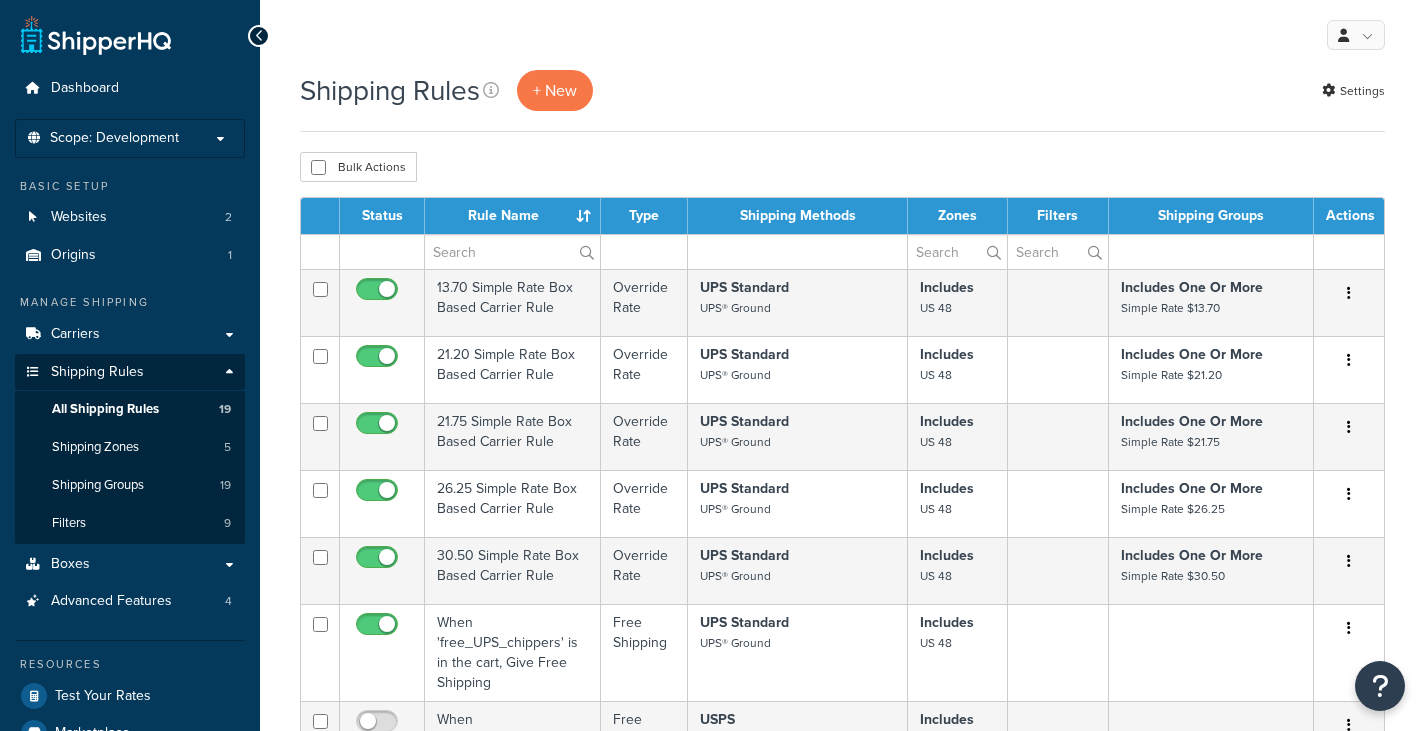 scroll, scrollTop: 0, scrollLeft: 0, axis: both 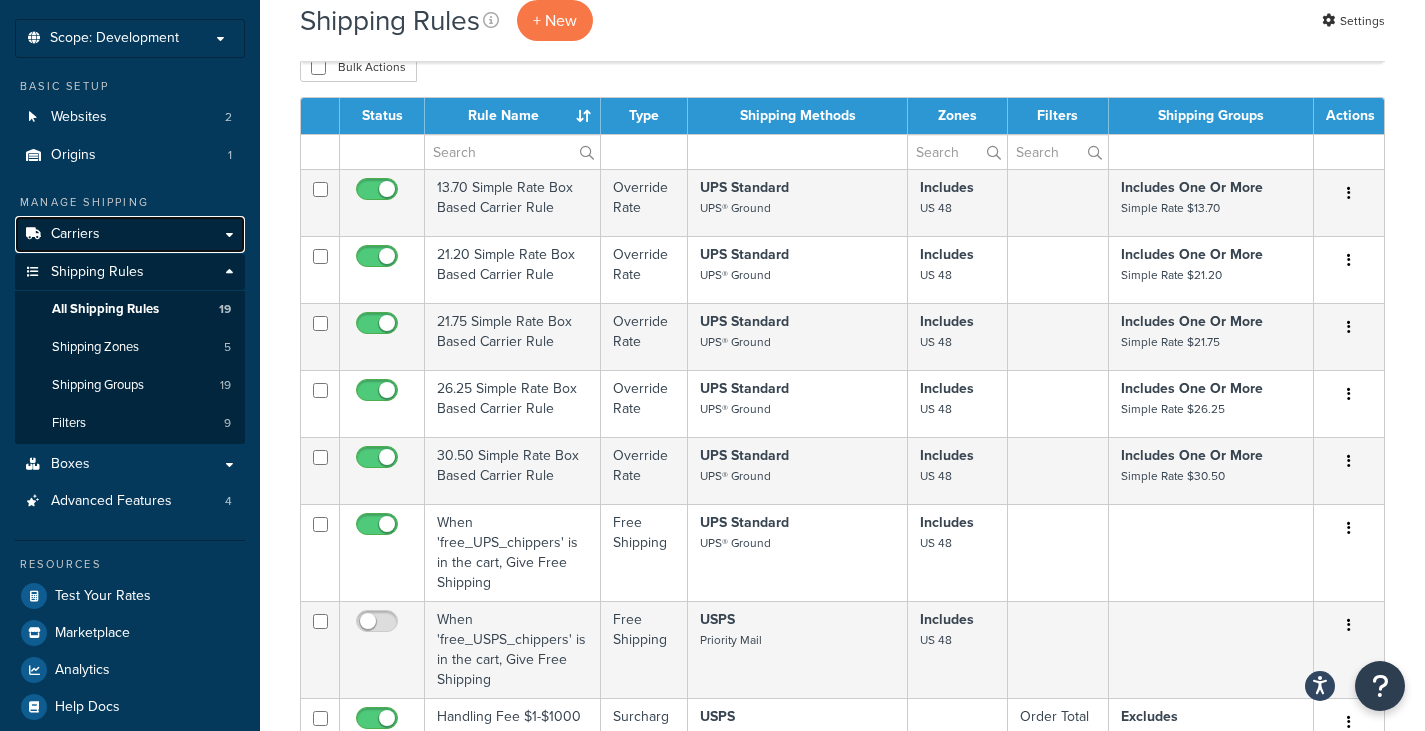 click on "Carriers" at bounding box center [130, 234] 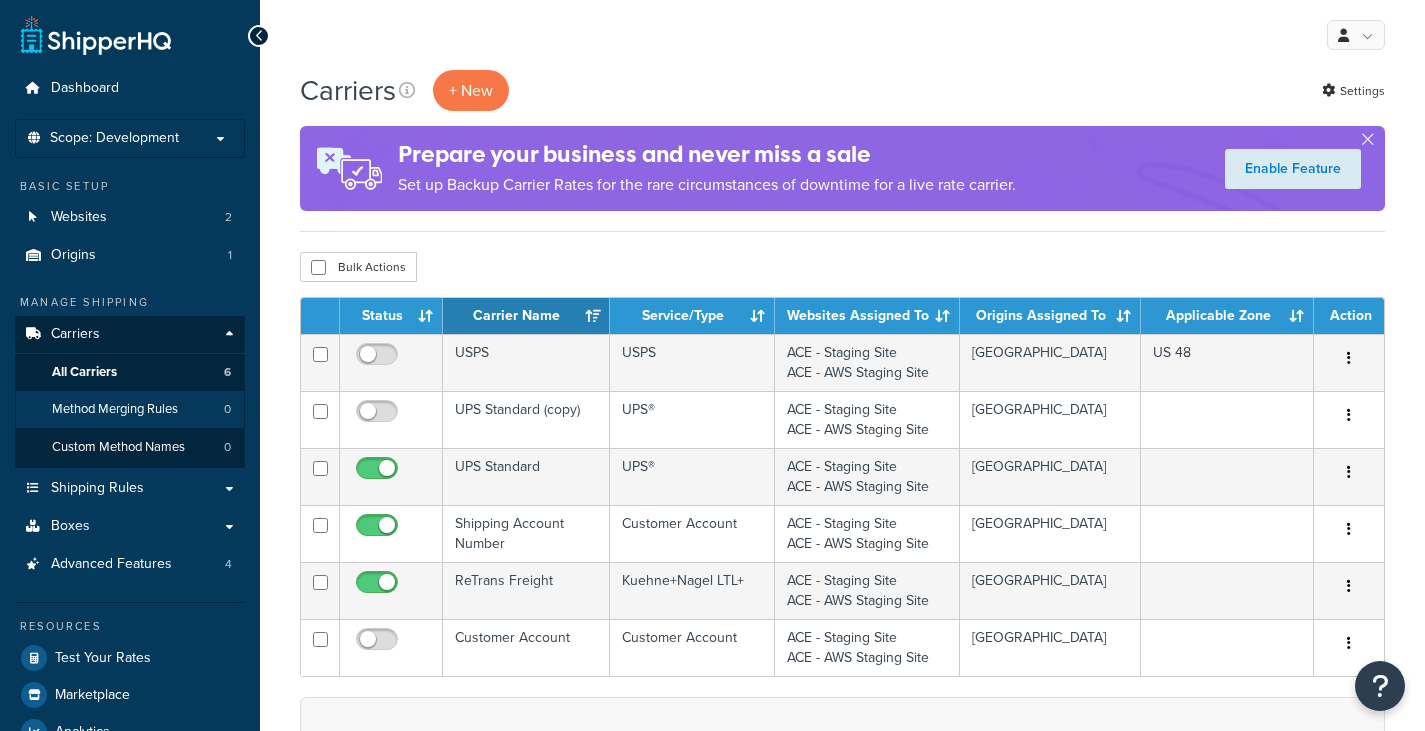 scroll, scrollTop: 0, scrollLeft: 0, axis: both 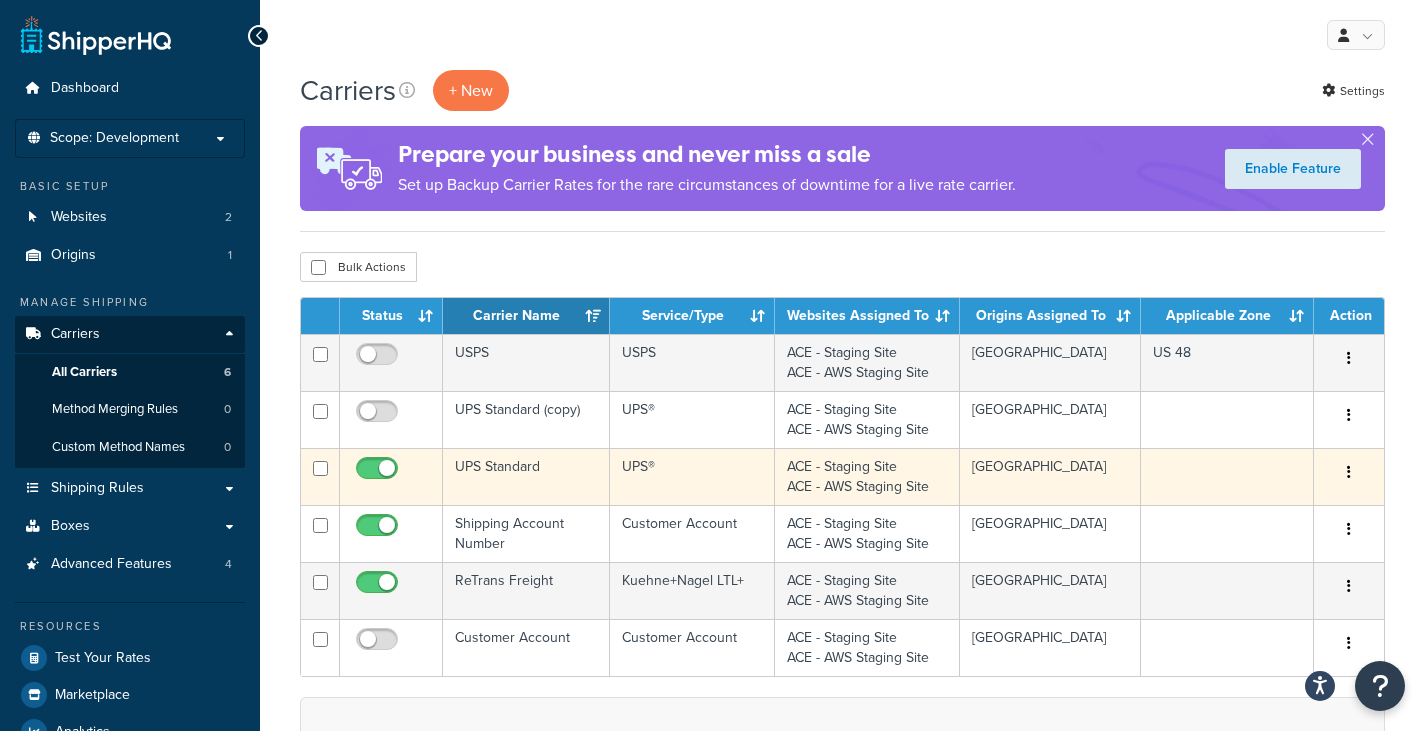 click at bounding box center [1349, 473] 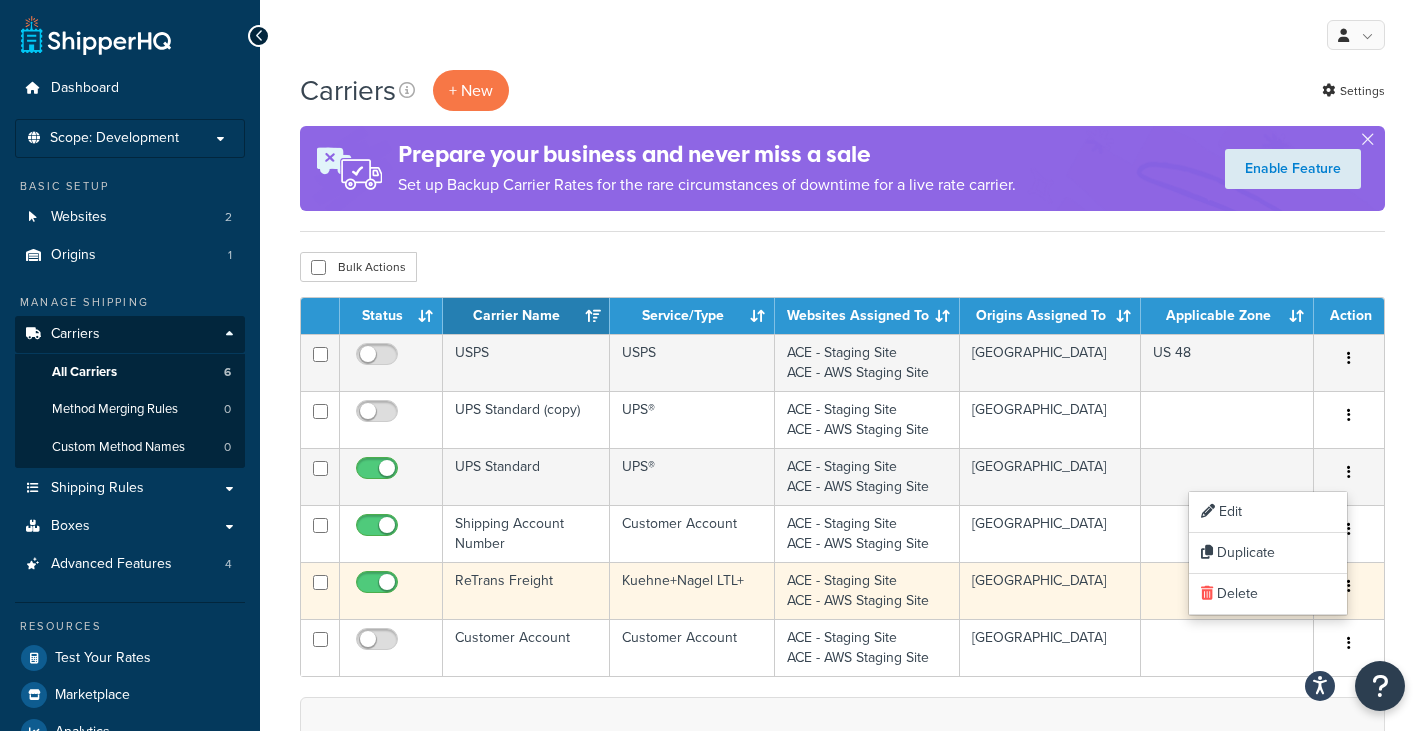 drag, startPoint x: 690, startPoint y: 713, endPoint x: 509, endPoint y: 604, distance: 211.28653 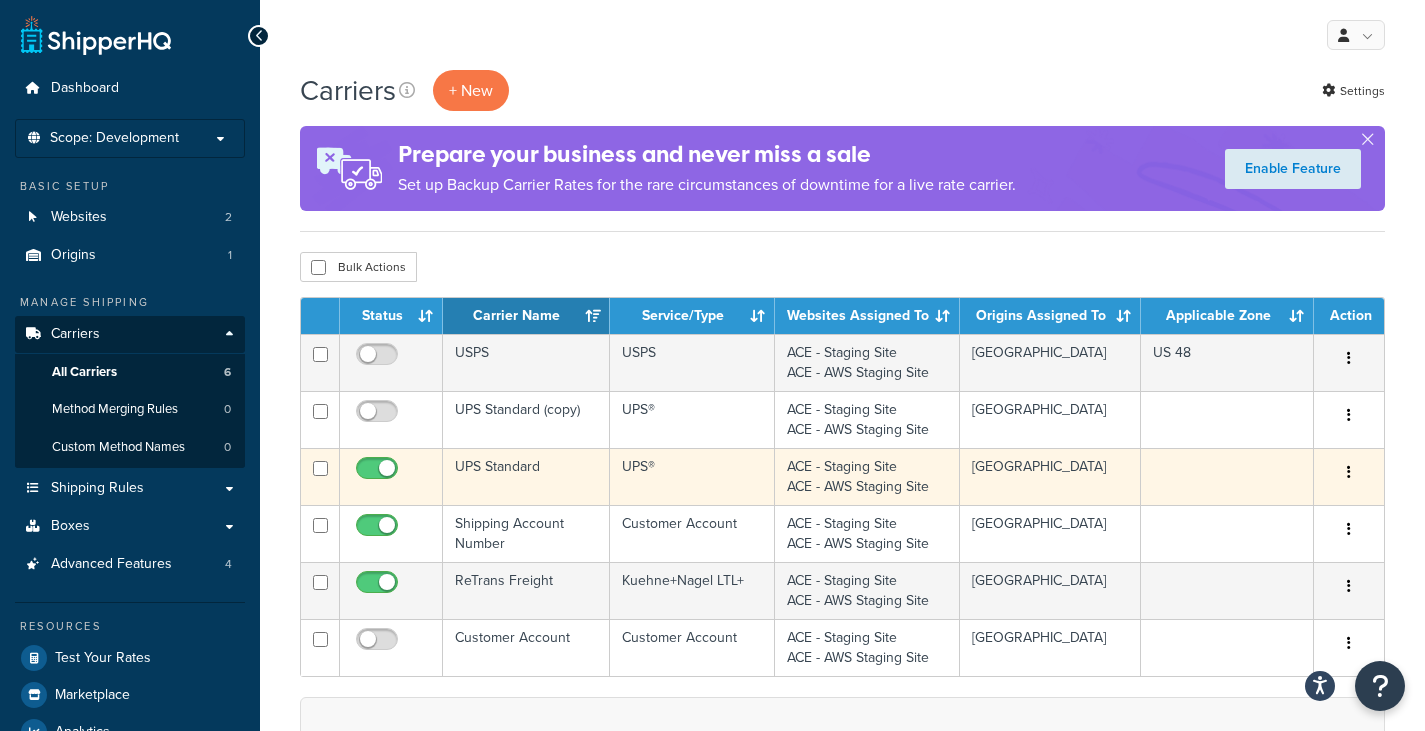 click at bounding box center (1349, 473) 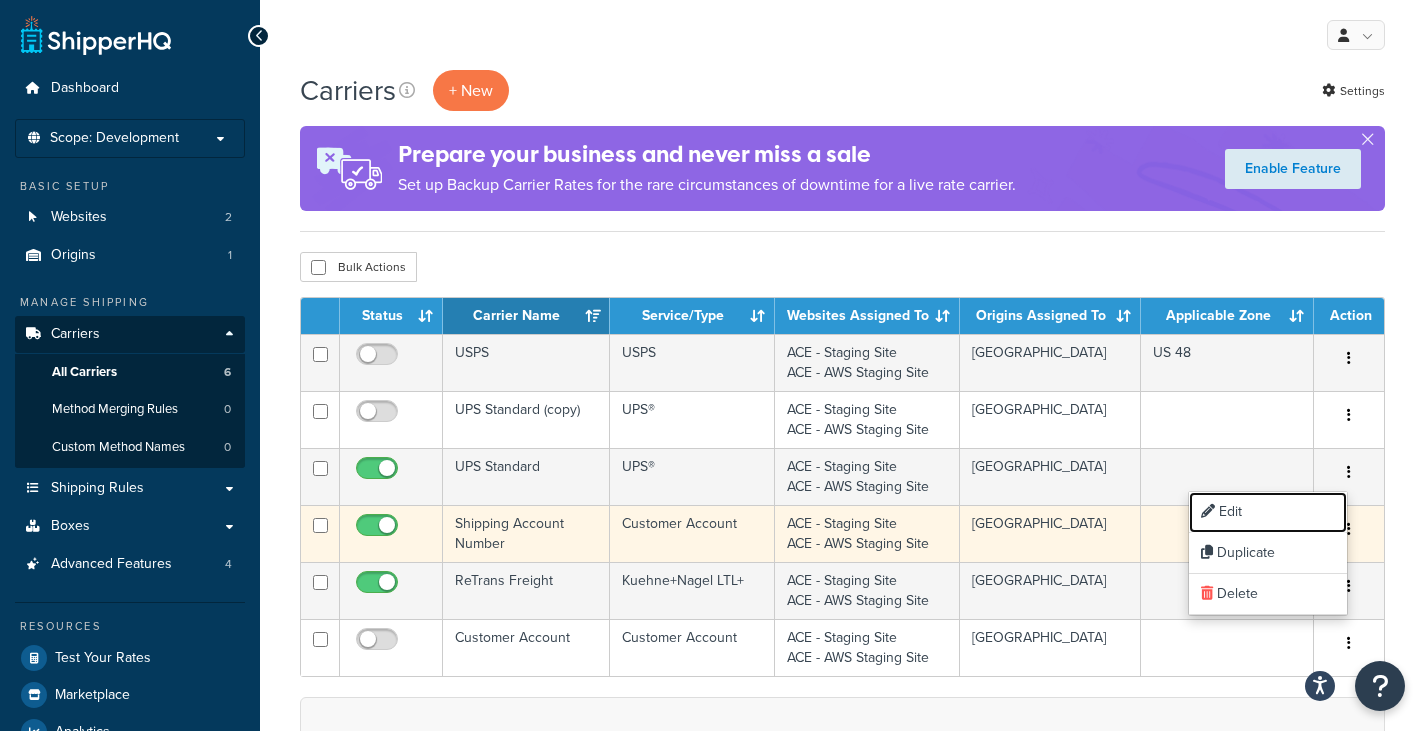 click on "Edit" at bounding box center (1268, 512) 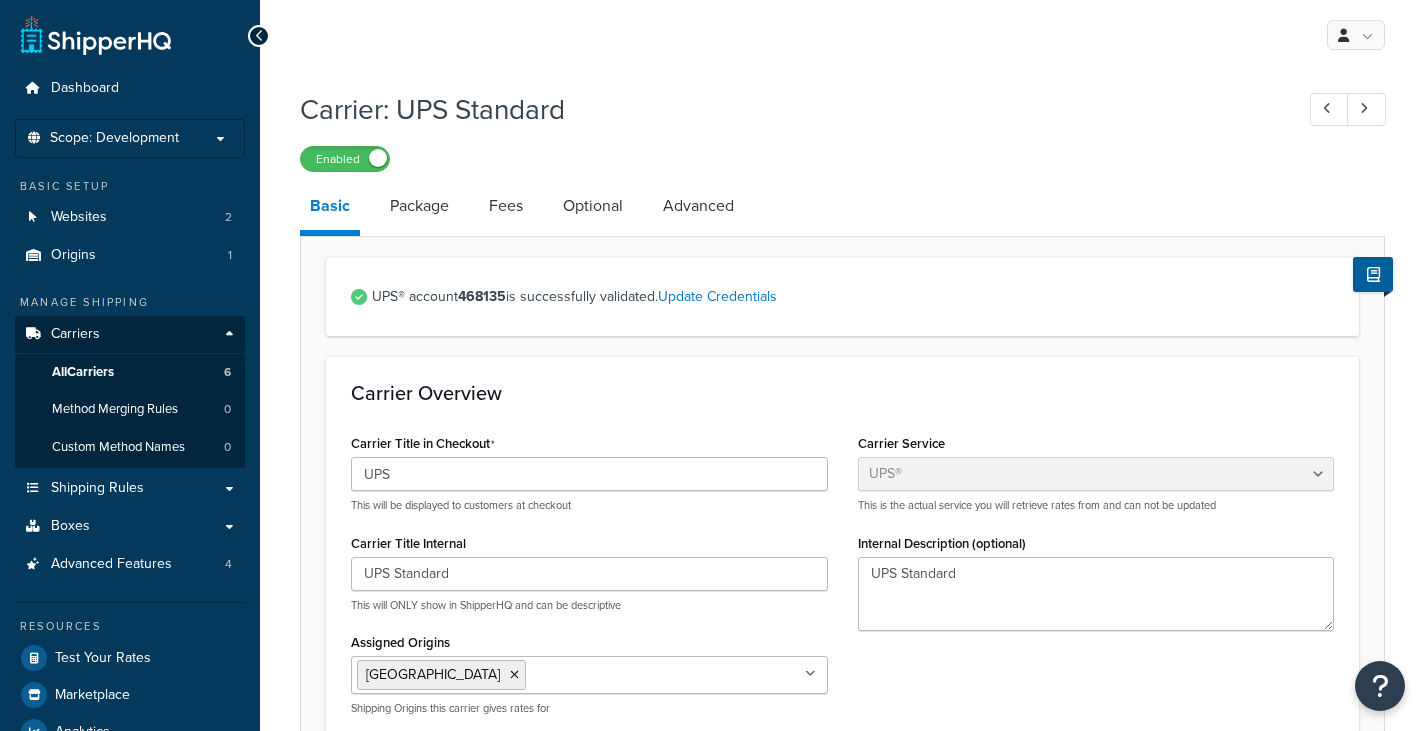 select on "ups" 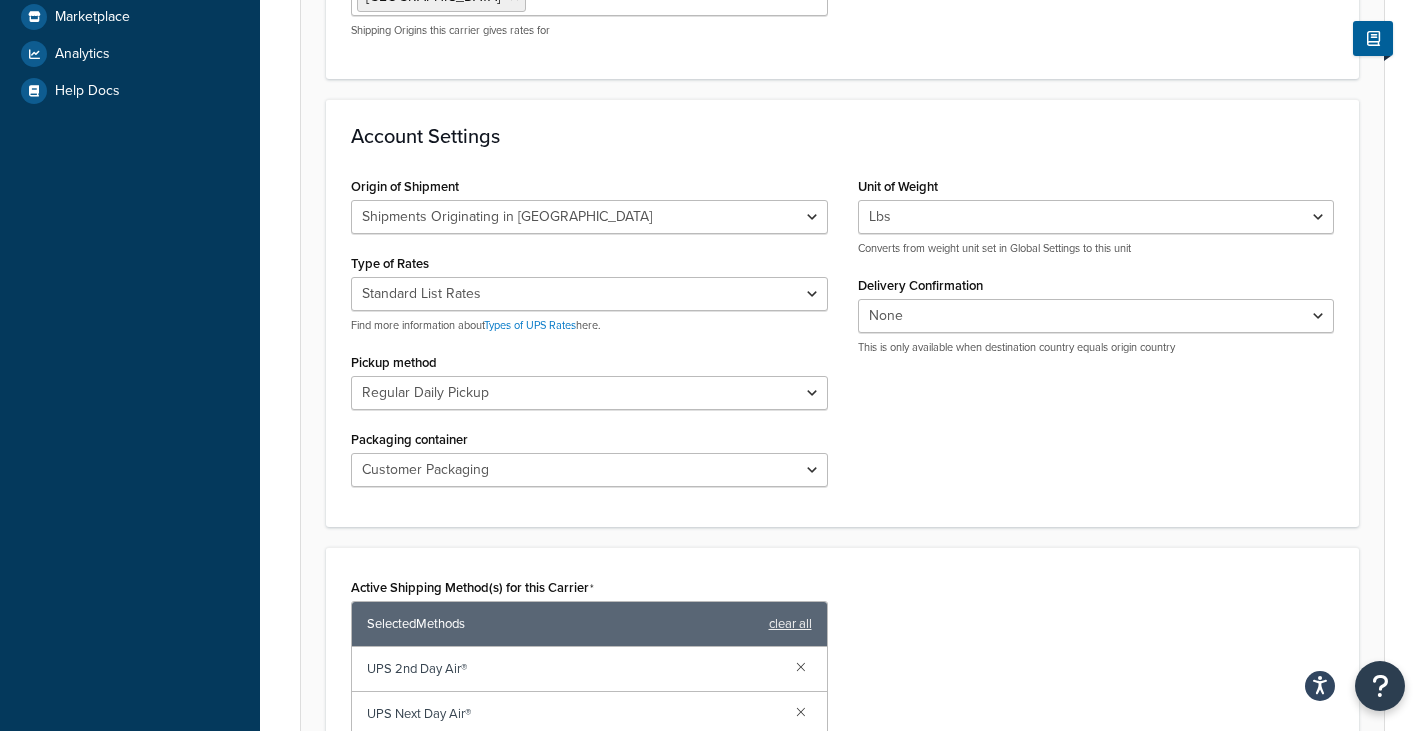 scroll, scrollTop: 700, scrollLeft: 0, axis: vertical 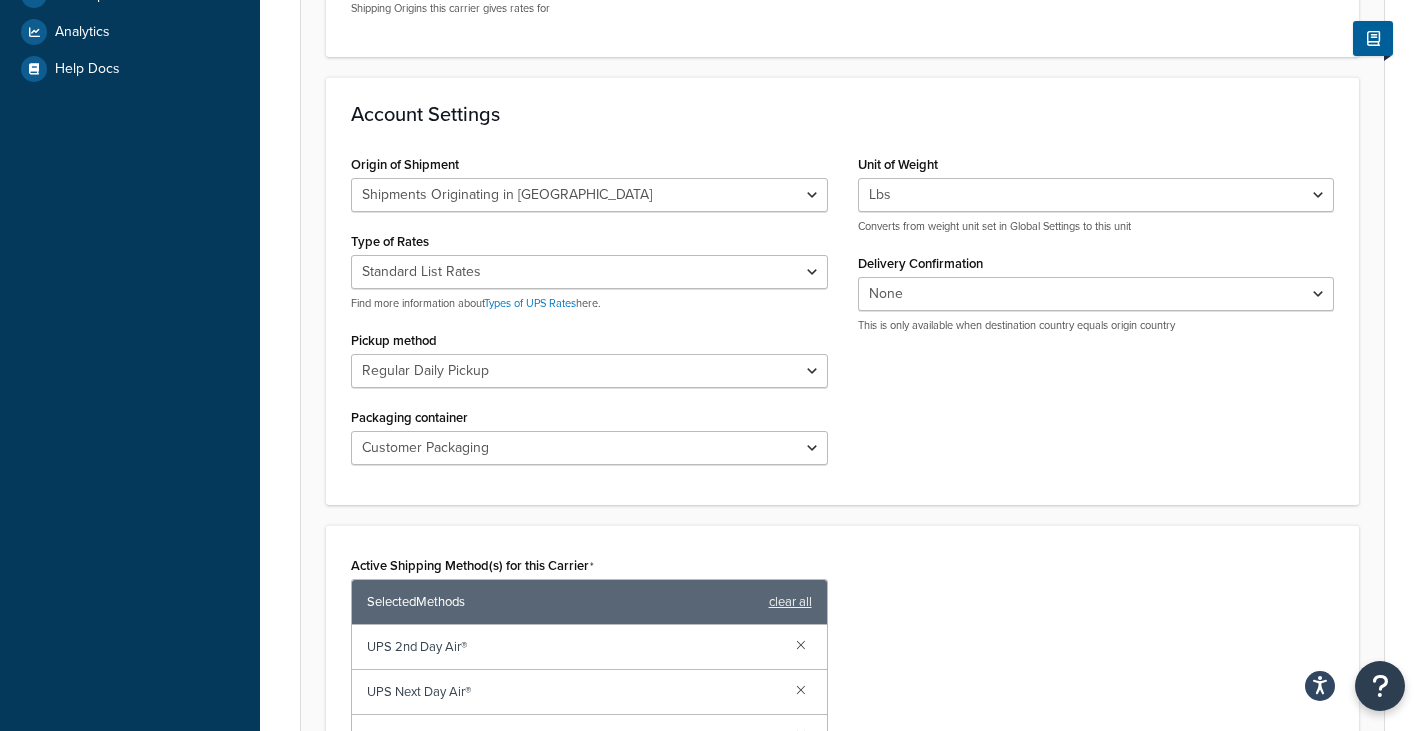click on "Active Shipping Method(s) for this Carrier Selected  Methods clear all UPS 2nd Day Air® UPS Next Day Air® UPS® Ground UPS® Standard Add  Methods" at bounding box center [842, 705] 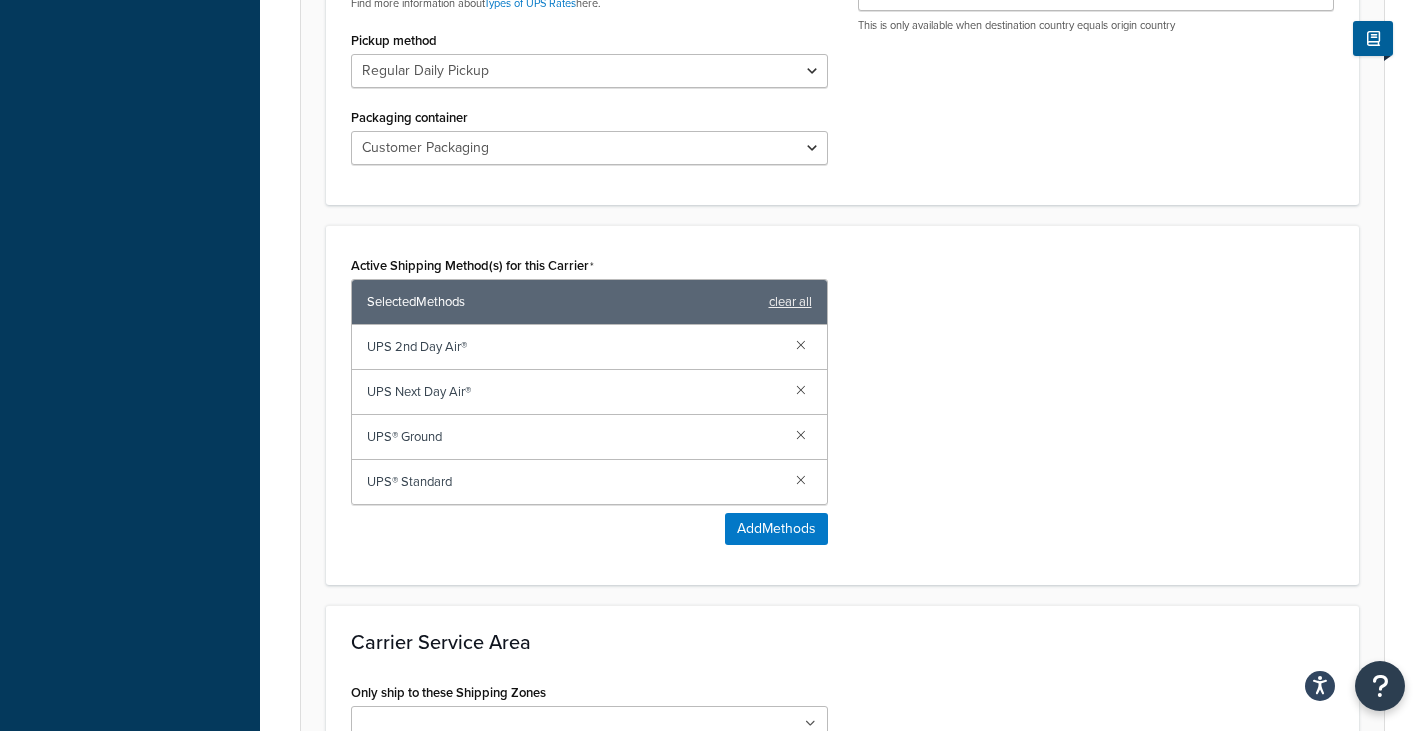click on "UPS Next Day Air®" at bounding box center (573, 392) 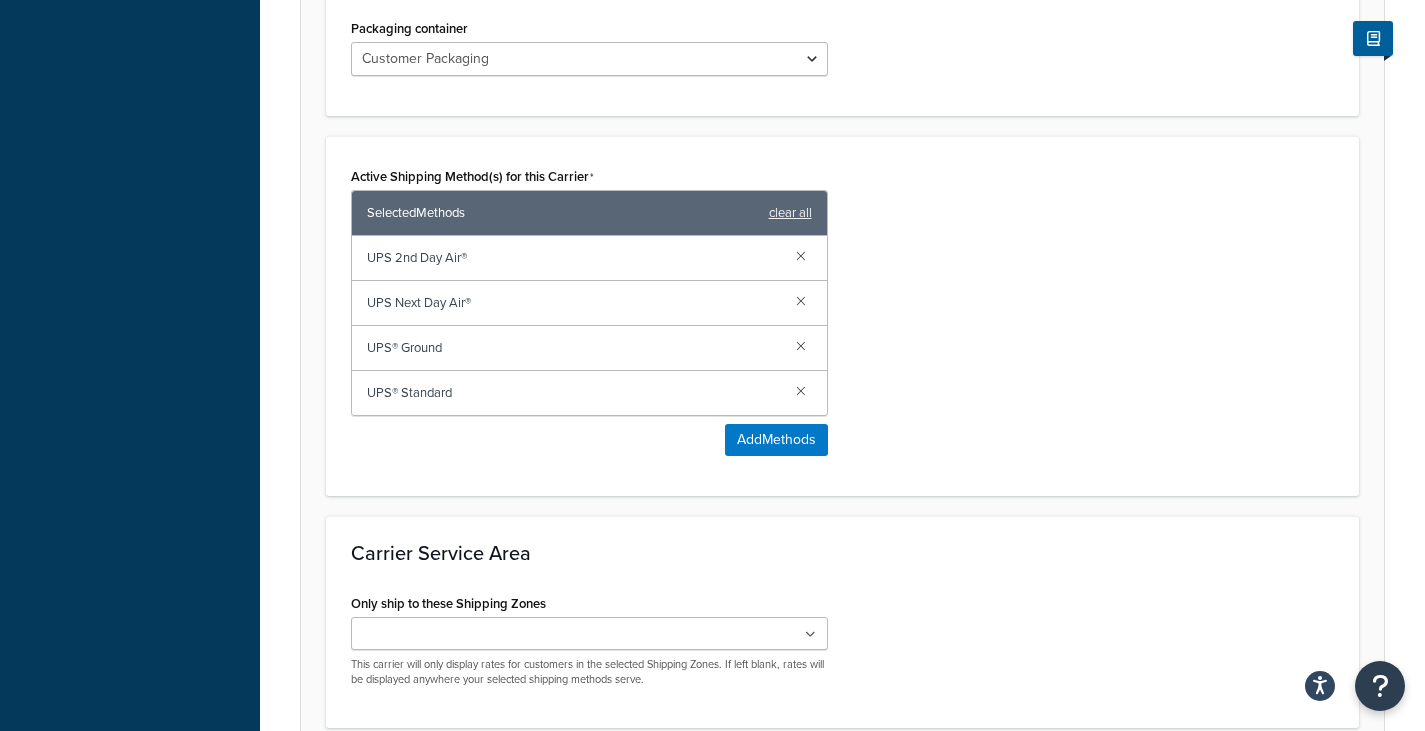 scroll, scrollTop: 1269, scrollLeft: 0, axis: vertical 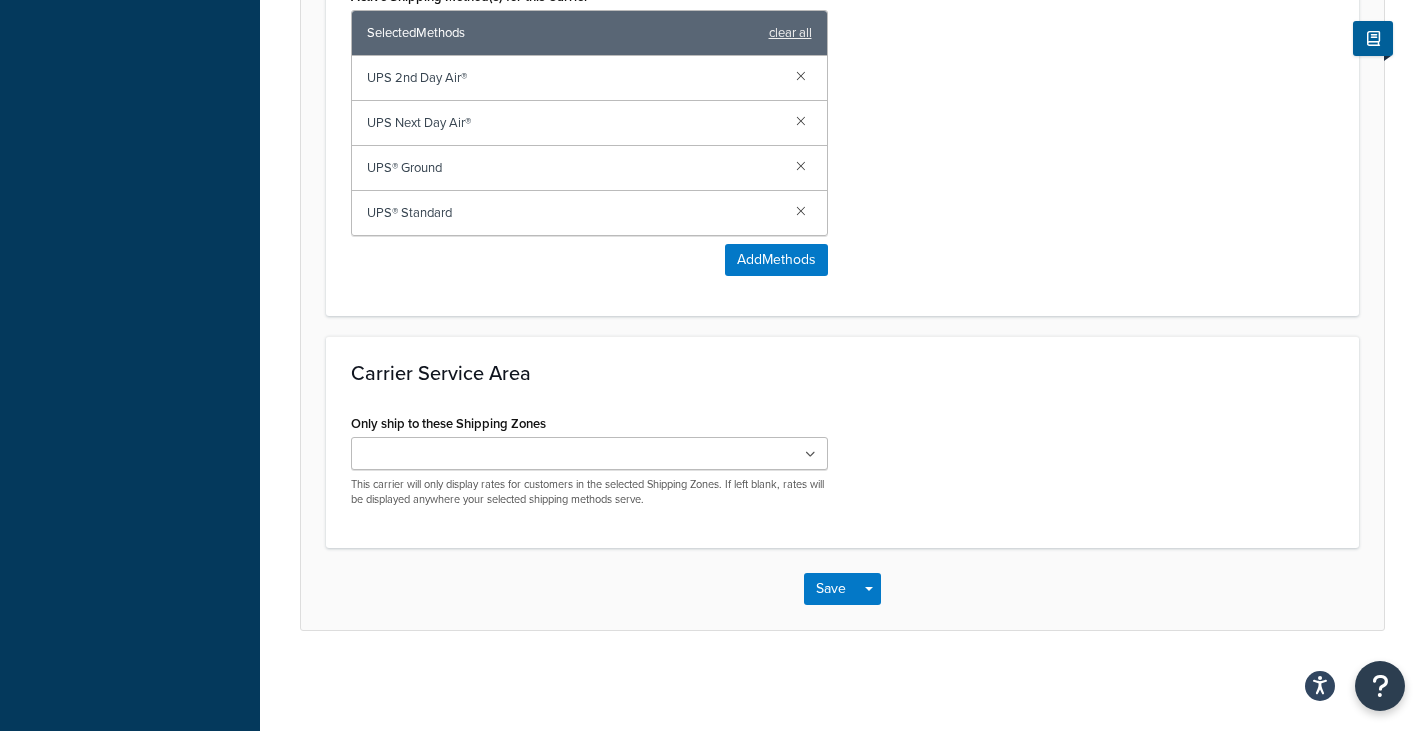 click on "UPS Next Day Air®" at bounding box center (573, 123) 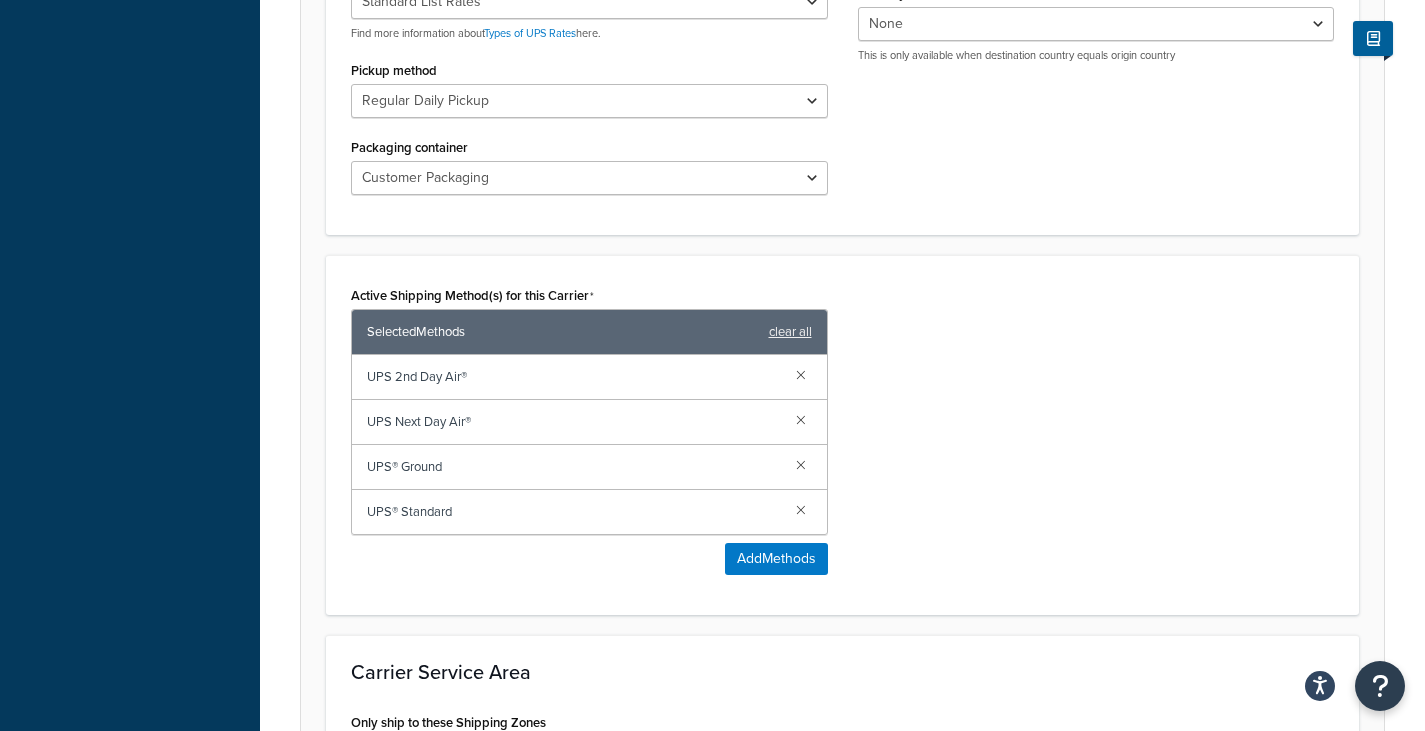 scroll, scrollTop: 969, scrollLeft: 0, axis: vertical 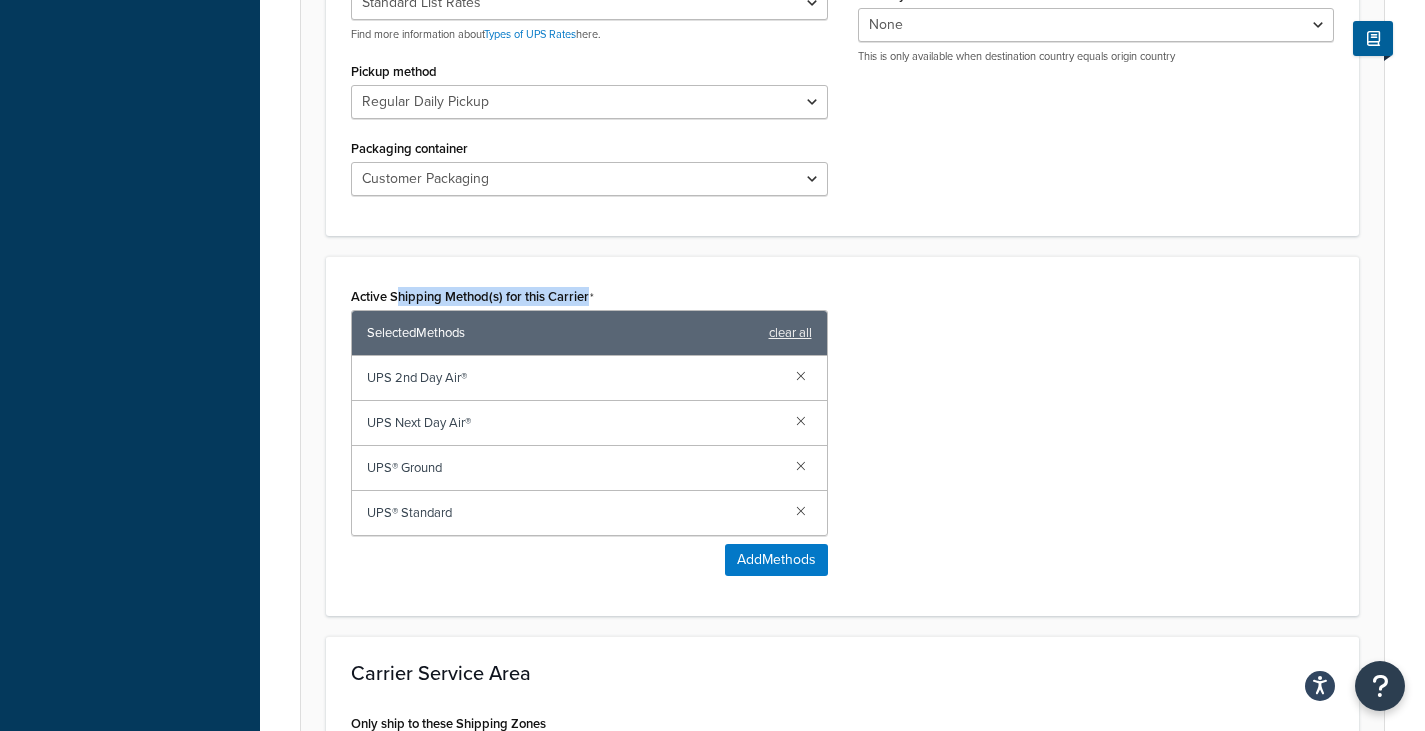 drag, startPoint x: 437, startPoint y: 303, endPoint x: 597, endPoint y: 299, distance: 160.04999 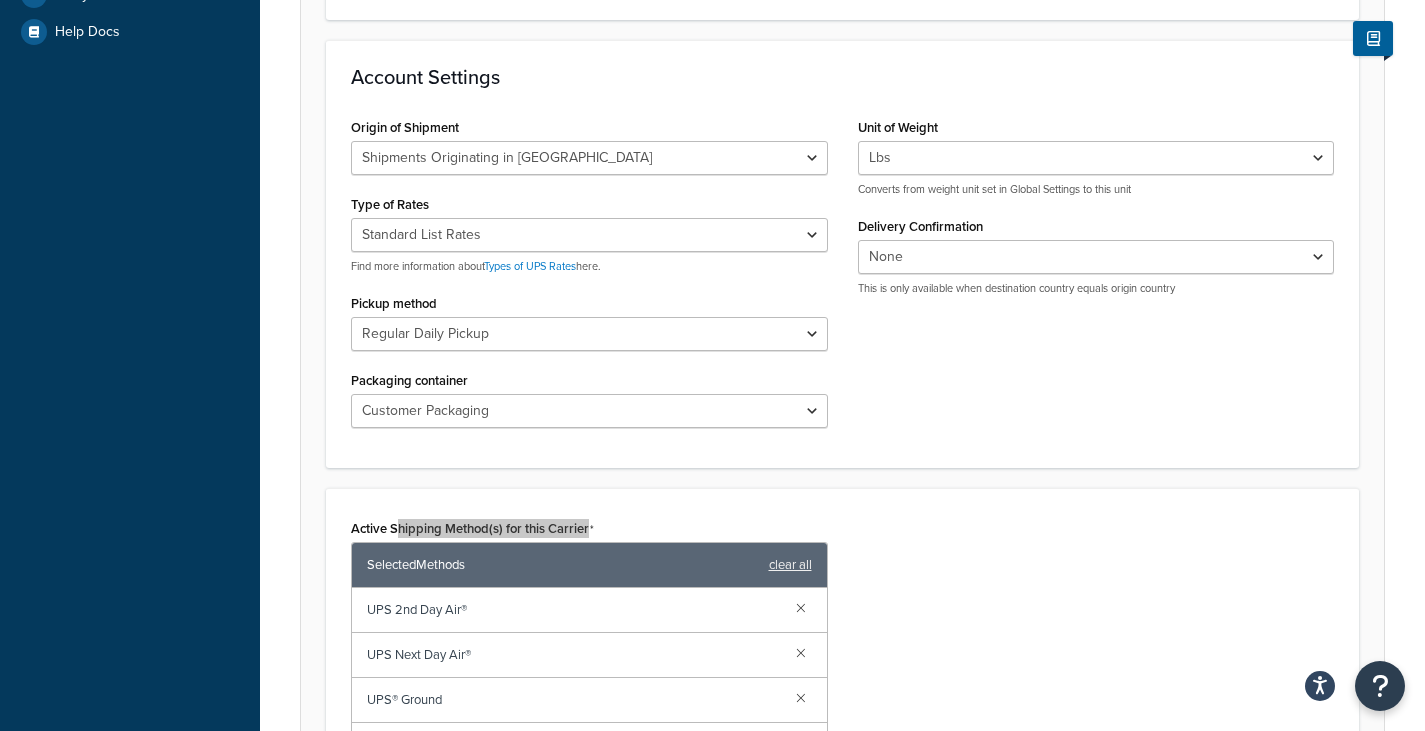 scroll, scrollTop: 800, scrollLeft: 0, axis: vertical 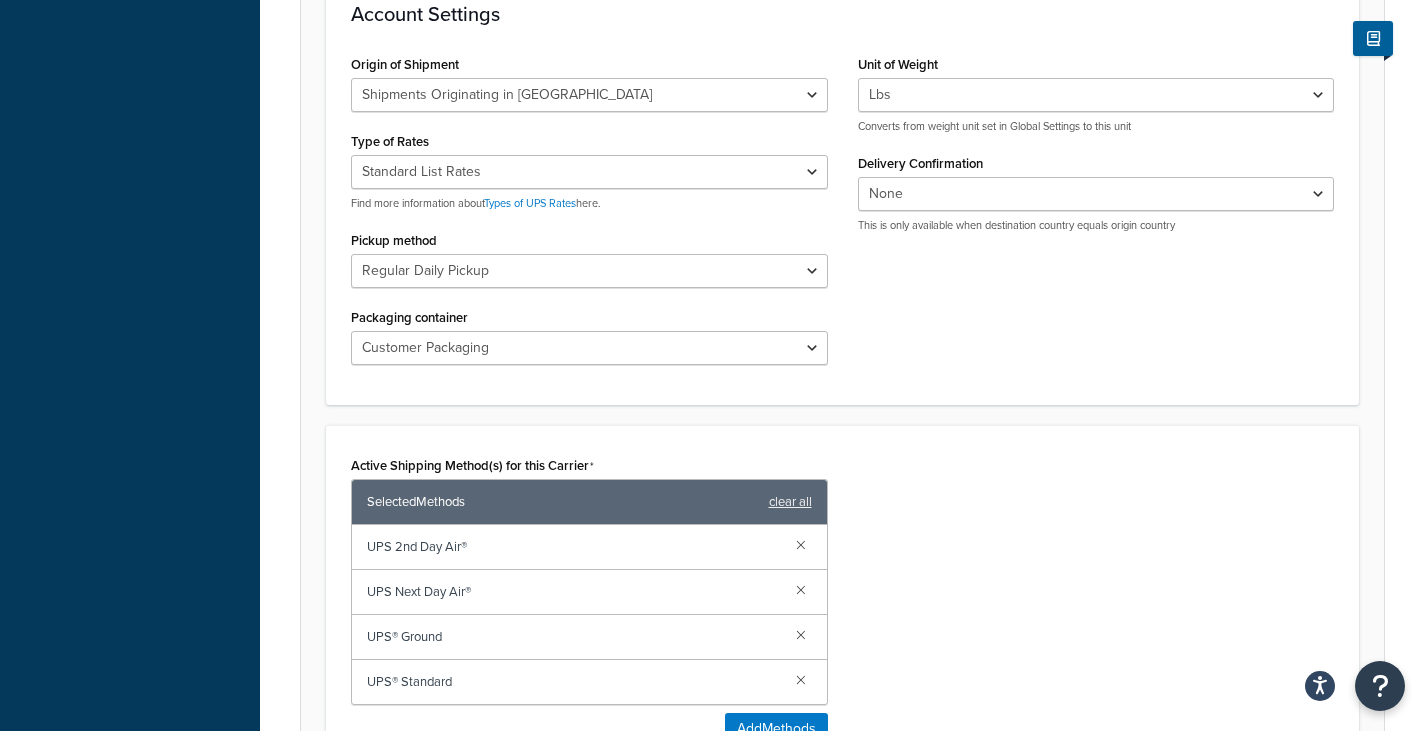 click on "UPS Next Day Air®" at bounding box center (573, 592) 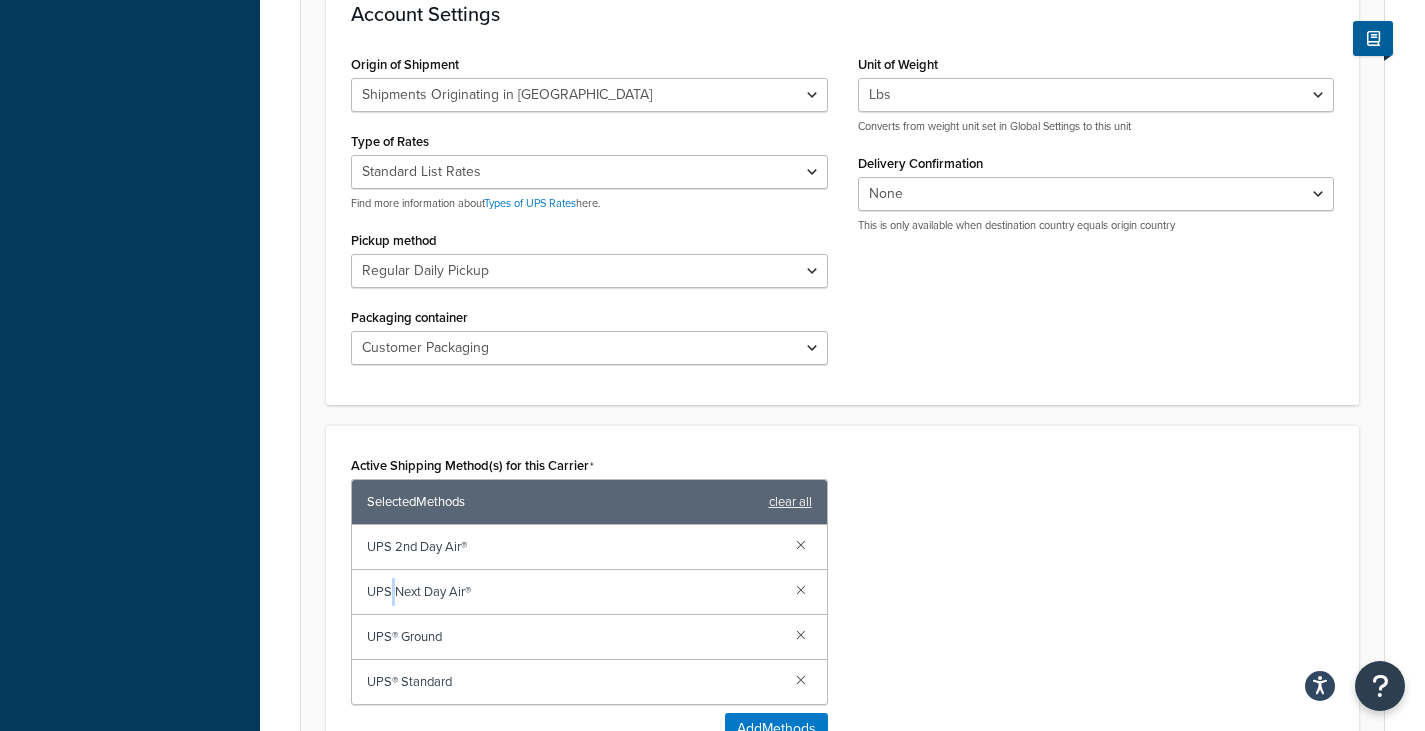 click on "UPS Next Day Air®" at bounding box center [573, 592] 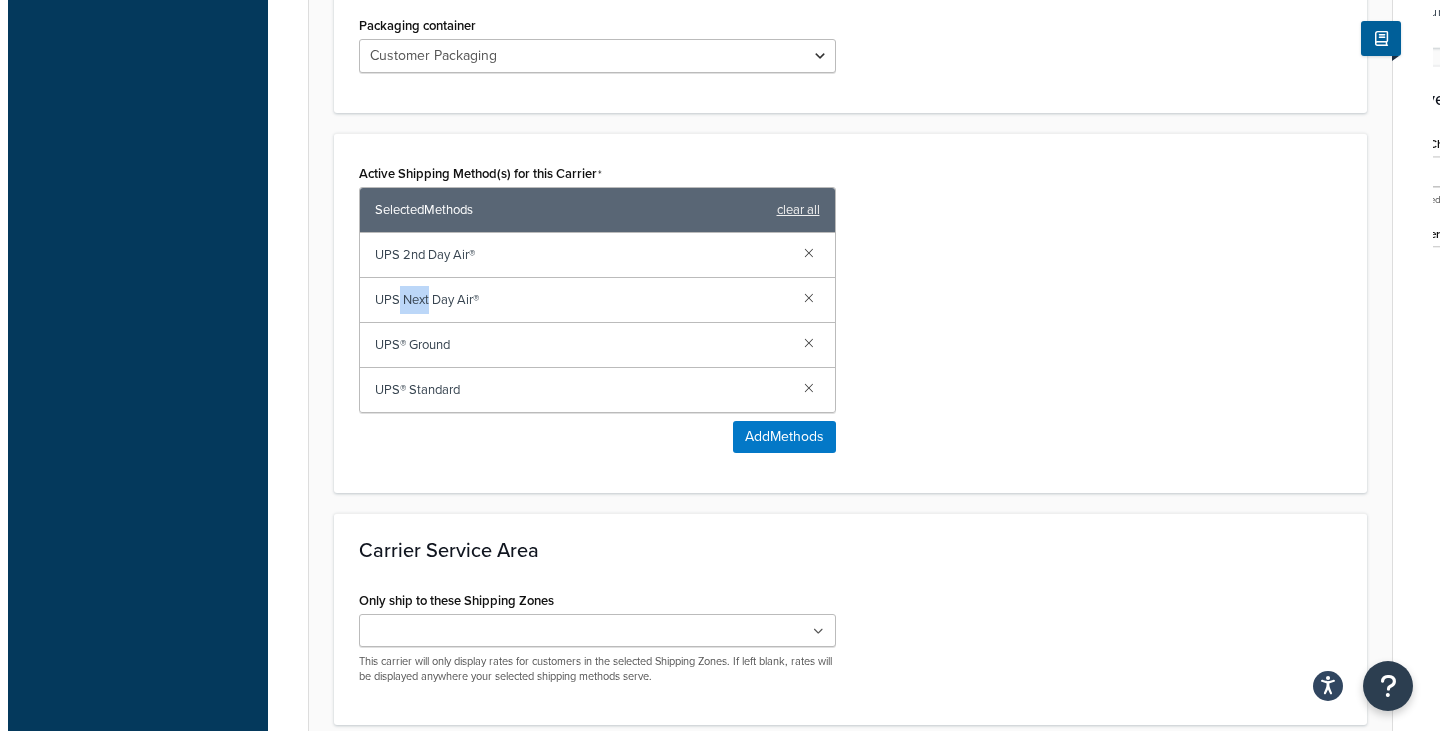scroll, scrollTop: 1100, scrollLeft: 0, axis: vertical 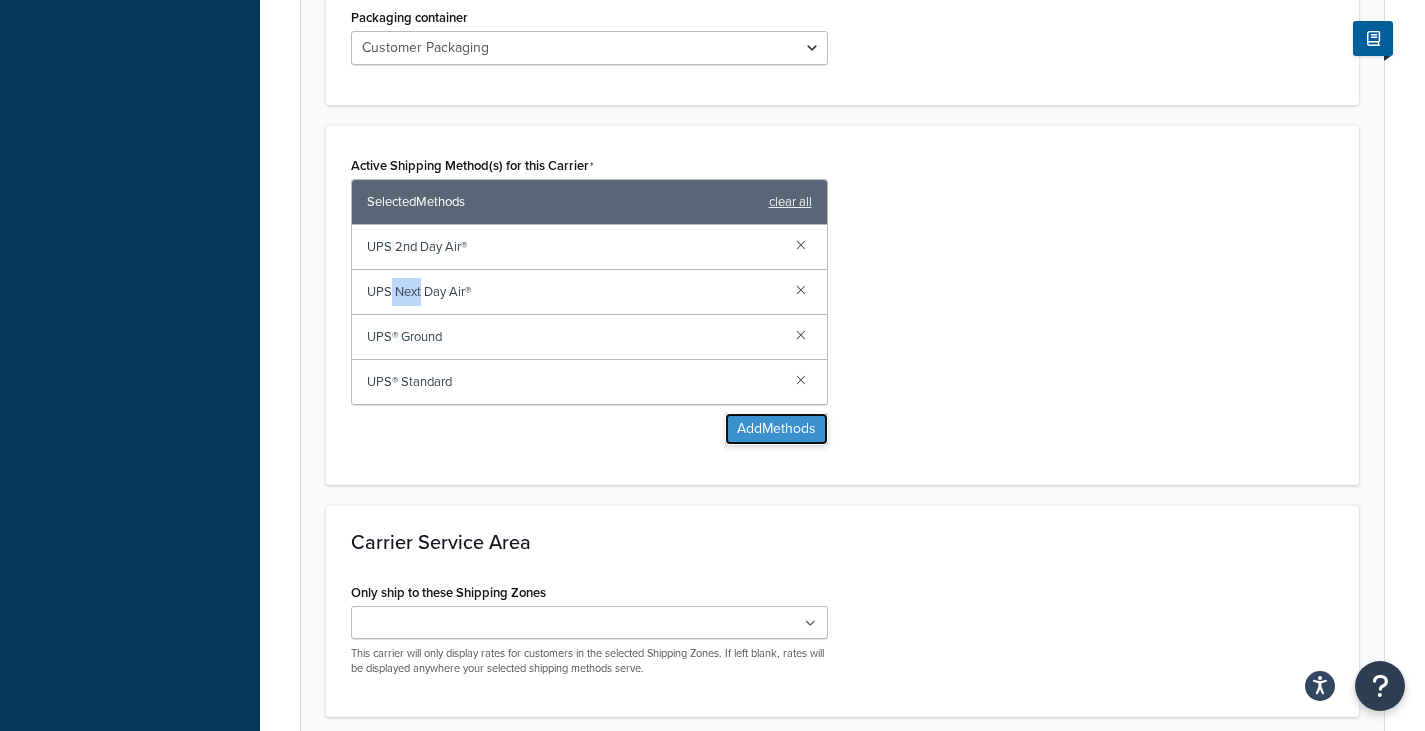 click on "Add  Methods" at bounding box center [776, 429] 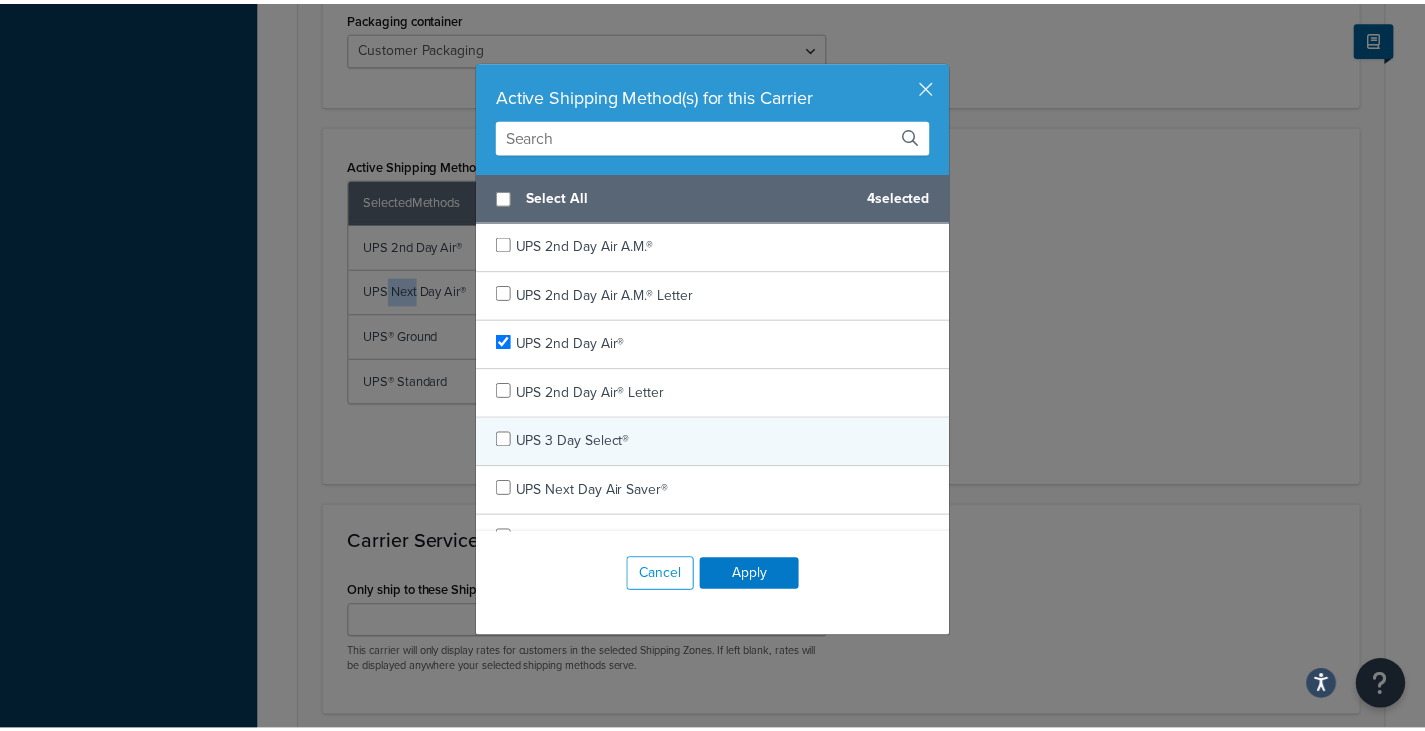 scroll, scrollTop: 200, scrollLeft: 0, axis: vertical 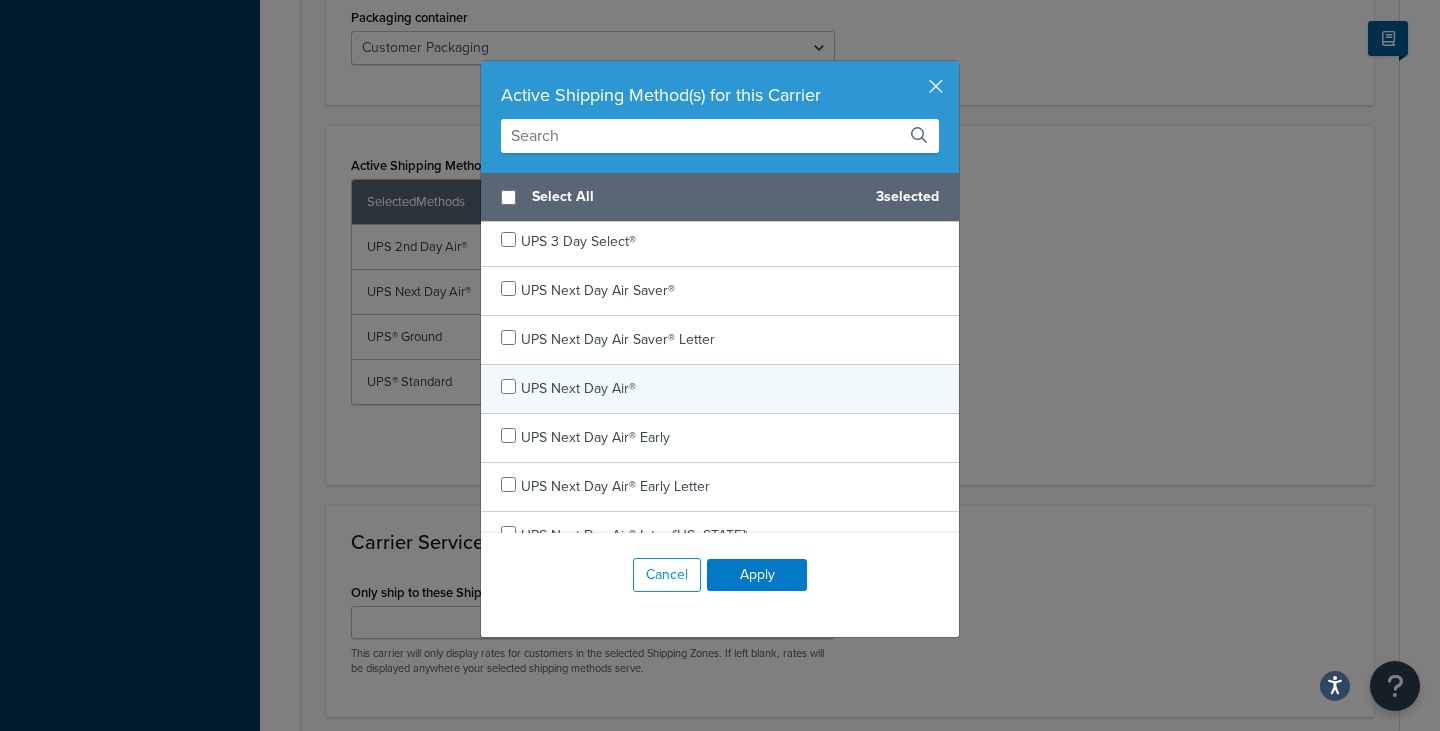 click on "UPS Next Day Air®" at bounding box center (720, 389) 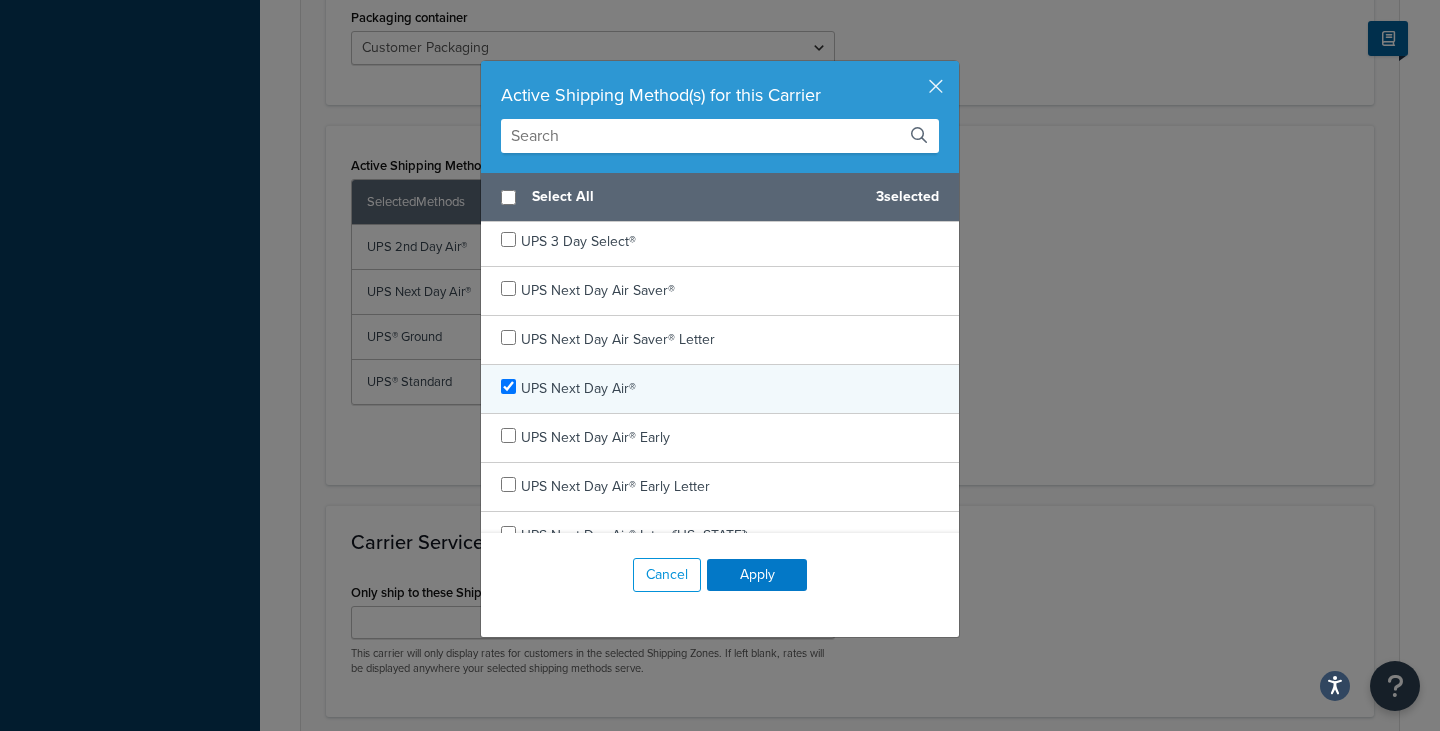 checkbox on "true" 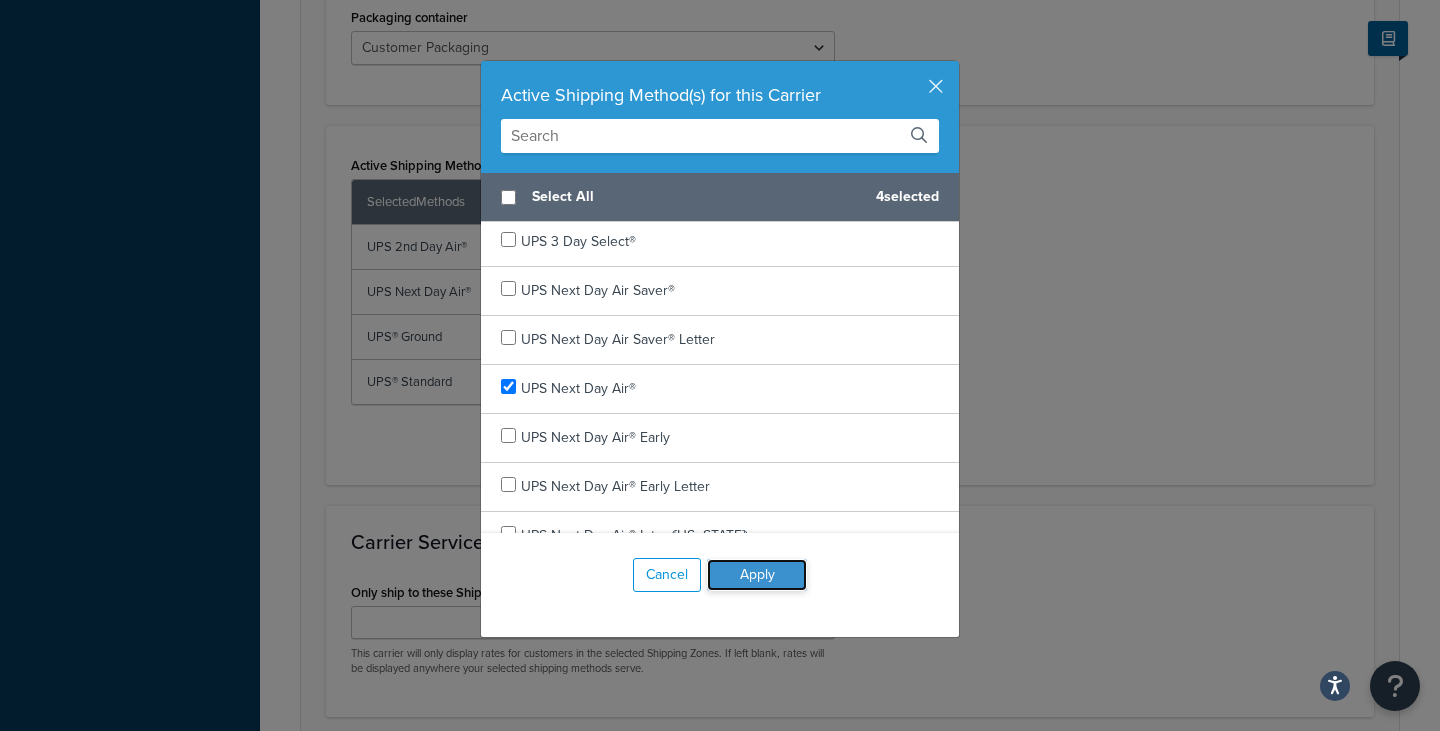 click on "Apply" at bounding box center (757, 575) 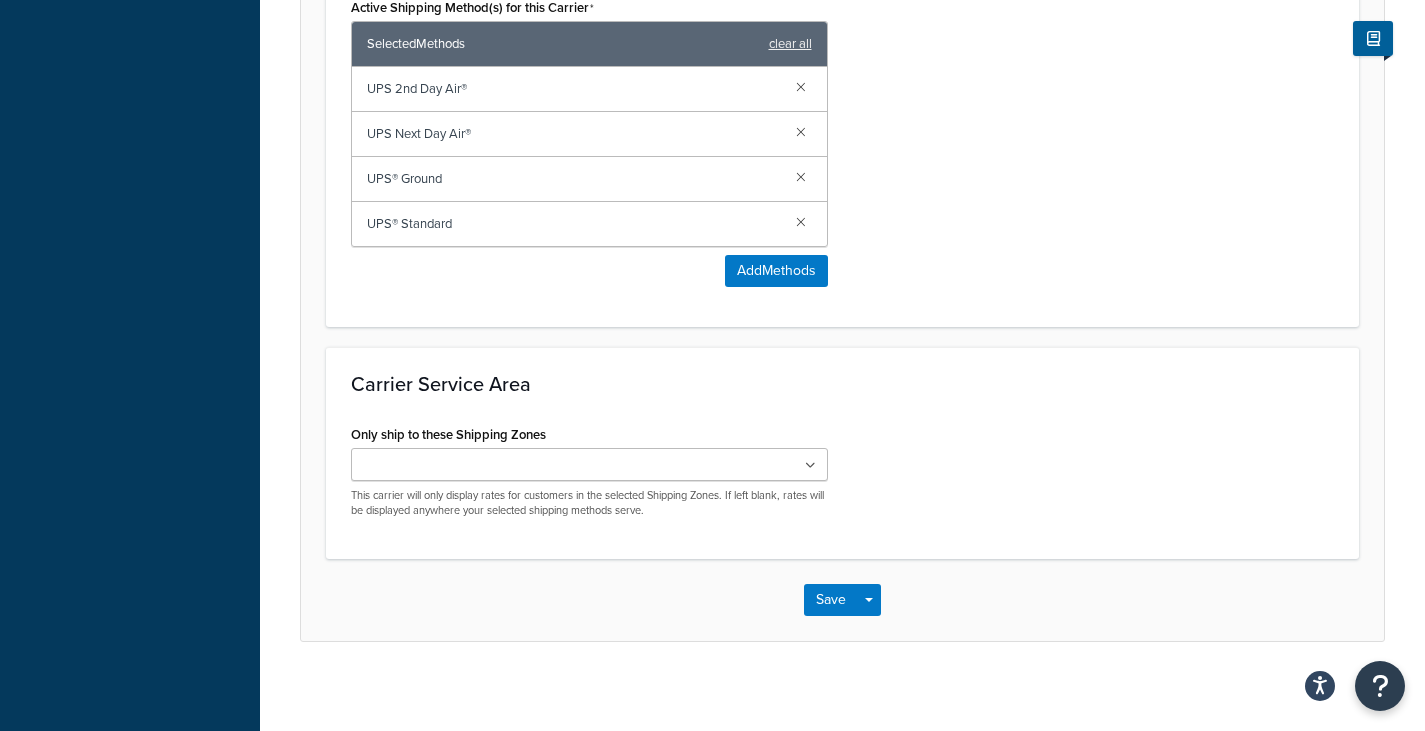 scroll, scrollTop: 1269, scrollLeft: 0, axis: vertical 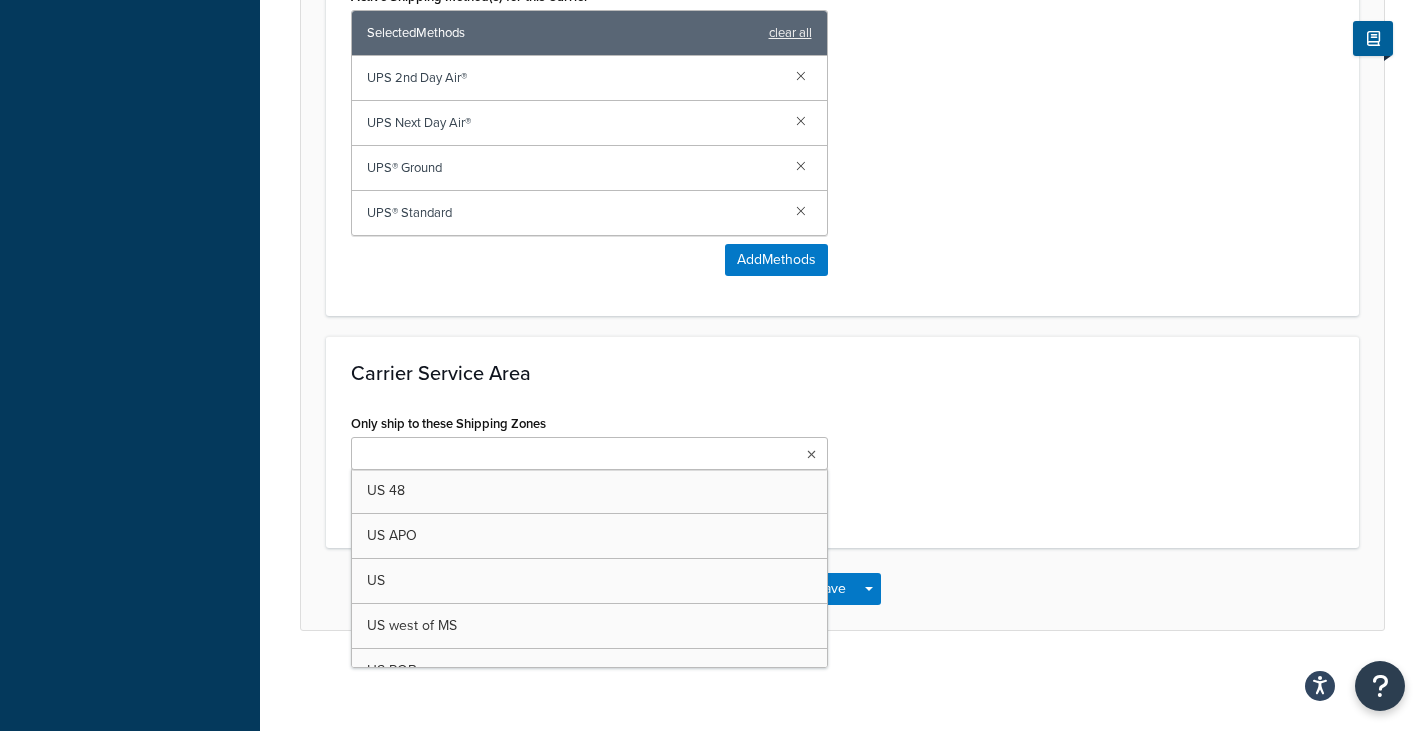 click at bounding box center [589, 453] 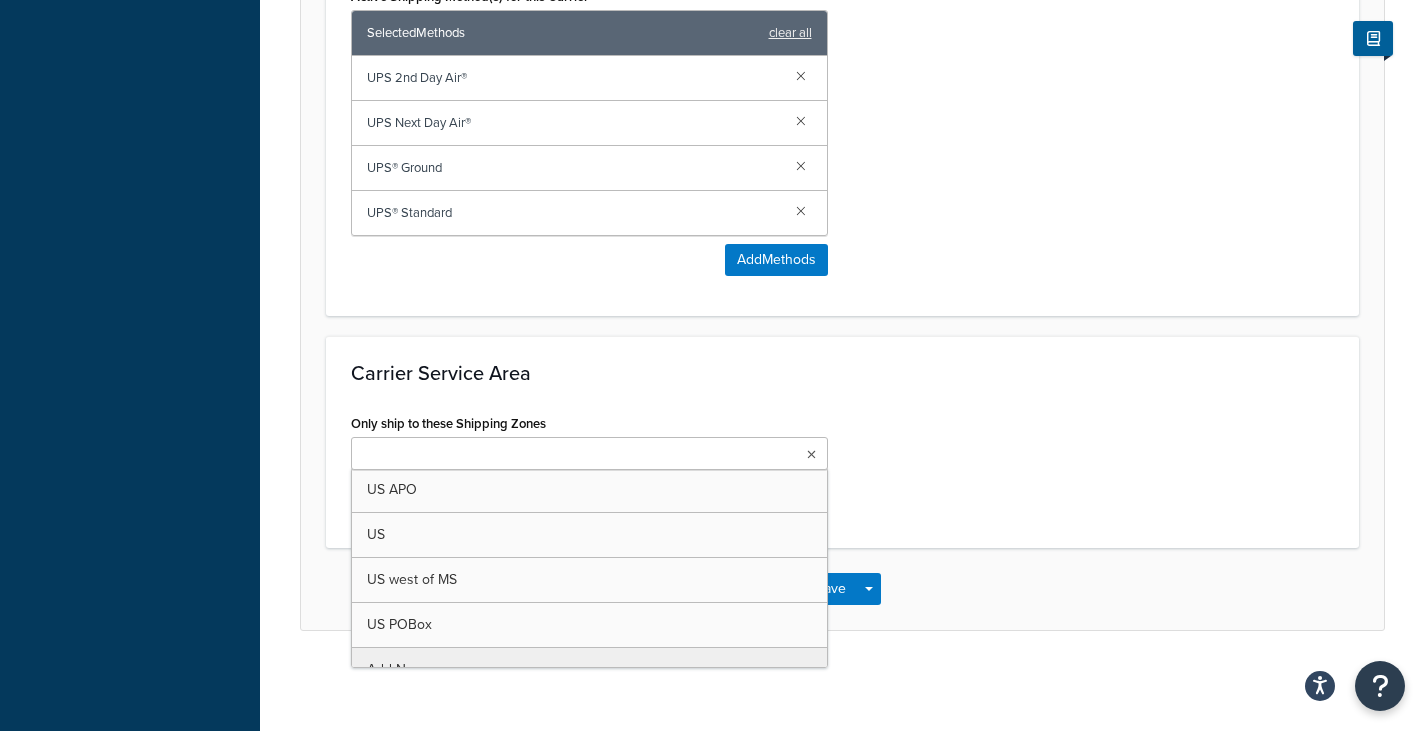 scroll, scrollTop: 71, scrollLeft: 0, axis: vertical 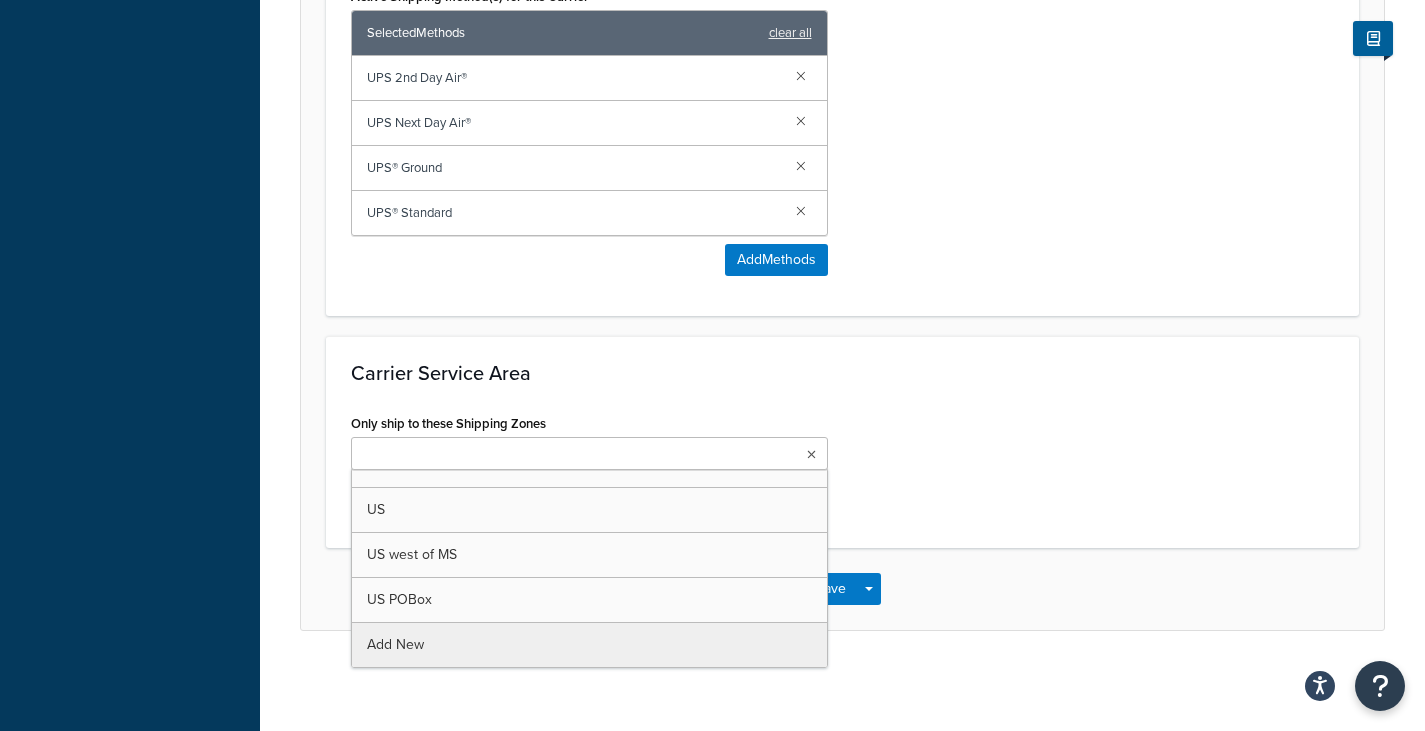 drag, startPoint x: 1357, startPoint y: 516, endPoint x: 1297, endPoint y: 520, distance: 60.133186 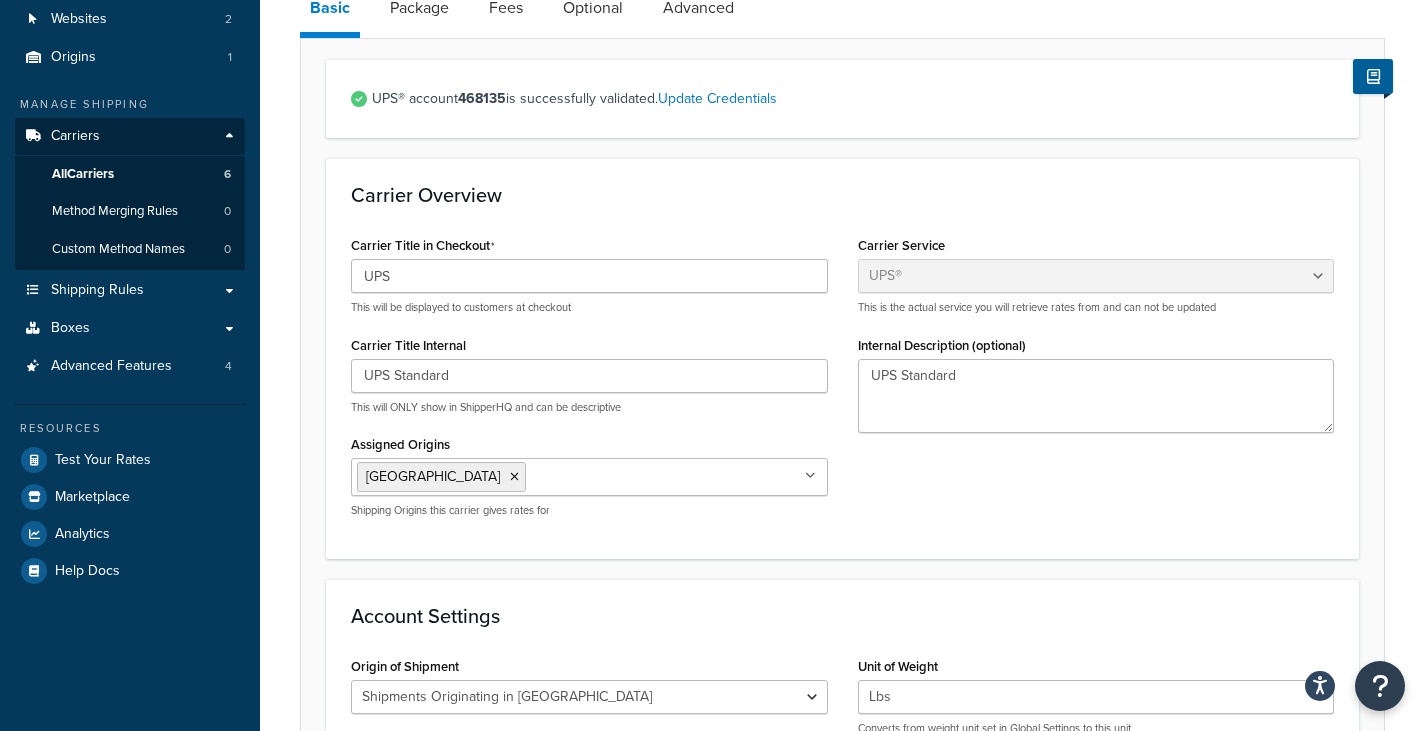 scroll, scrollTop: 169, scrollLeft: 0, axis: vertical 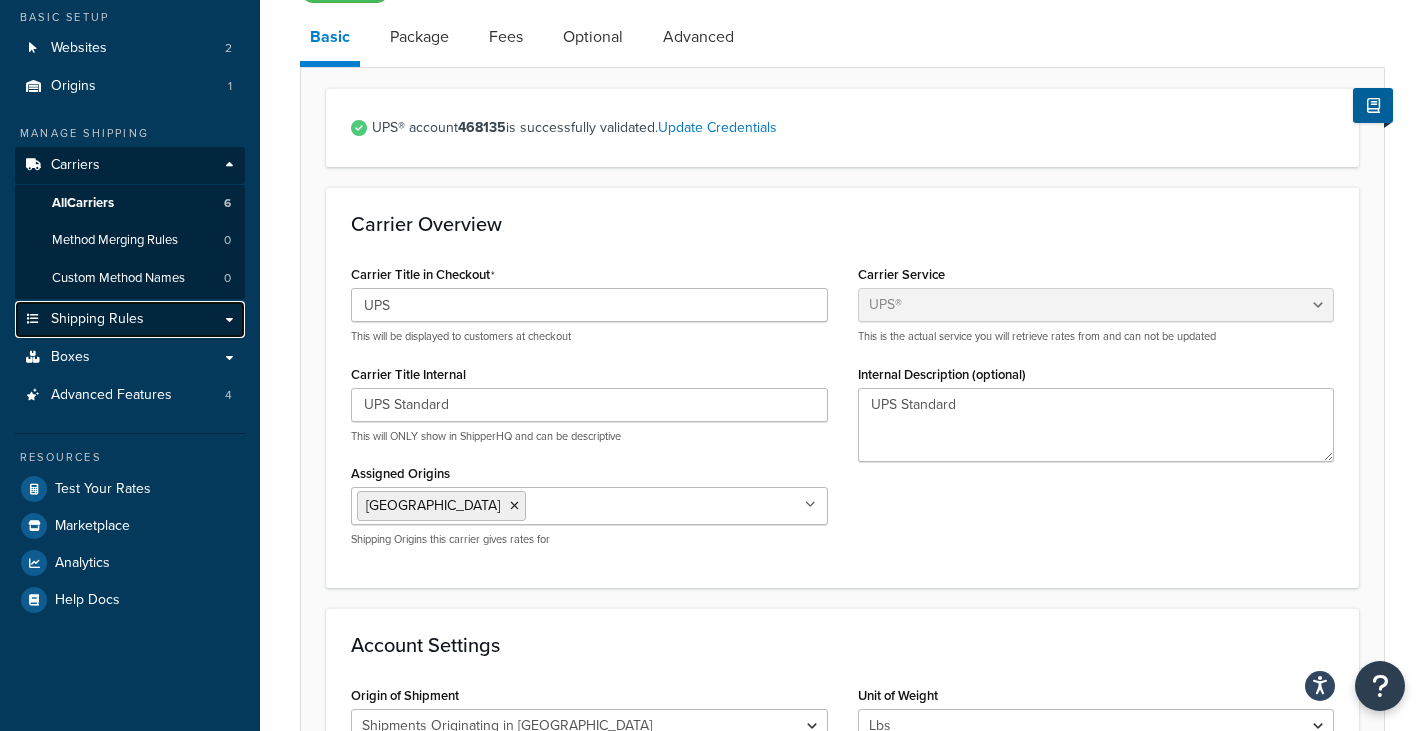 click on "Shipping Rules" at bounding box center [130, 319] 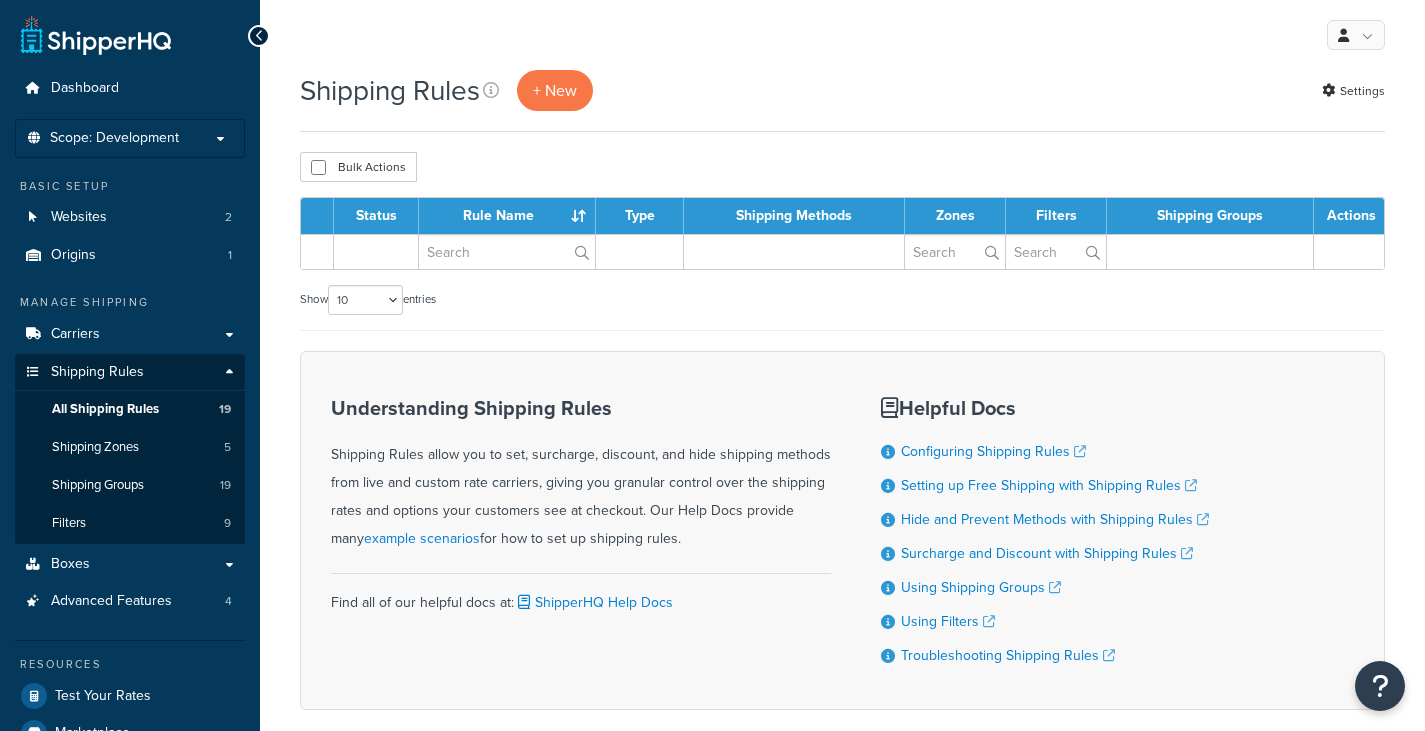 scroll, scrollTop: 0, scrollLeft: 0, axis: both 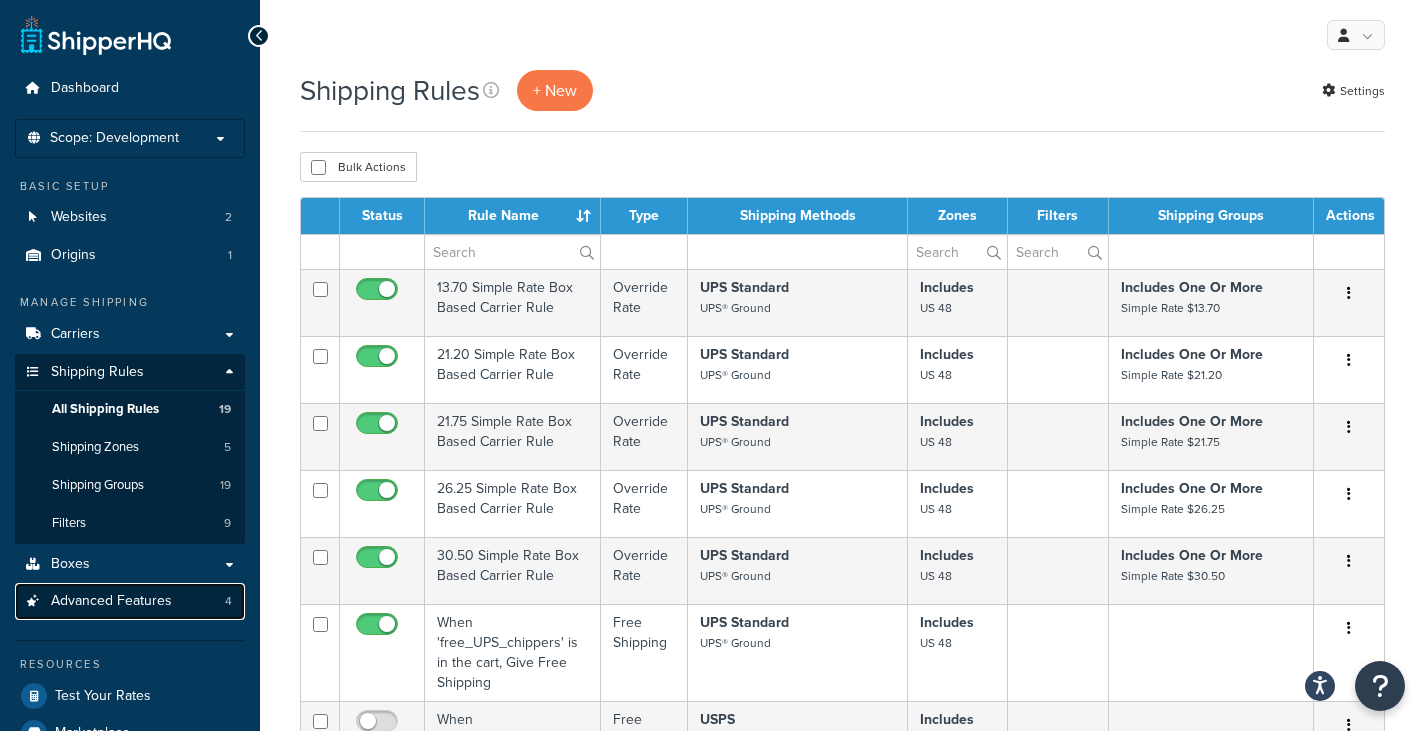click on "Advanced Features
4" at bounding box center (130, 601) 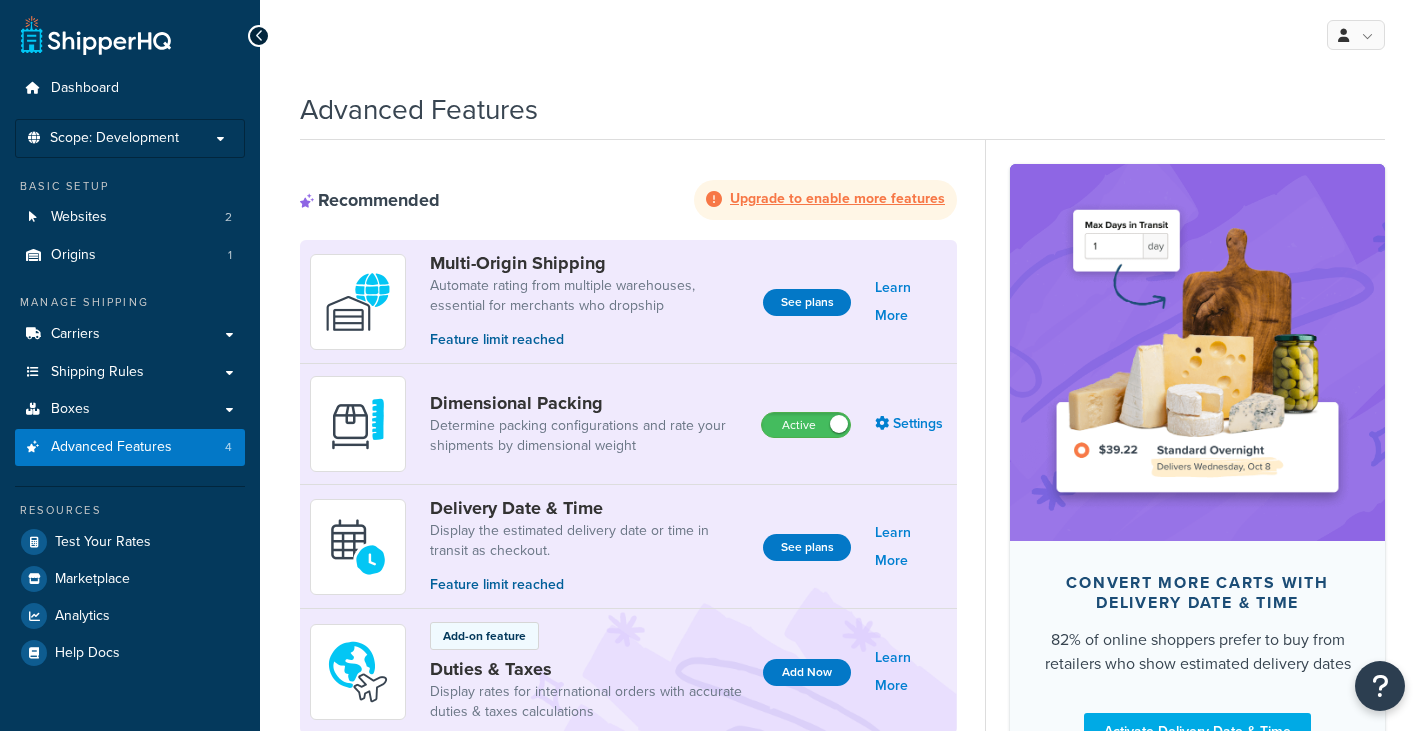 scroll, scrollTop: 0, scrollLeft: 0, axis: both 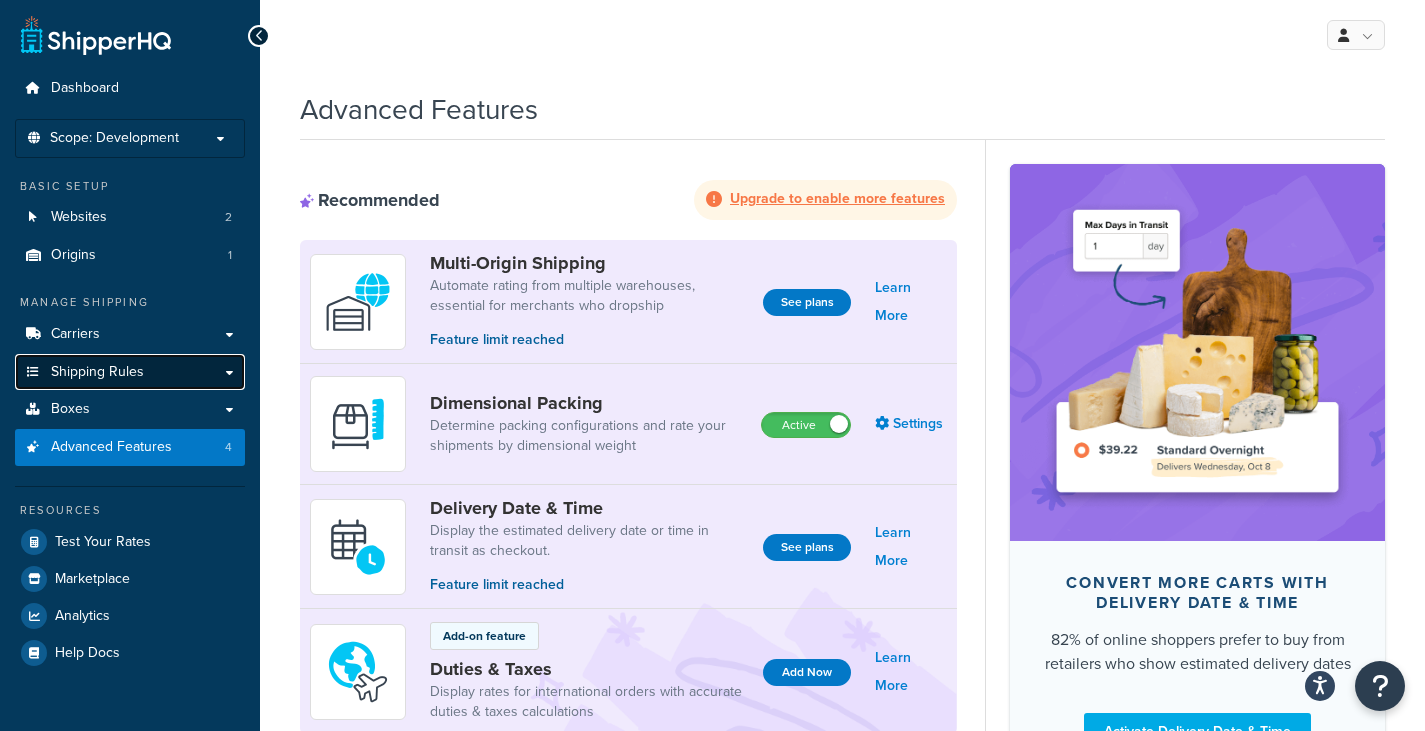 click on "Shipping Rules" at bounding box center (97, 372) 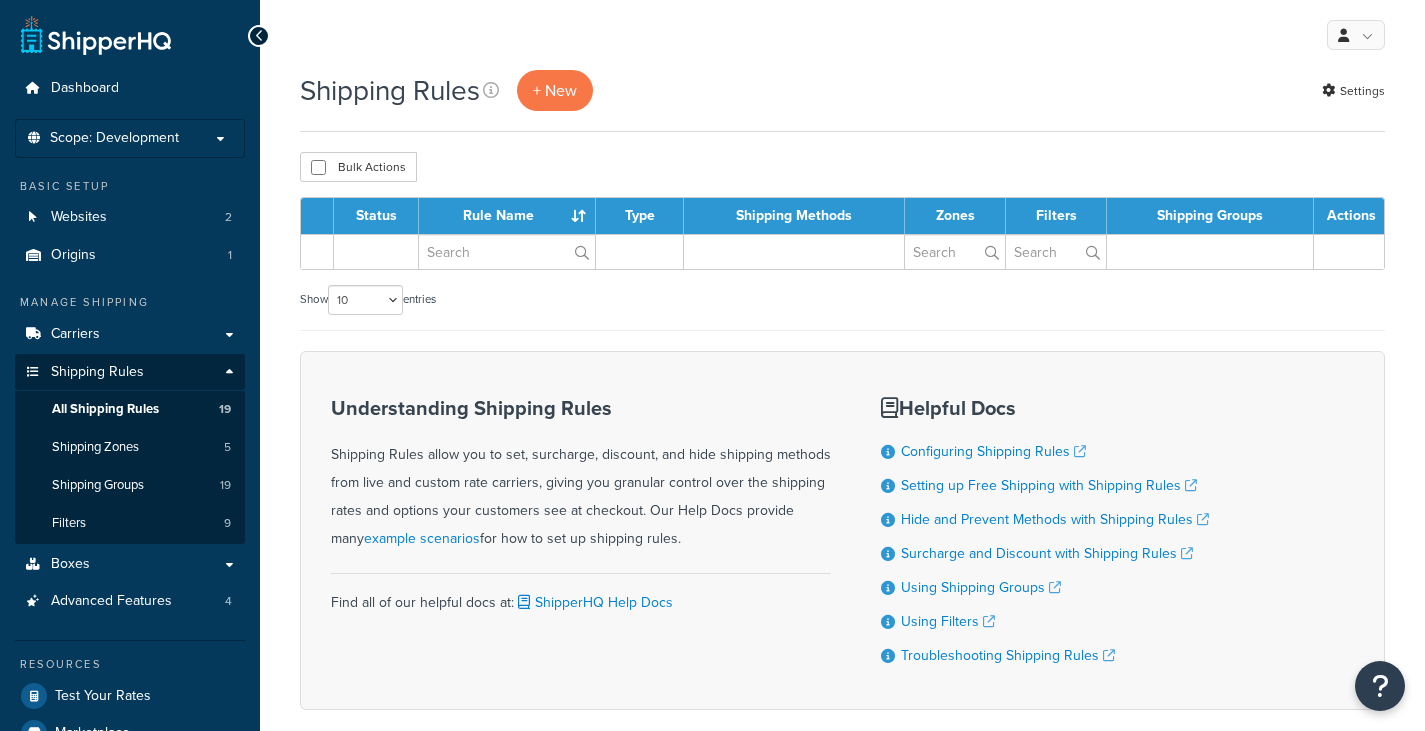 scroll, scrollTop: 0, scrollLeft: 0, axis: both 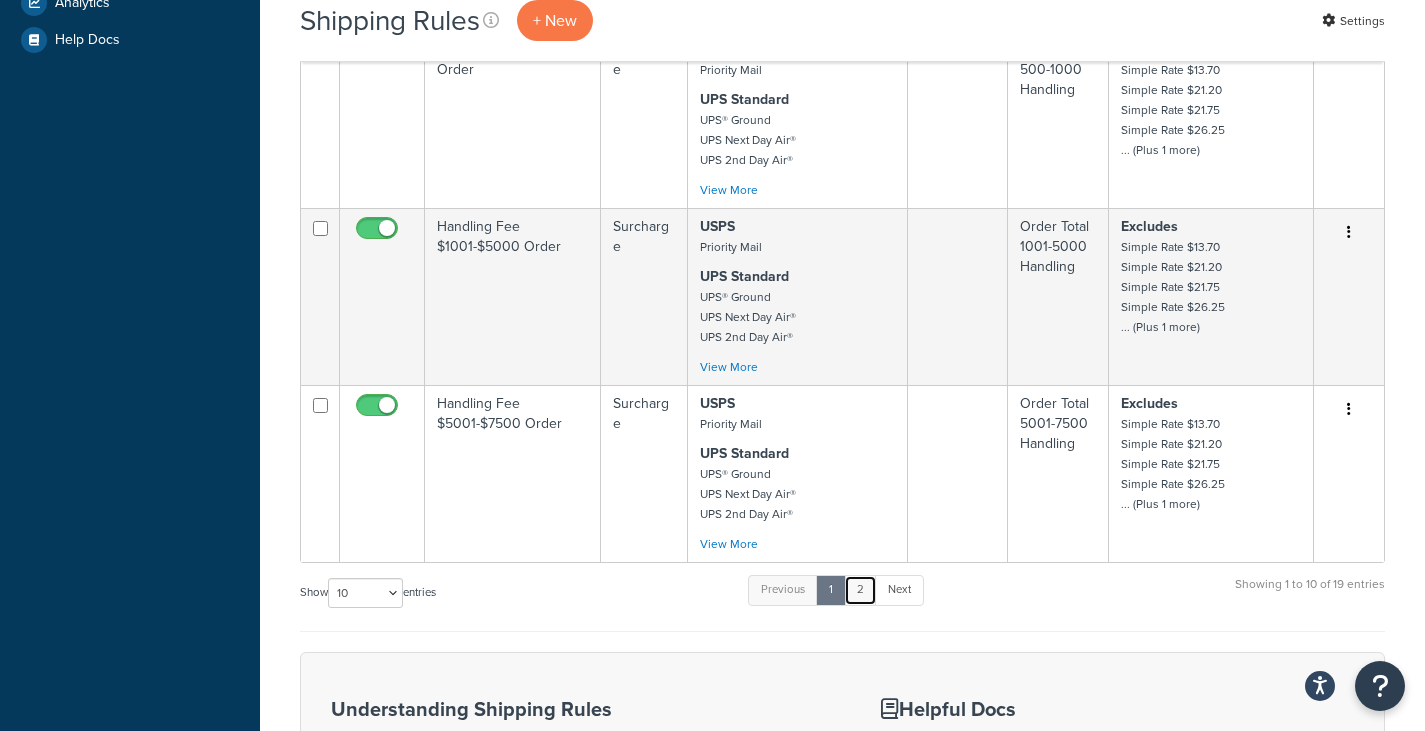 click on "2" at bounding box center [860, 590] 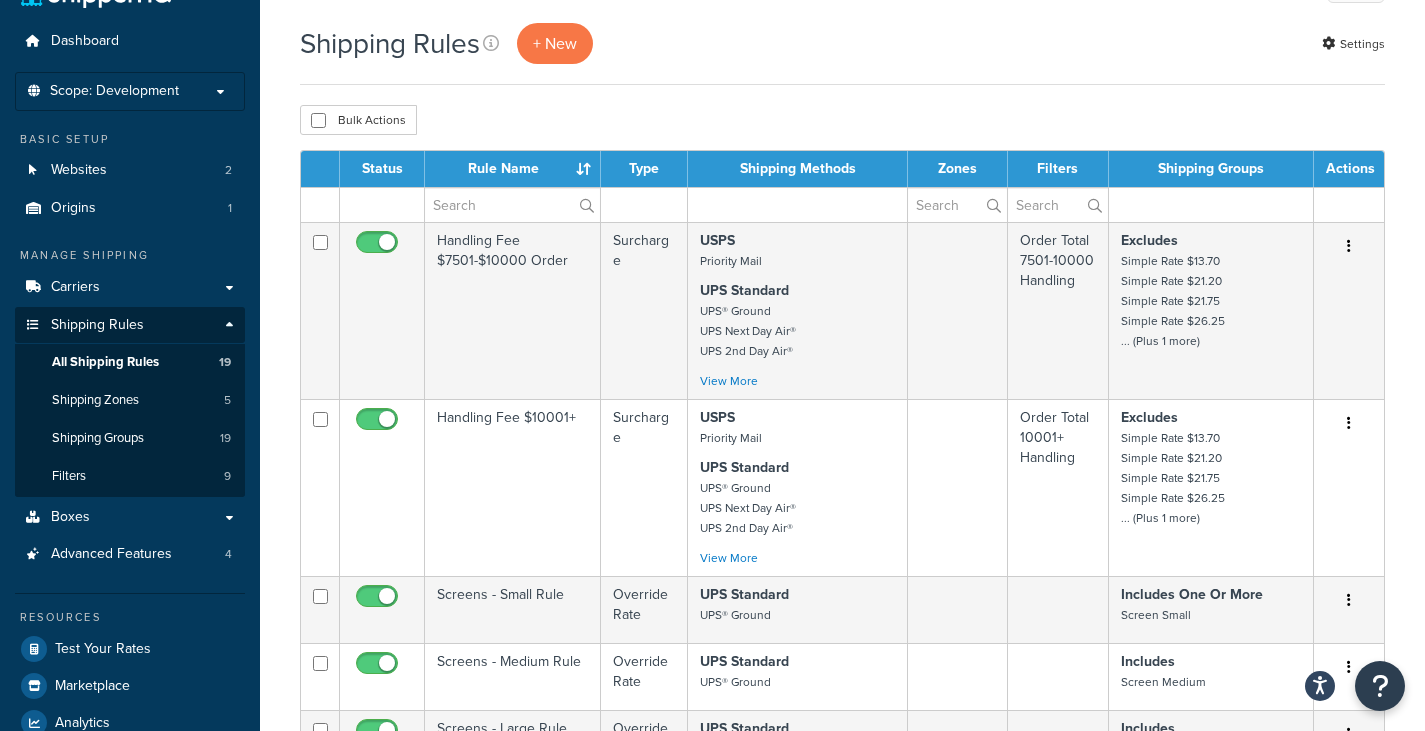 scroll, scrollTop: 0, scrollLeft: 0, axis: both 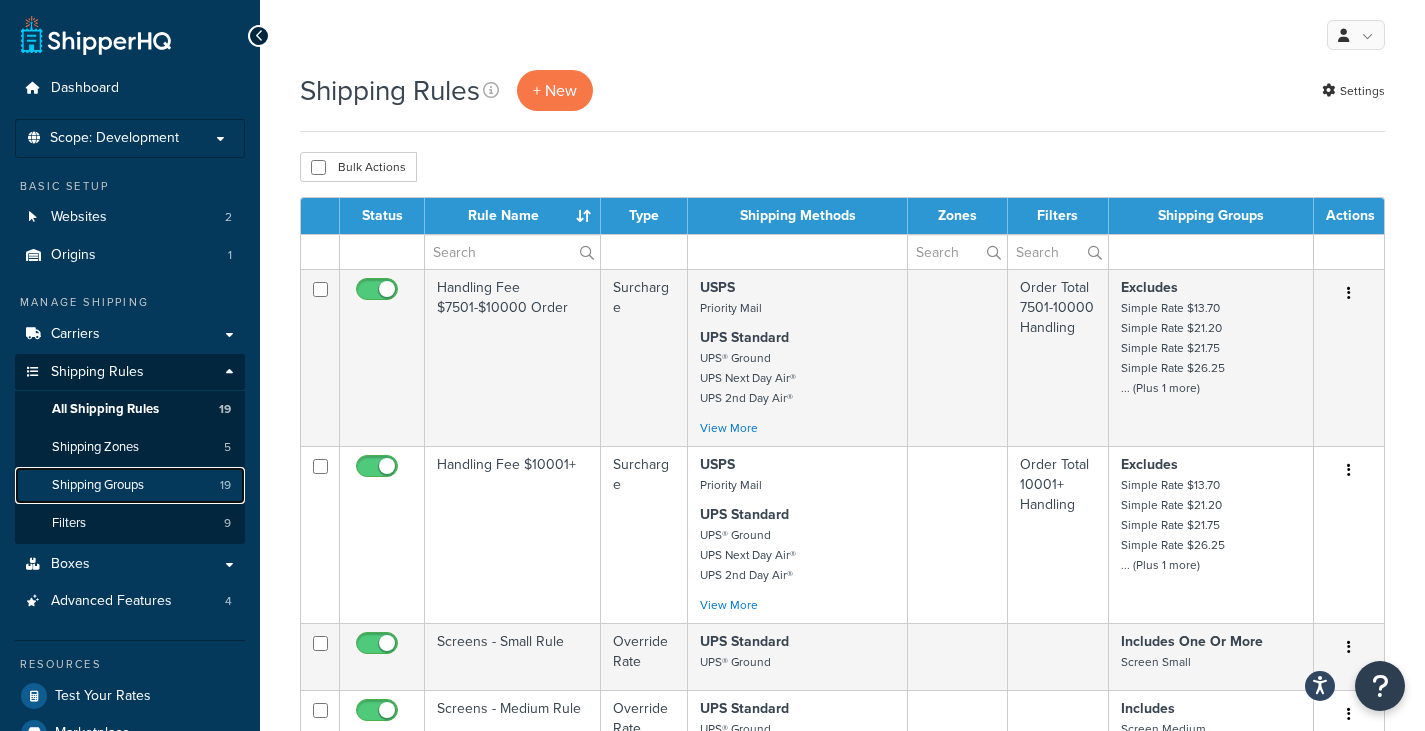click on "Shipping Groups
19" at bounding box center (130, 485) 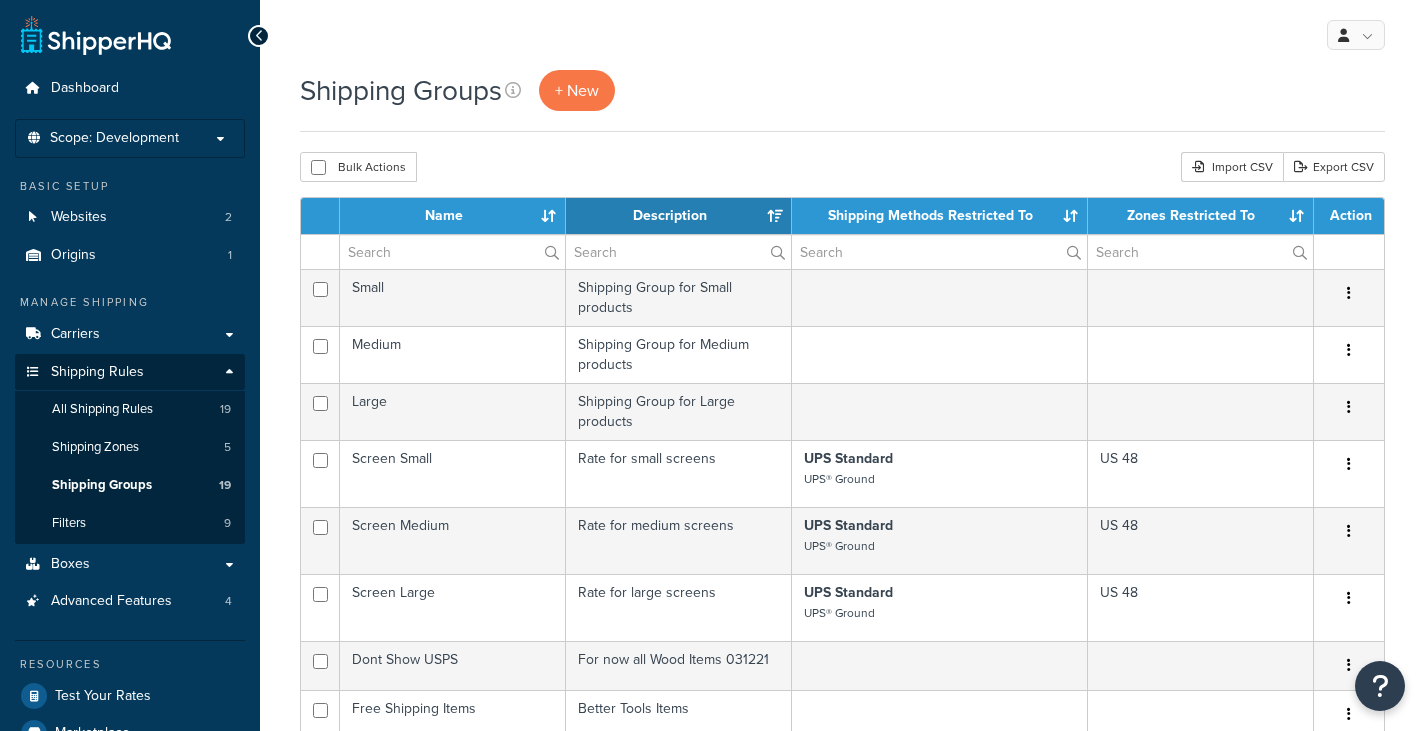 select on "15" 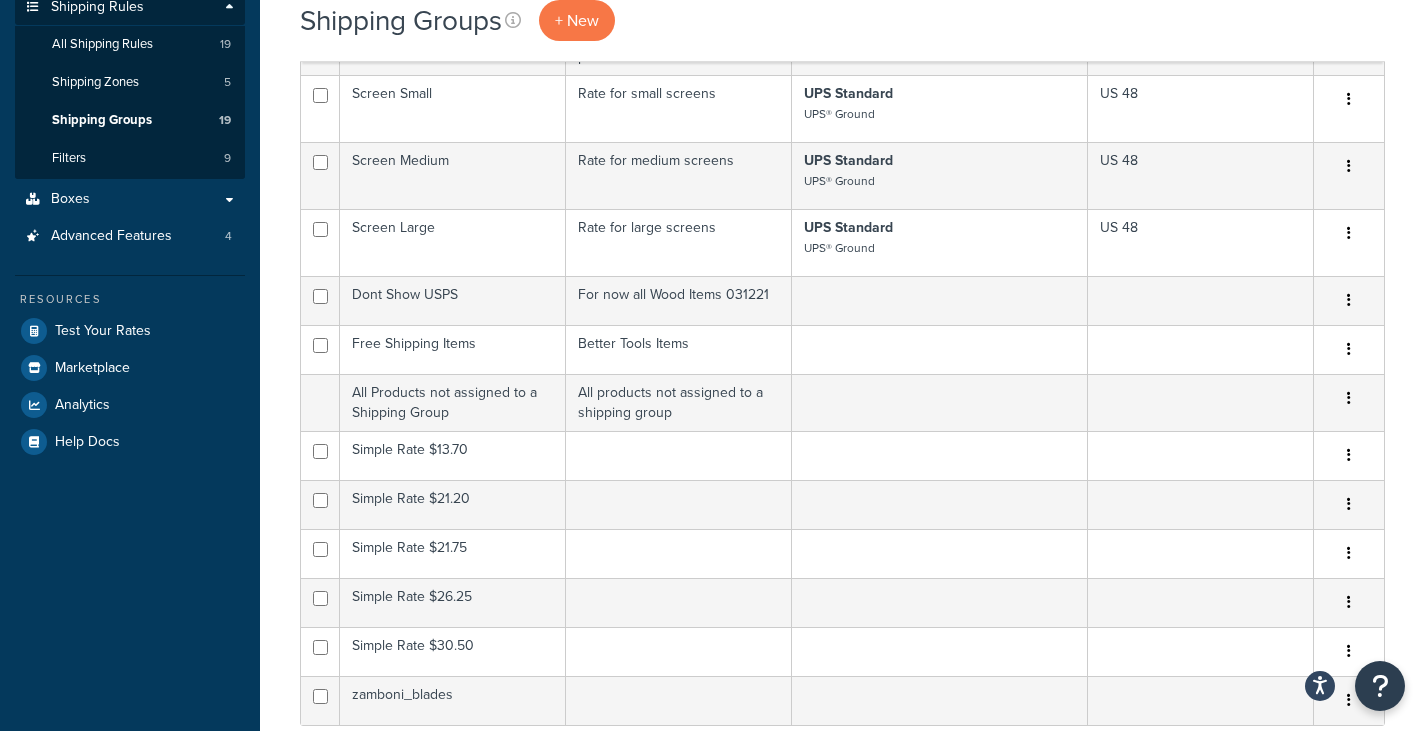 scroll, scrollTop: 100, scrollLeft: 0, axis: vertical 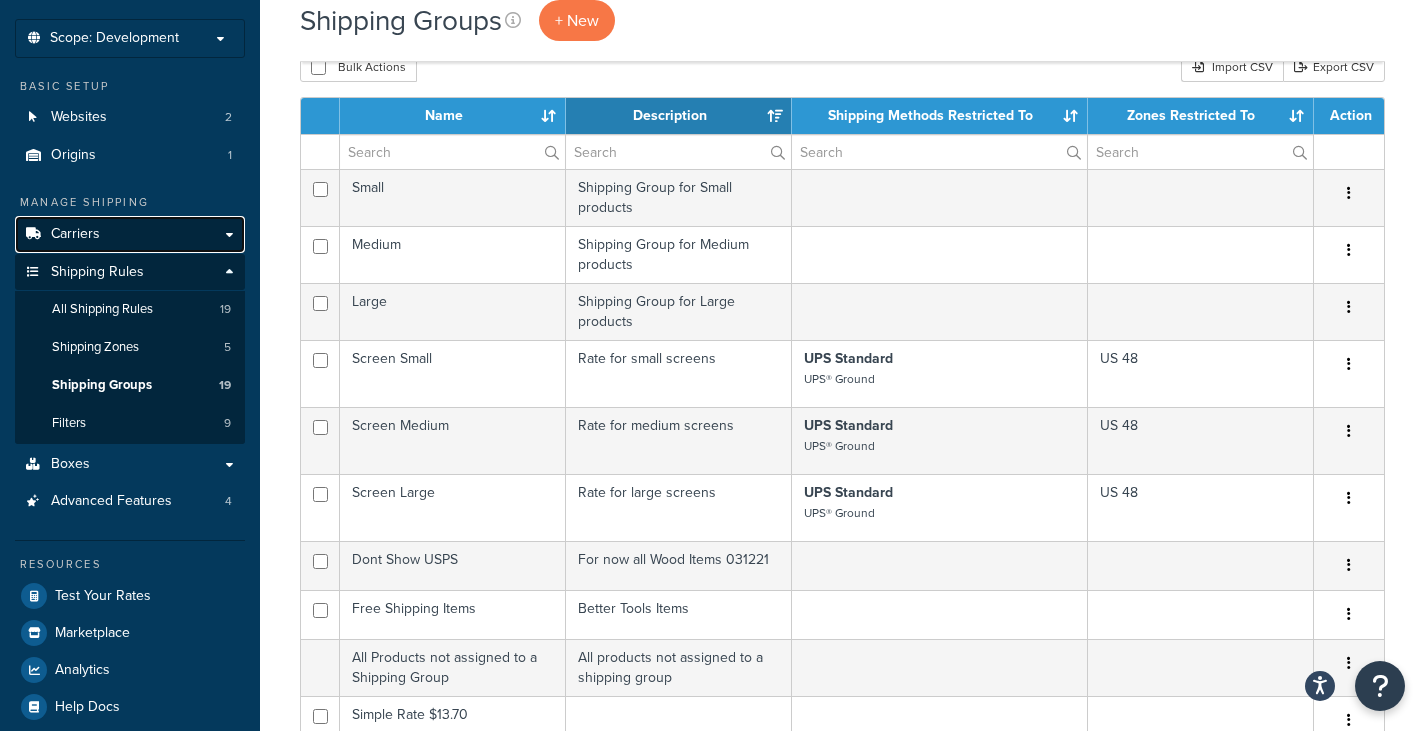 click on "Carriers" at bounding box center [130, 234] 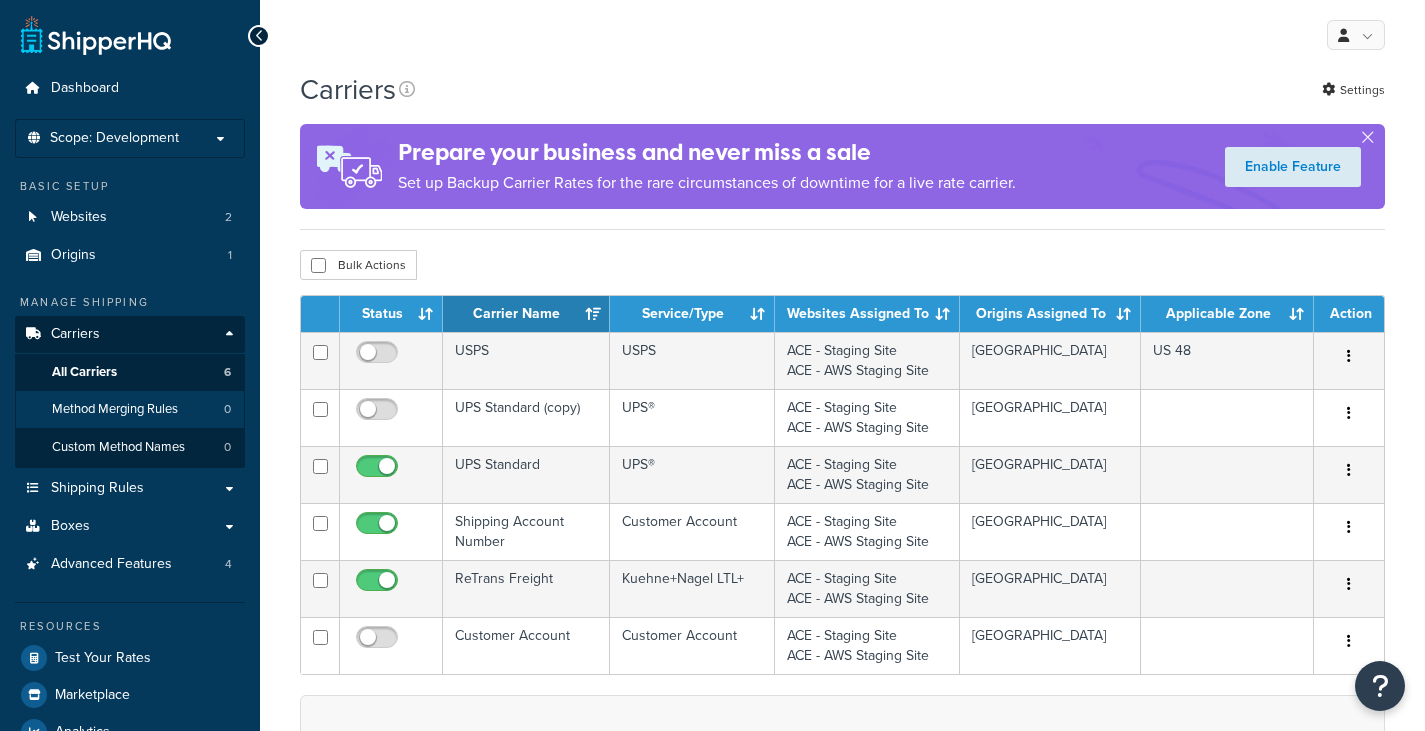 scroll, scrollTop: 0, scrollLeft: 0, axis: both 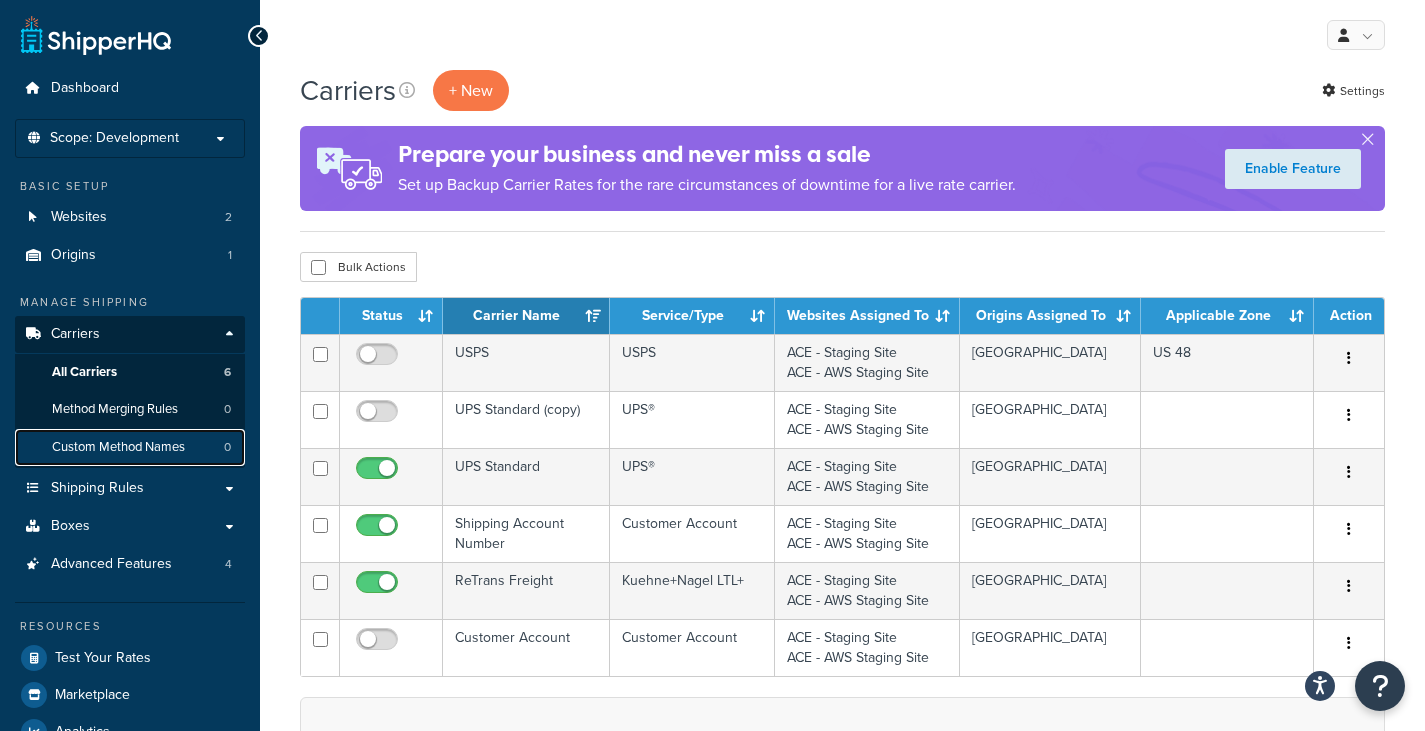 click on "Custom Method Names" at bounding box center [118, 447] 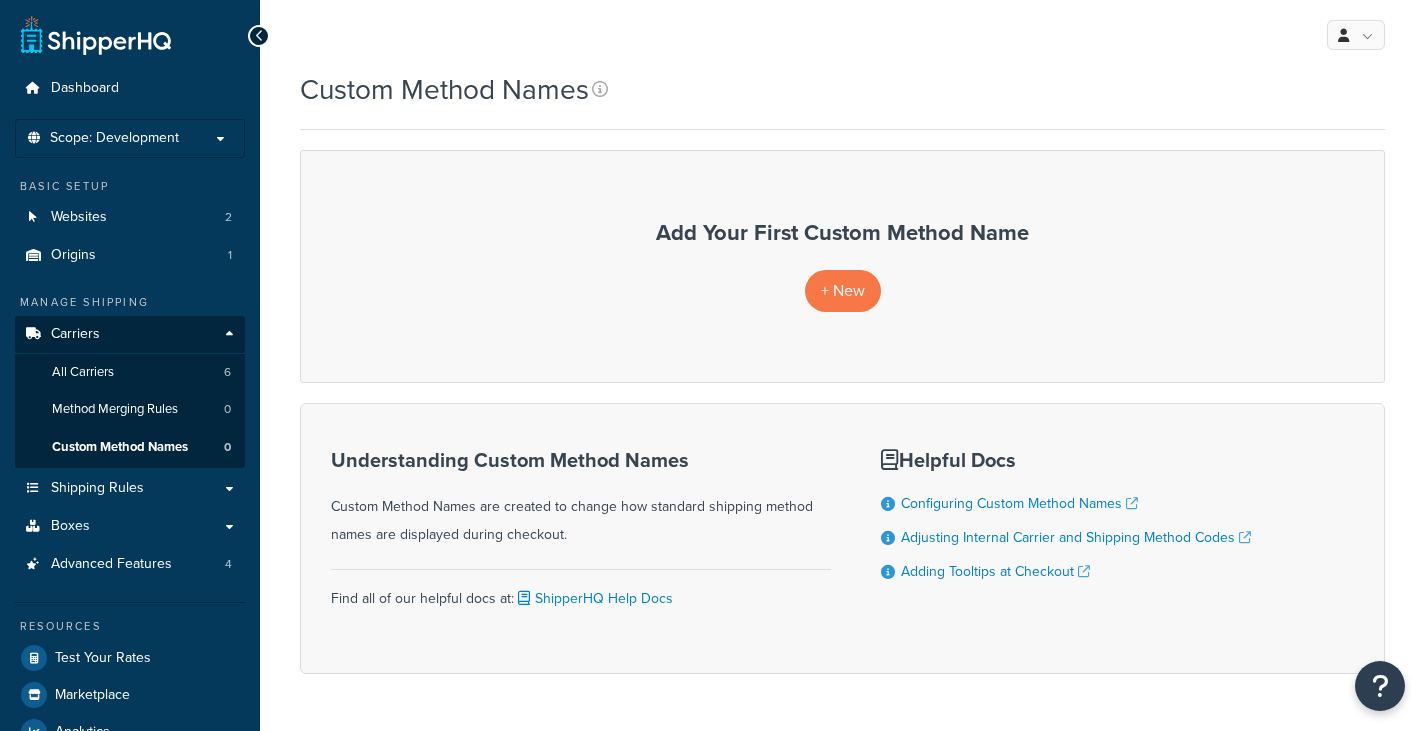scroll, scrollTop: 0, scrollLeft: 0, axis: both 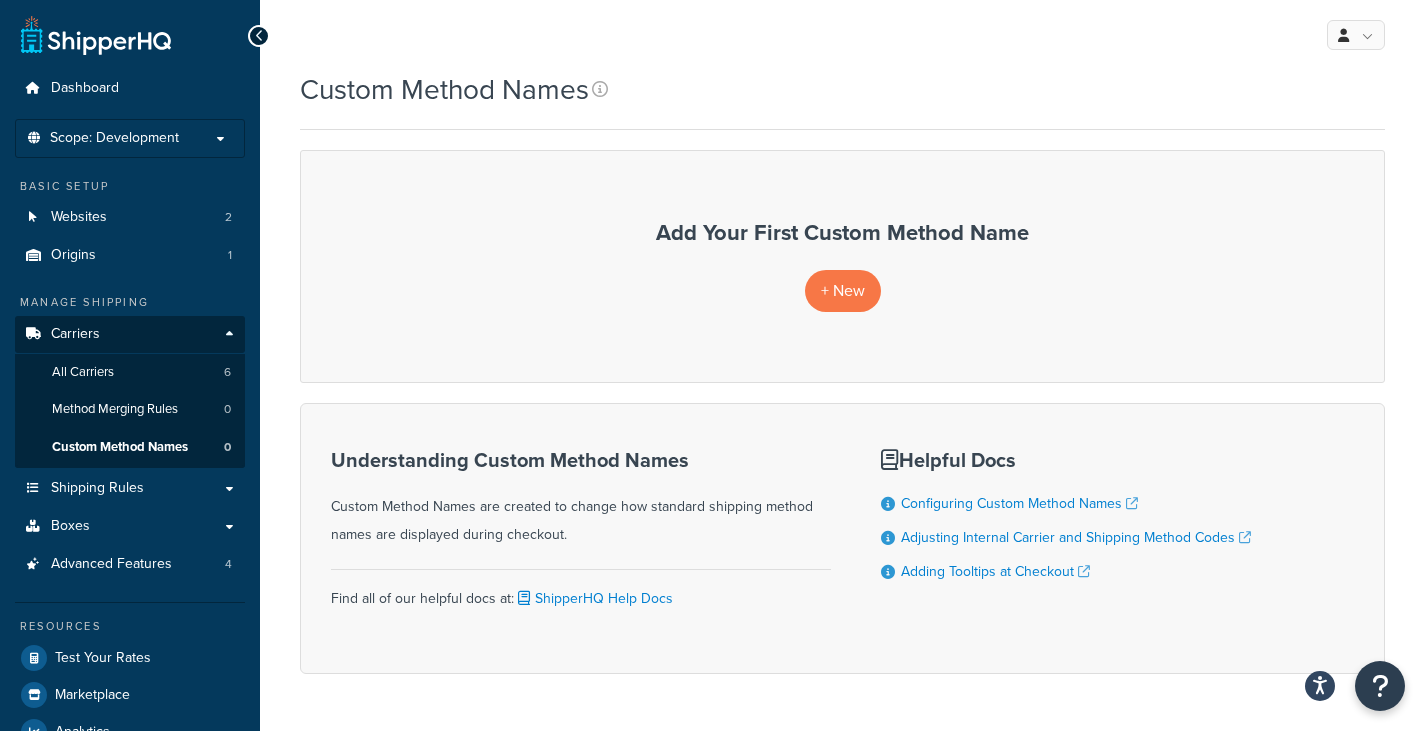 drag, startPoint x: 390, startPoint y: 521, endPoint x: 486, endPoint y: 553, distance: 101.19289 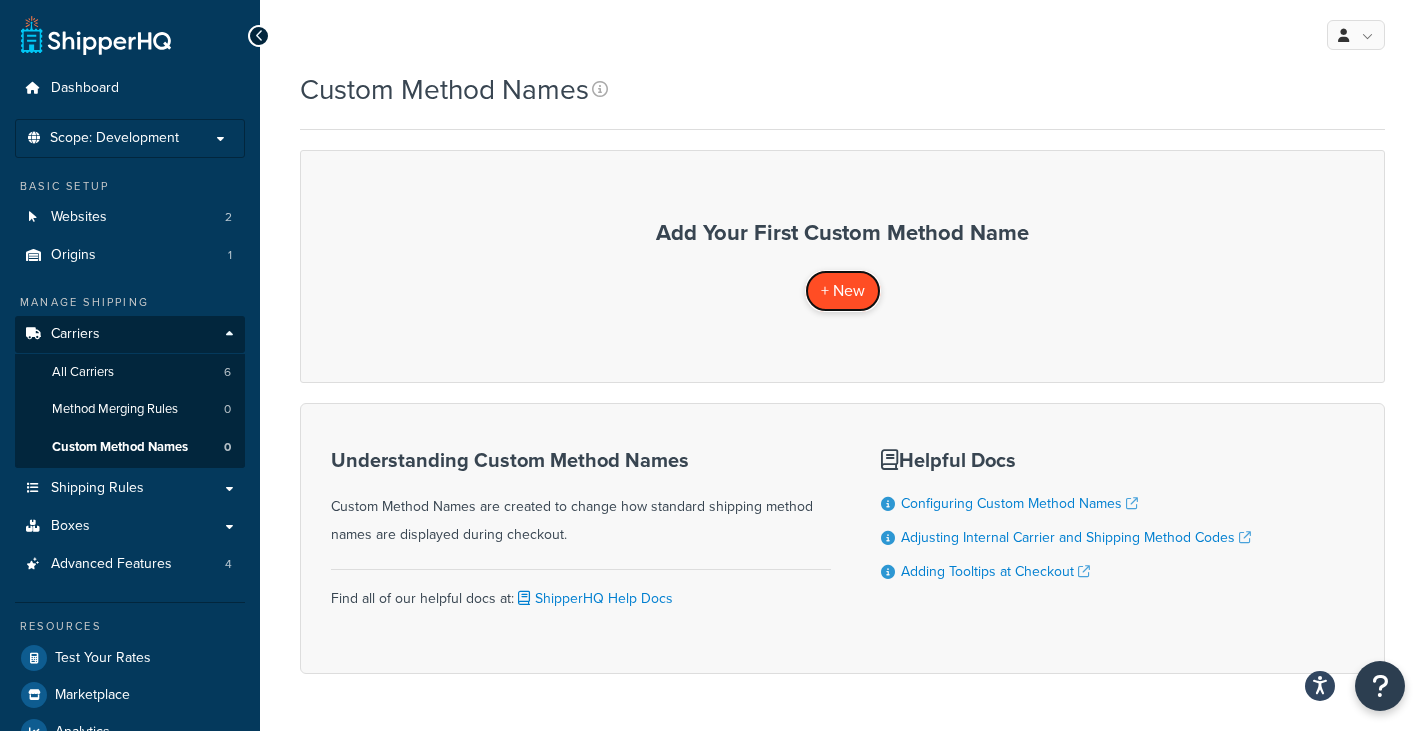 click on "+ New" at bounding box center (843, 290) 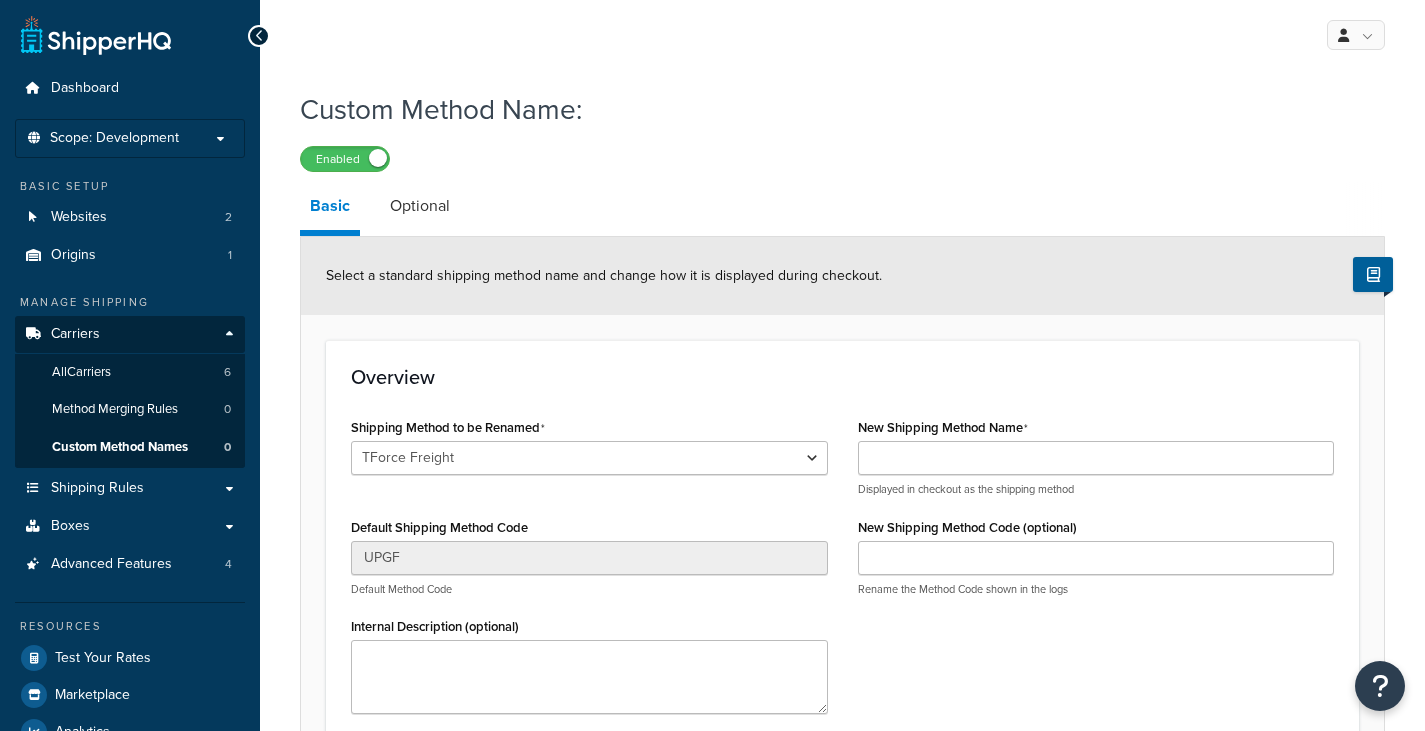 scroll, scrollTop: 0, scrollLeft: 0, axis: both 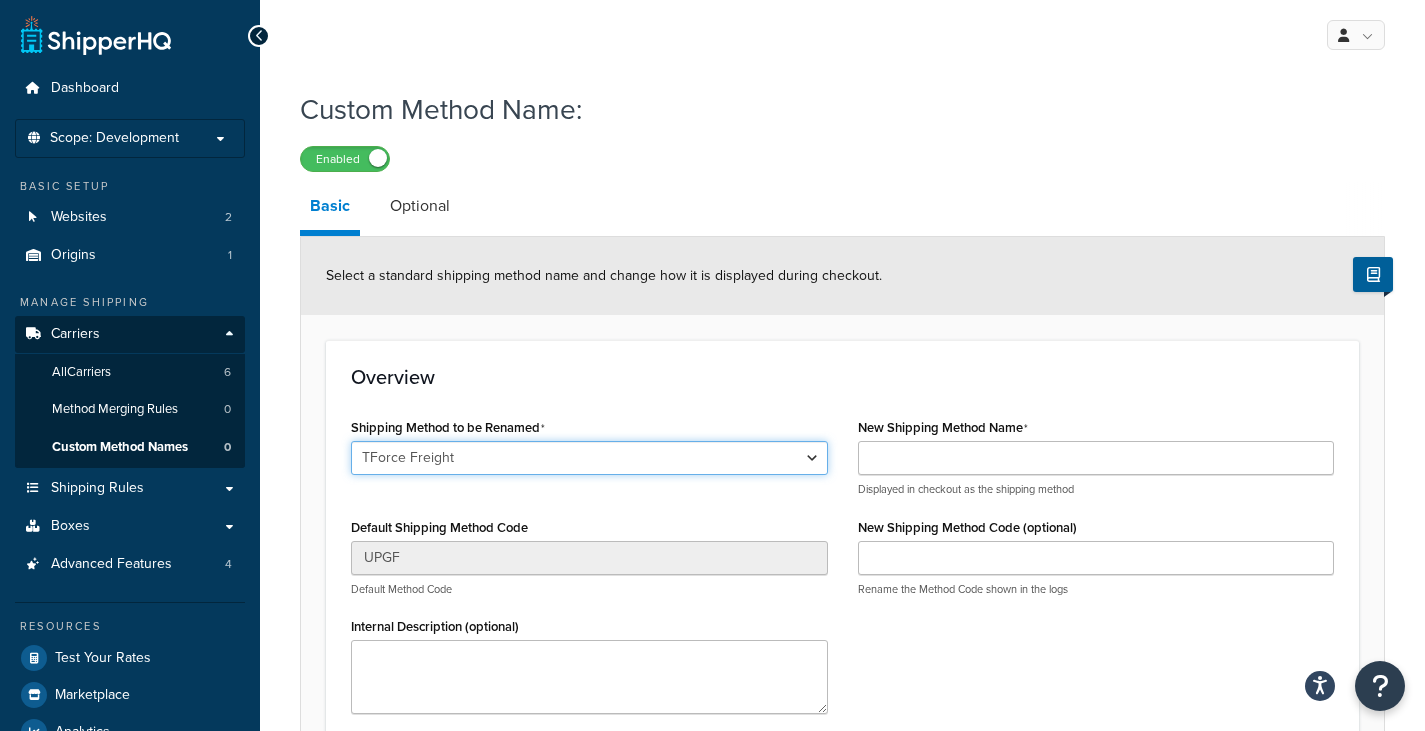 drag, startPoint x: 471, startPoint y: 471, endPoint x: 472, endPoint y: 460, distance: 11.045361 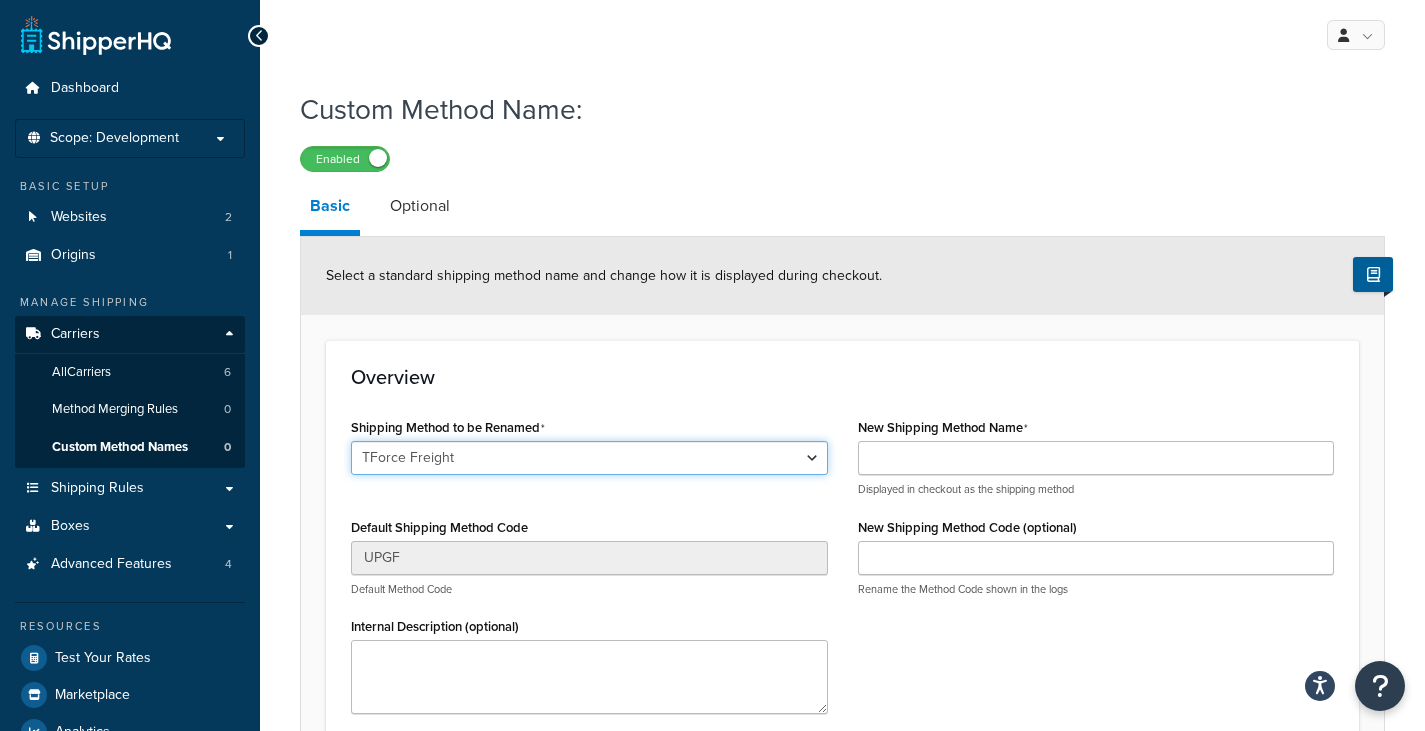 select on "554202" 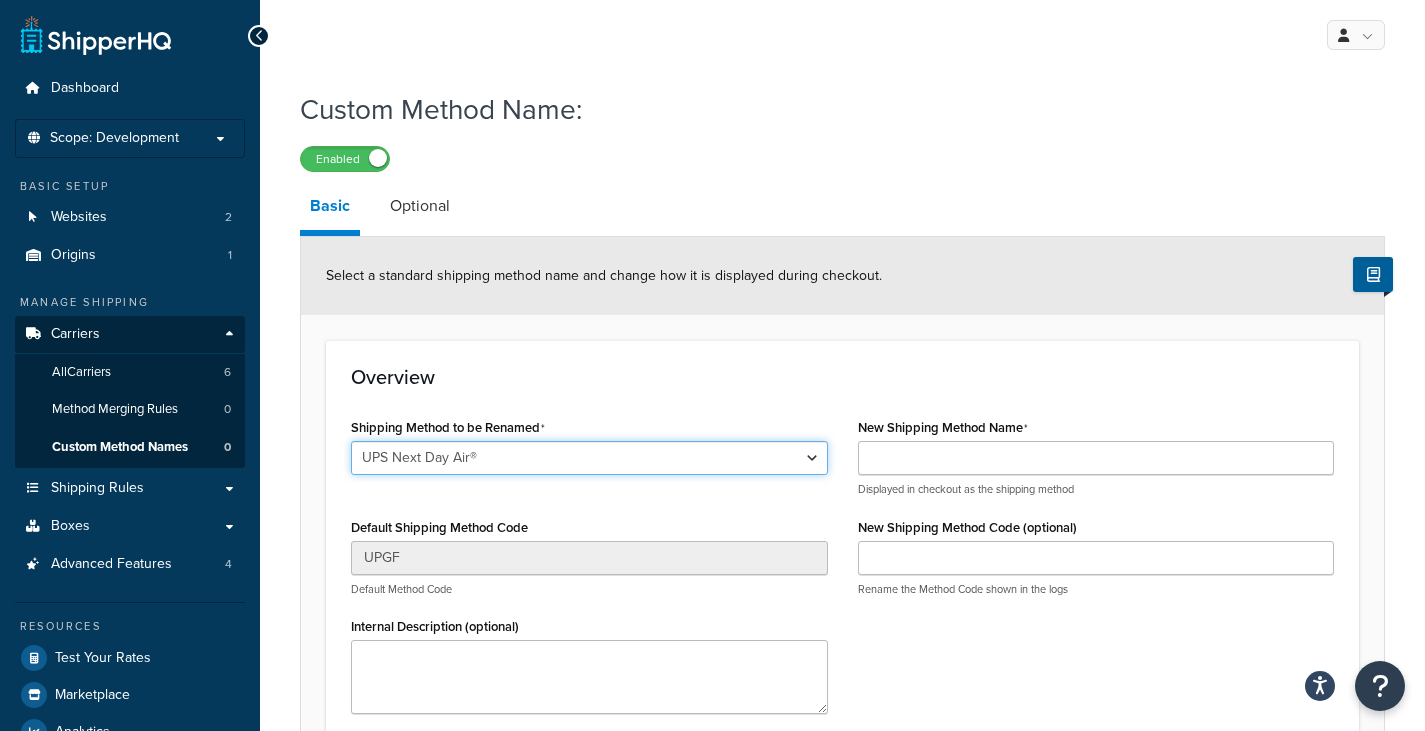 click on "TForce Freight  Dayton Freight Lines  Estes Express Lines  Saia Motor Freight Lines  UPS® Ground  UPS Next Day Air®  UPS 2nd Day Air®  UPS® Standard  UPS® Ground  UPS Next Day Air®  UPS 2nd Day Air®  UPS® Standard  UPS 3 Day Select®  Priority Mail" at bounding box center (589, 458) 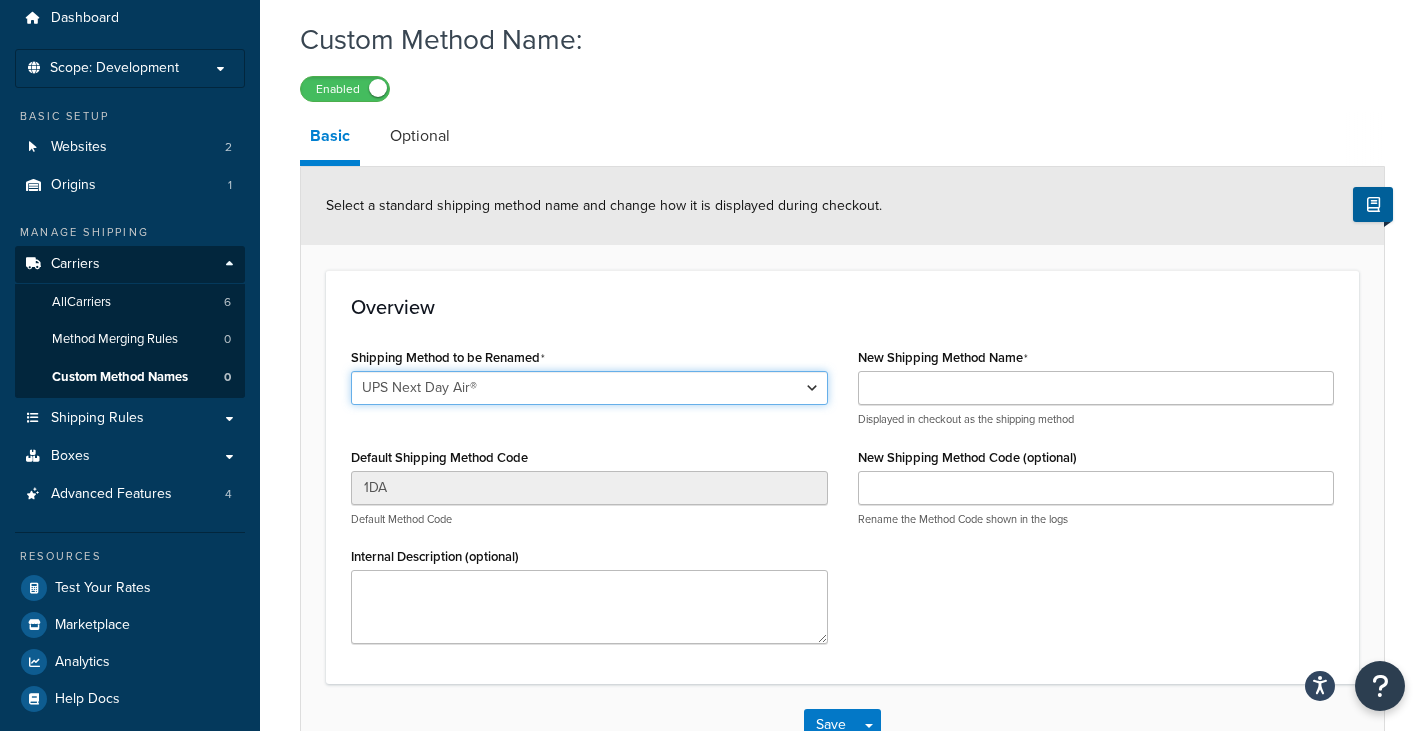 scroll, scrollTop: 100, scrollLeft: 0, axis: vertical 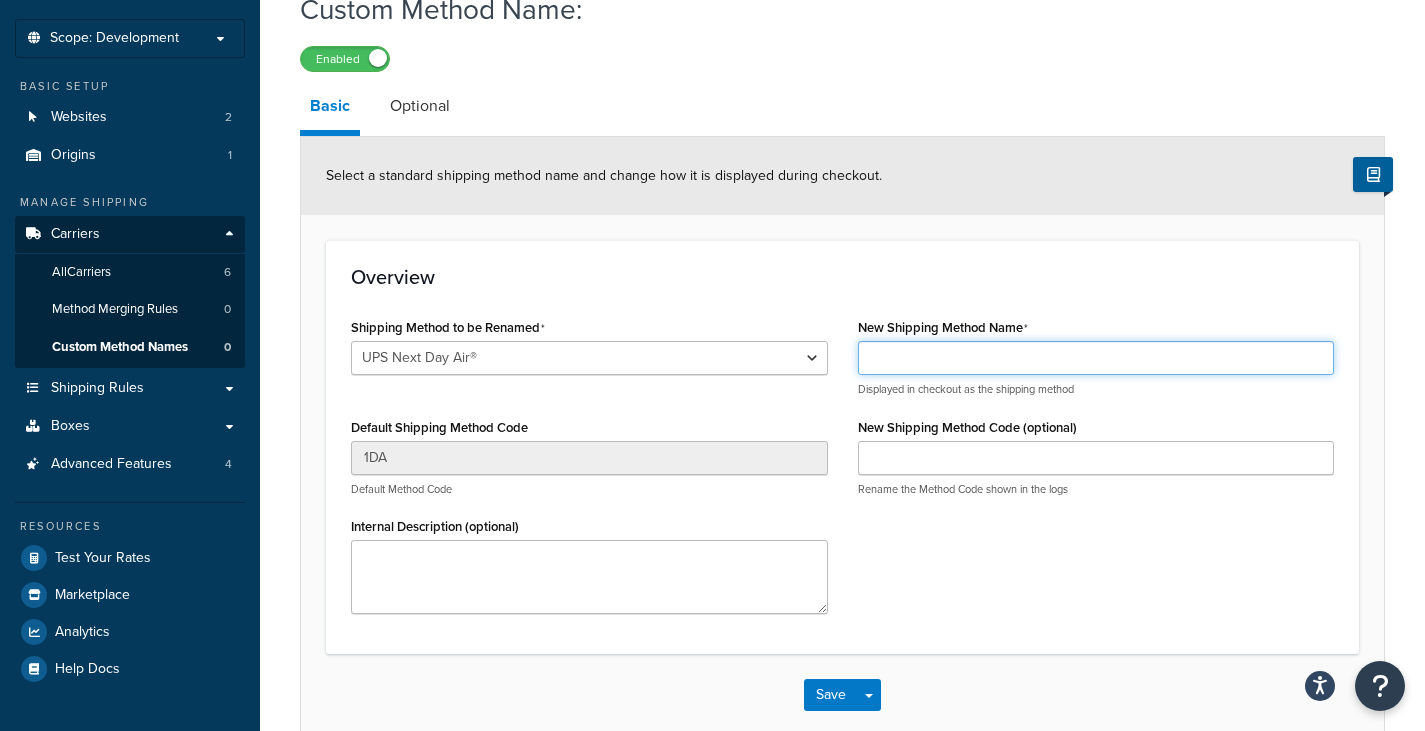 click on "New Shipping Method Name" at bounding box center [1096, 358] 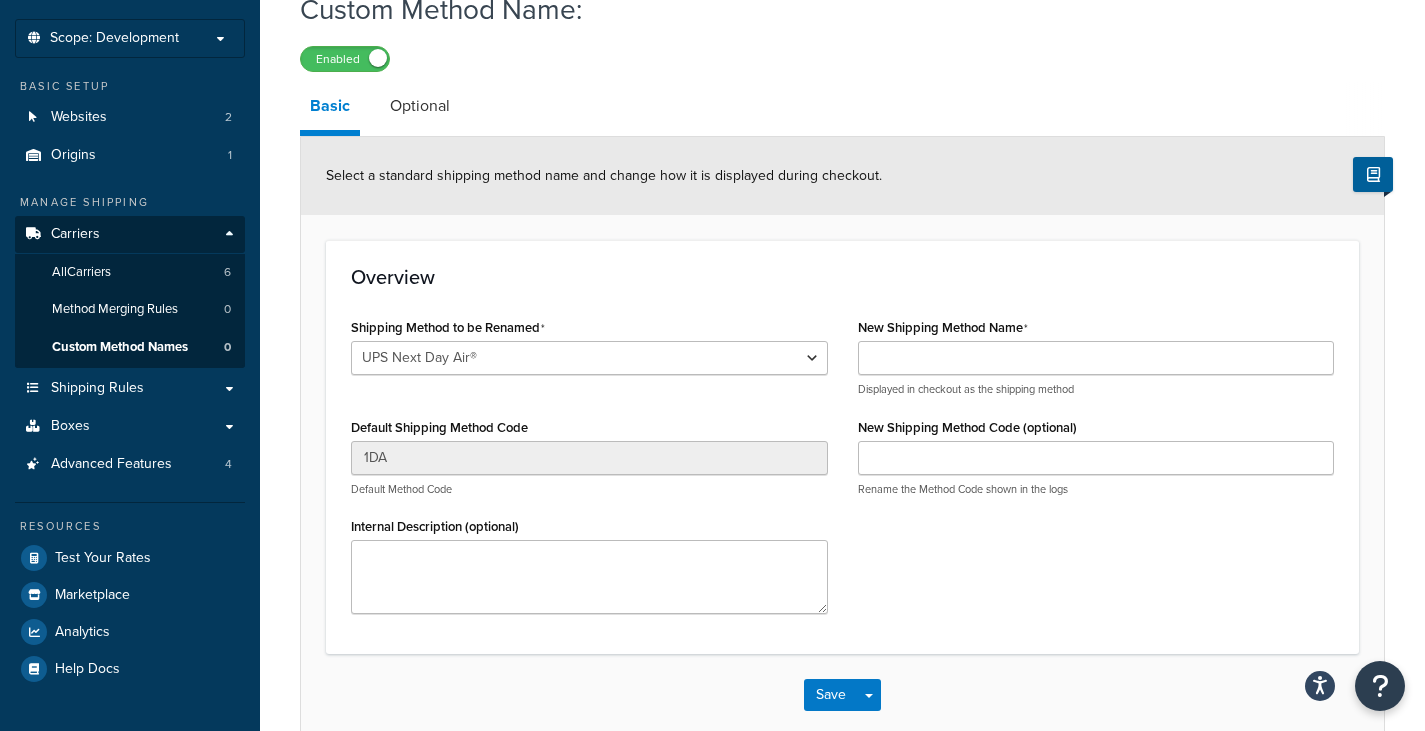 click on "New Shipping Method Name" at bounding box center (943, 328) 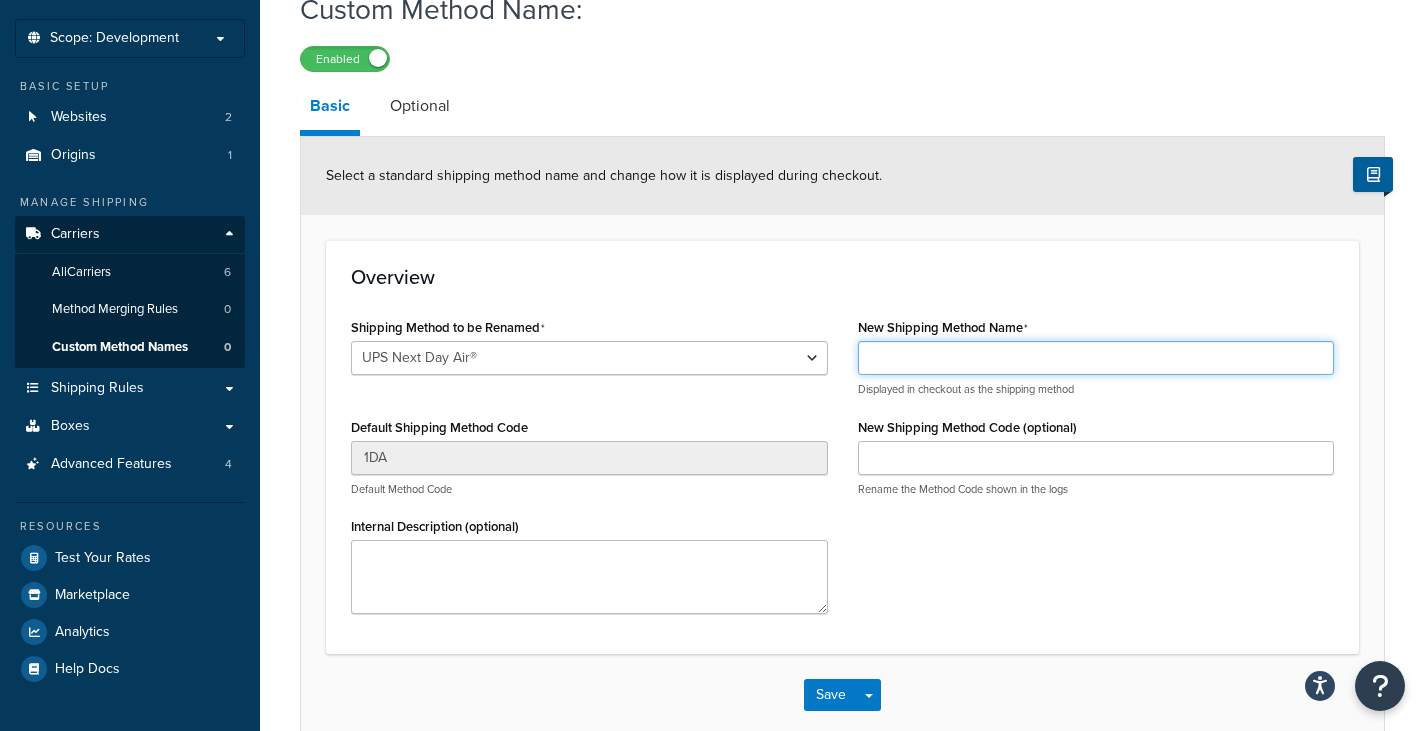 click on "New Shipping Method Name" at bounding box center (1096, 358) 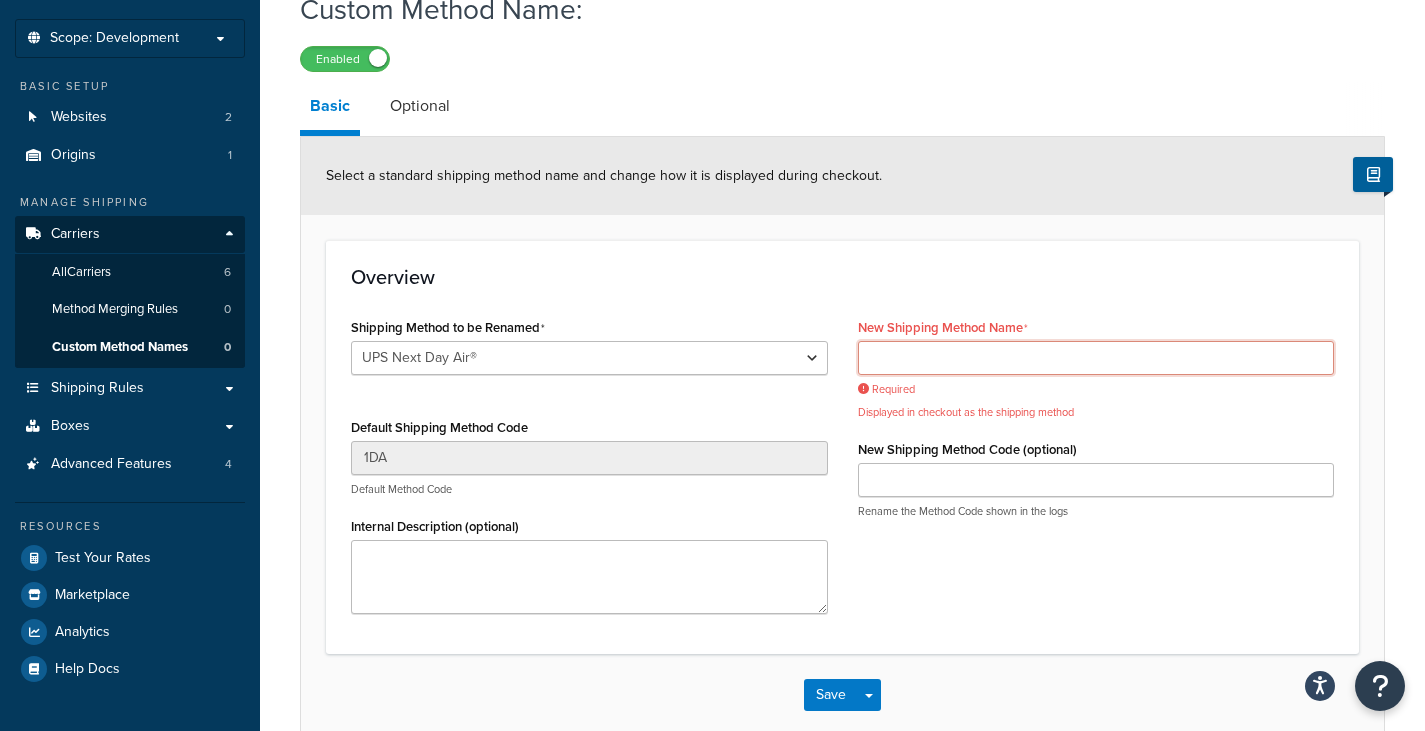 click on "New Shipping Method Name" at bounding box center [1096, 358] 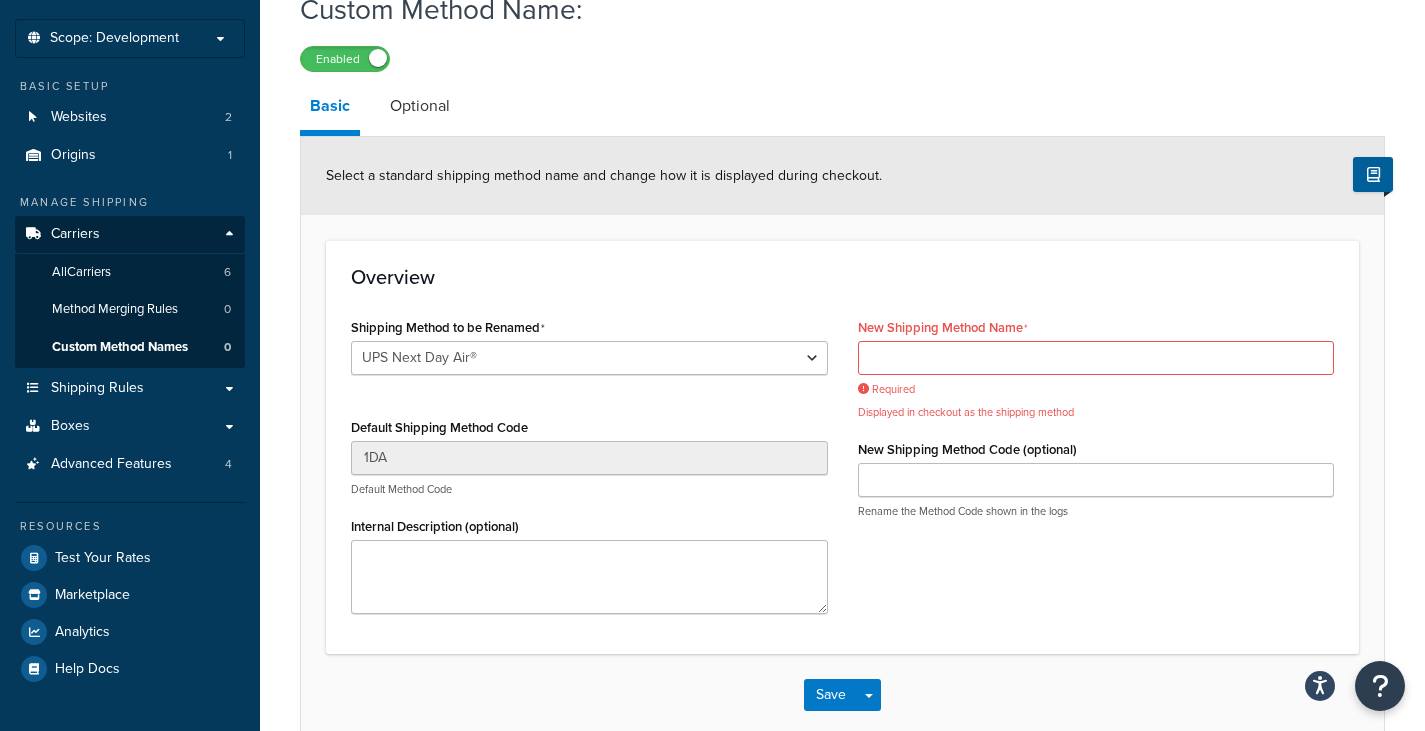 drag, startPoint x: 846, startPoint y: 580, endPoint x: 870, endPoint y: 534, distance: 51.884487 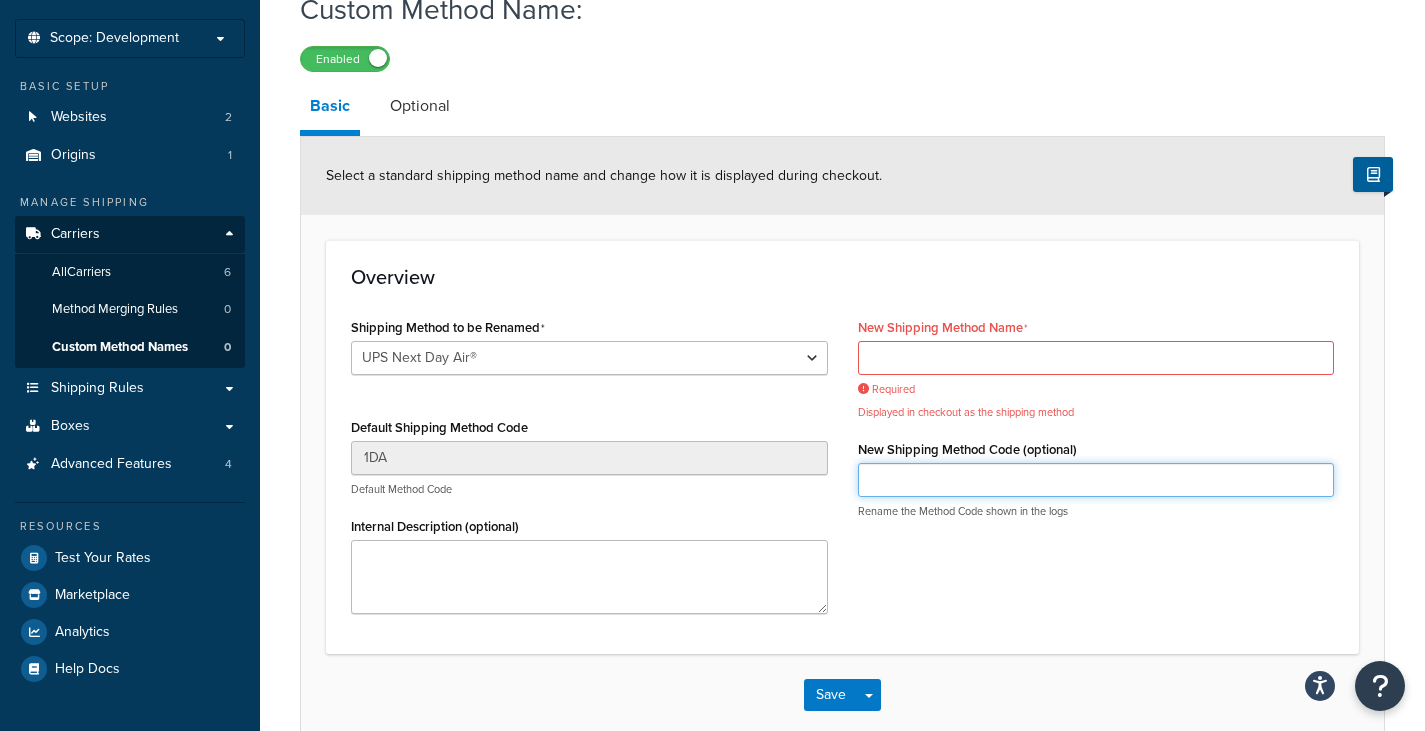 click on "New Shipping Method Code (optional)" at bounding box center (1096, 480) 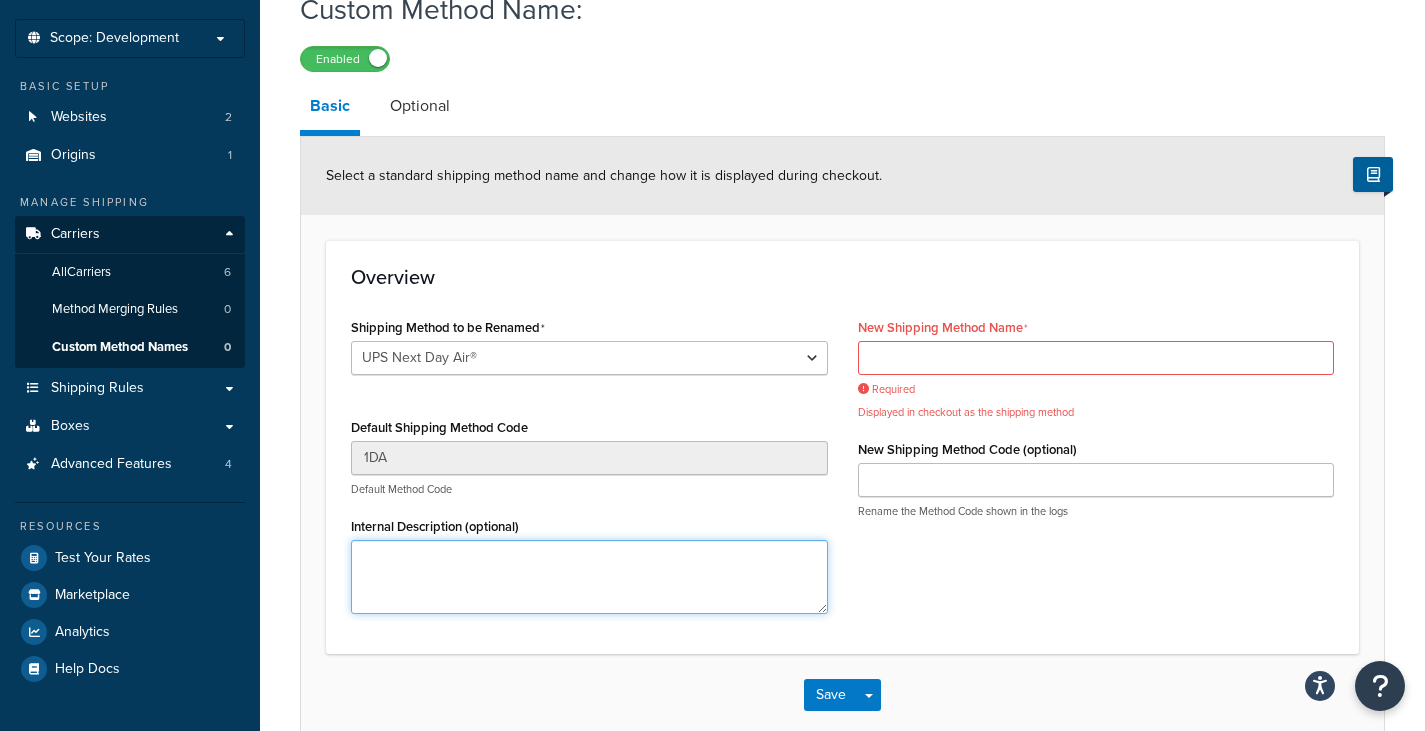 click on "Internal Description (optional)" at bounding box center [589, 577] 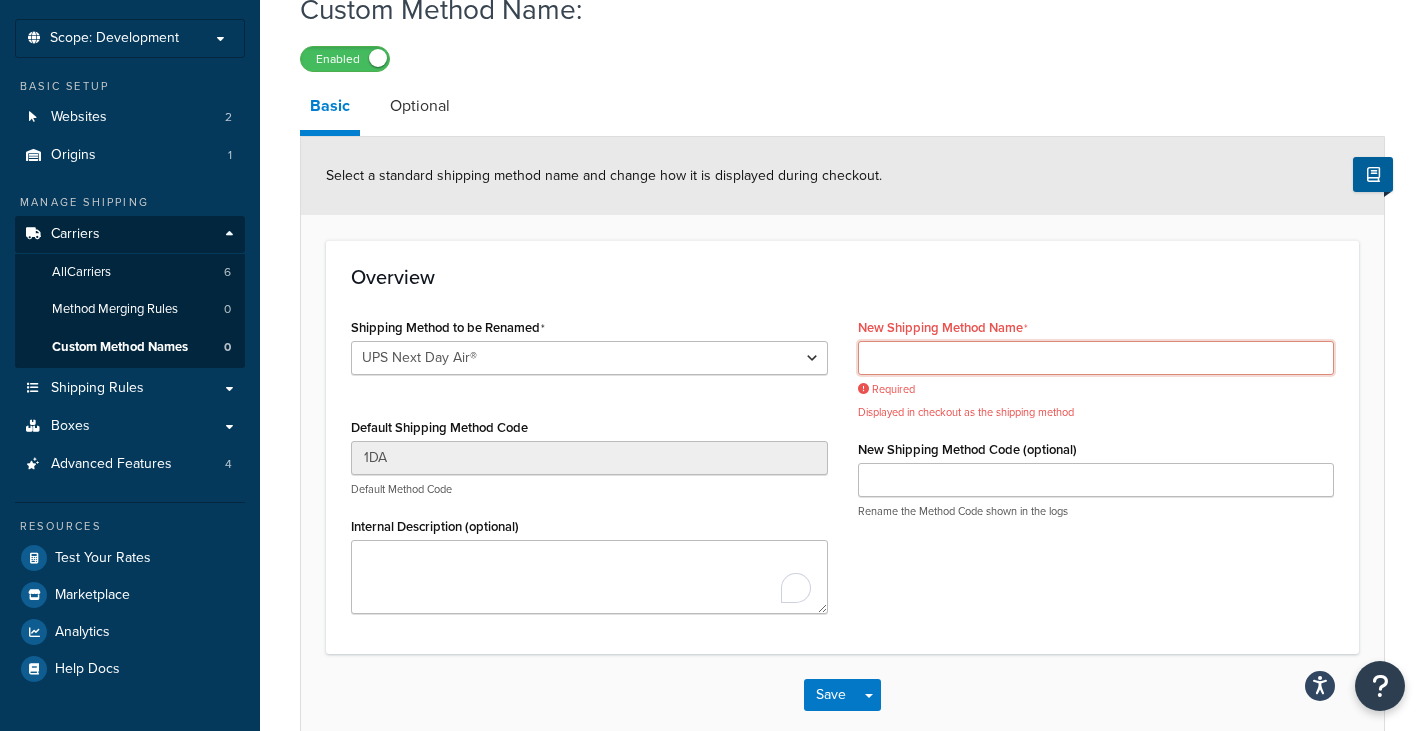 drag, startPoint x: 470, startPoint y: 583, endPoint x: 966, endPoint y: 356, distance: 545.47687 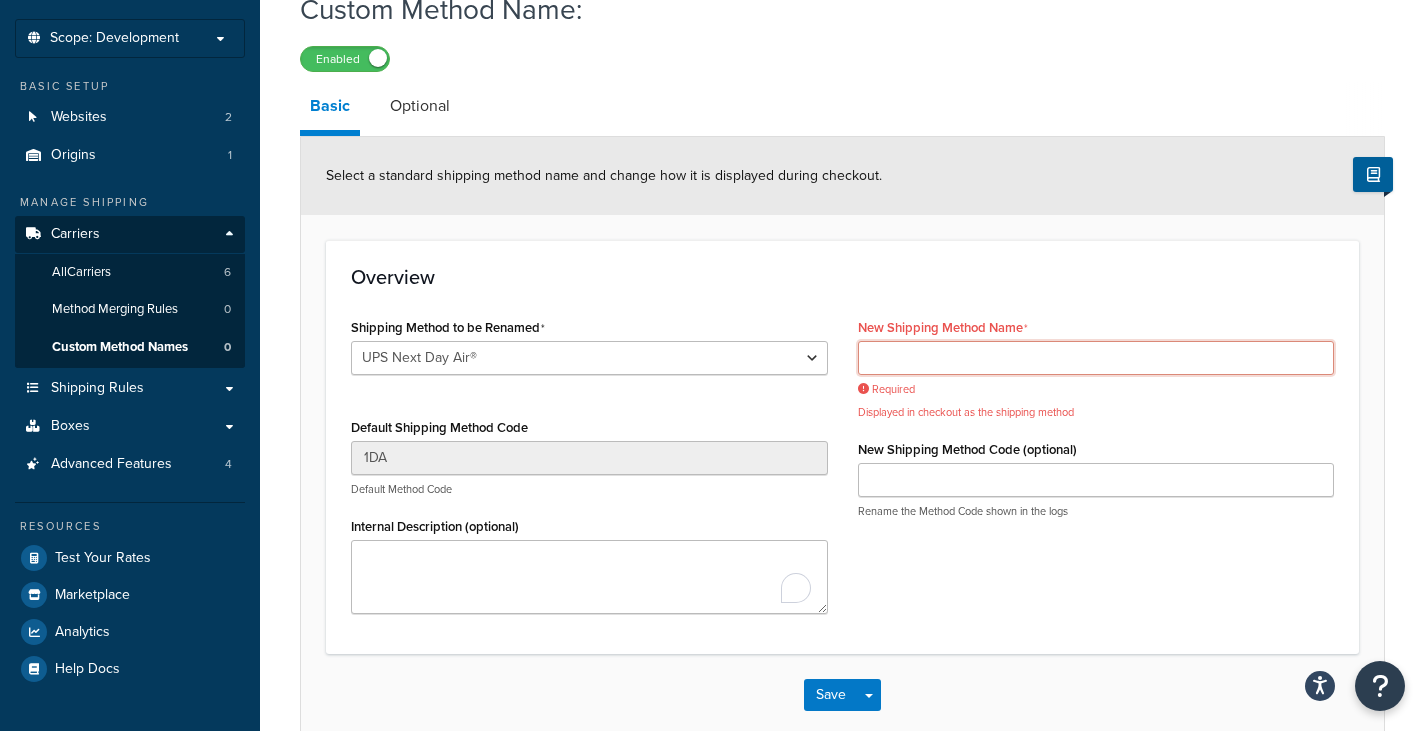 paste on "Orders must be placed before 11 AM EST for next-day delivery. Excludes weekends and holidays" 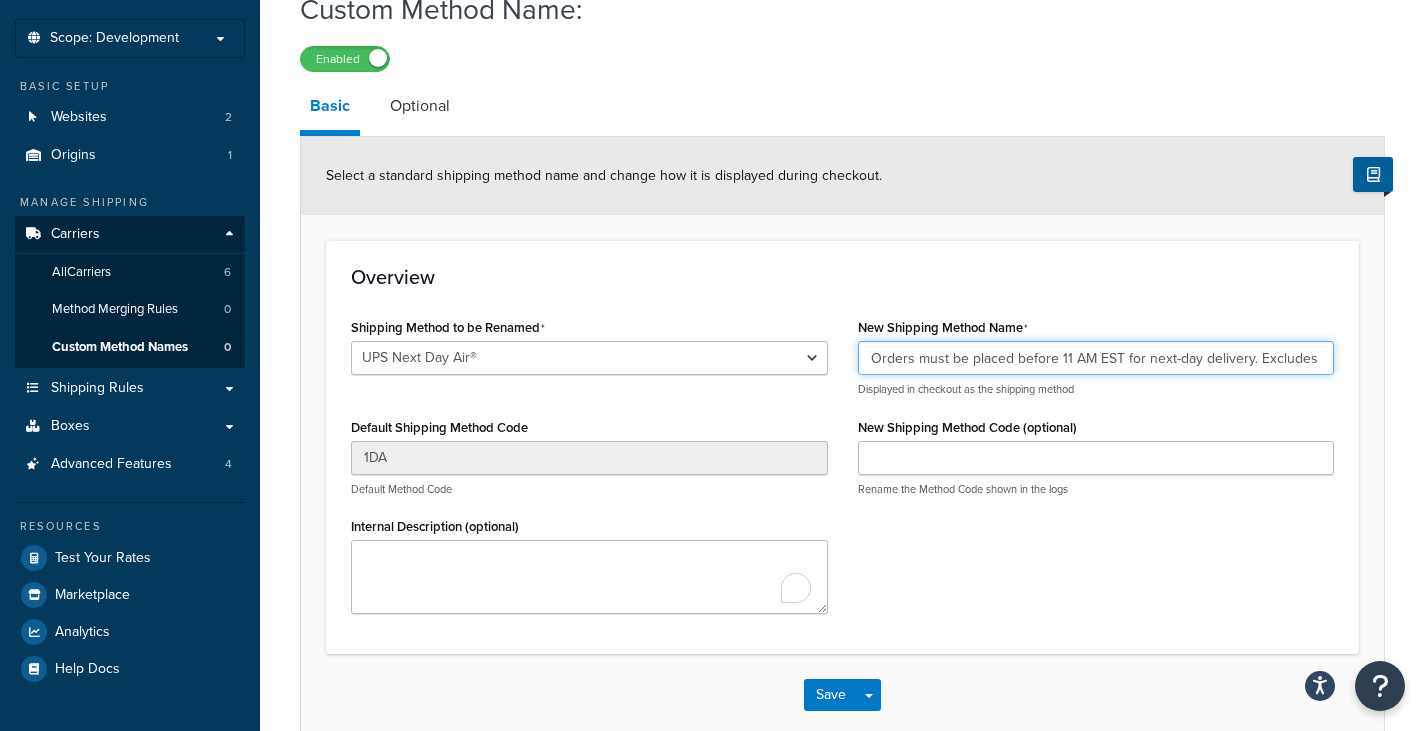 scroll, scrollTop: 0, scrollLeft: 135, axis: horizontal 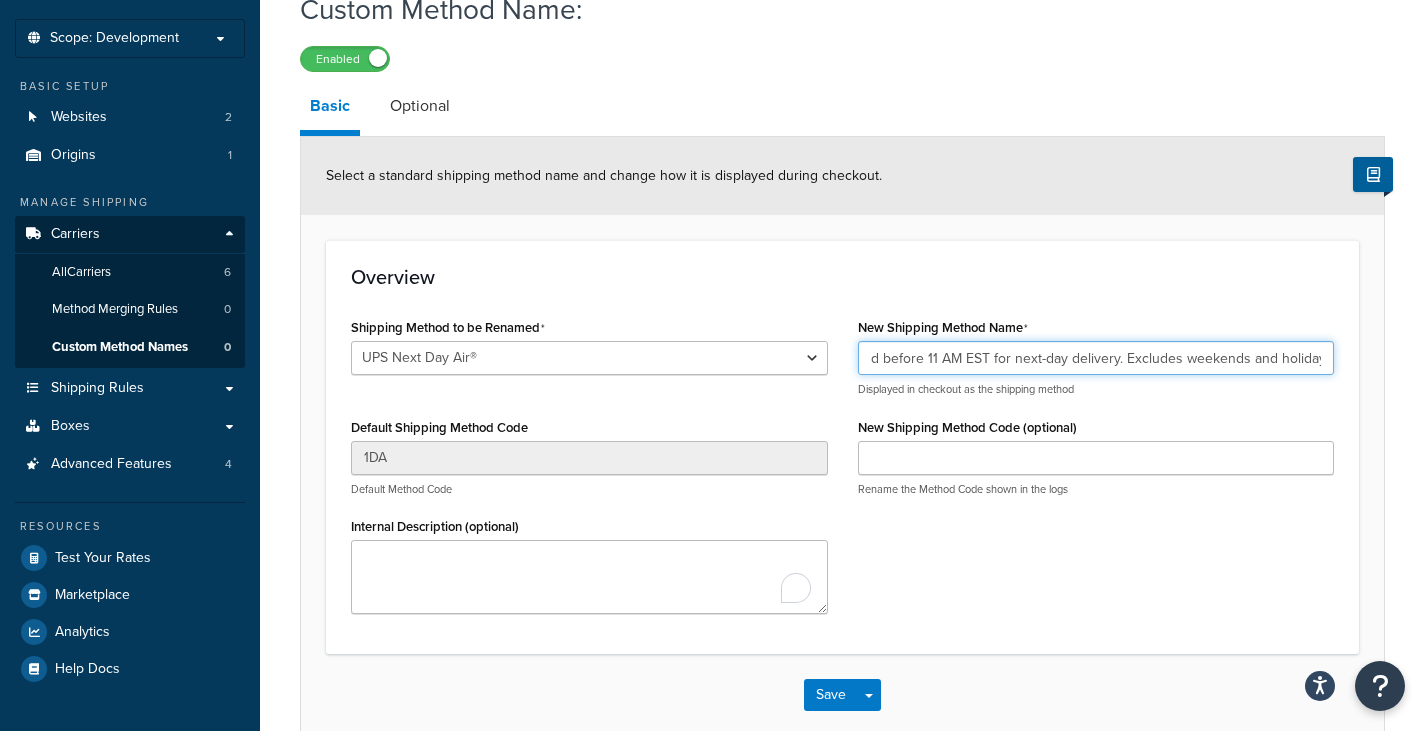 drag, startPoint x: 963, startPoint y: 359, endPoint x: 1284, endPoint y: 410, distance: 325.02615 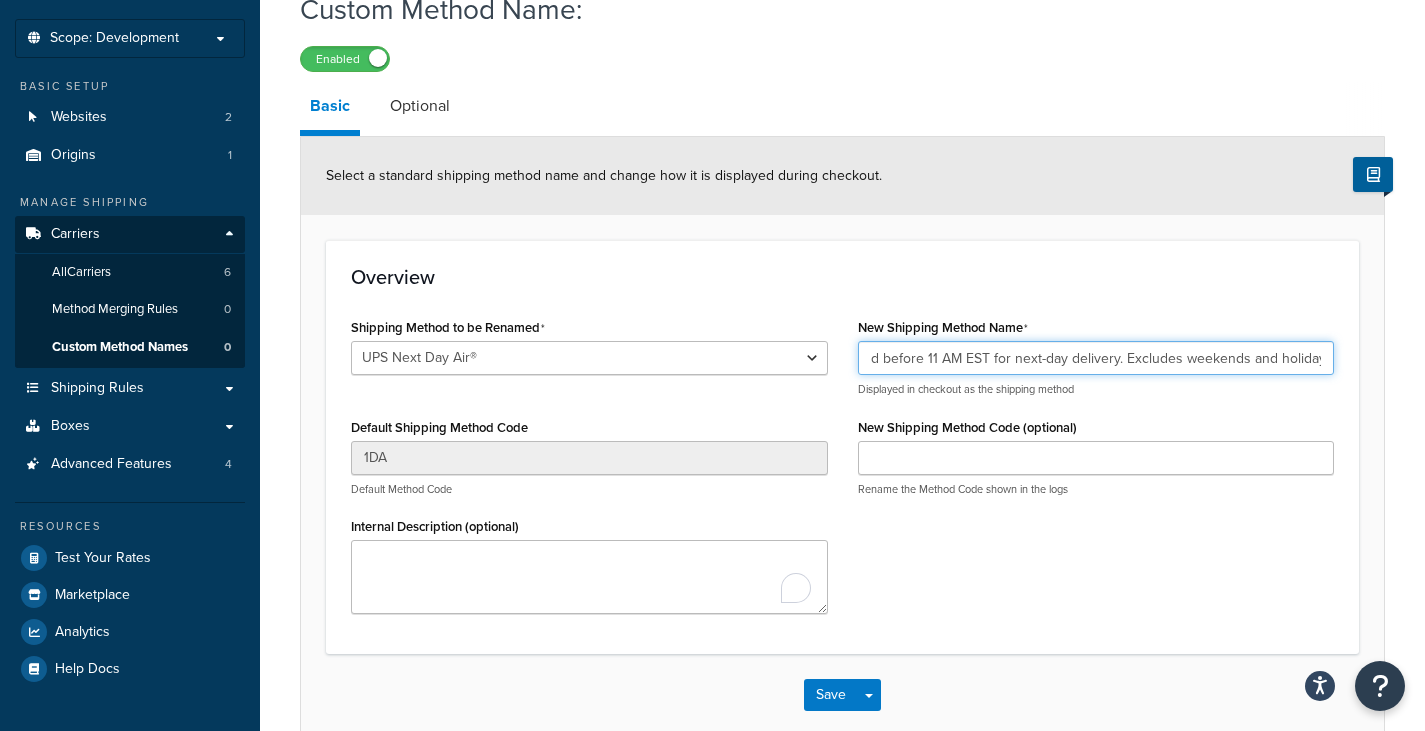 scroll, scrollTop: 0, scrollLeft: 0, axis: both 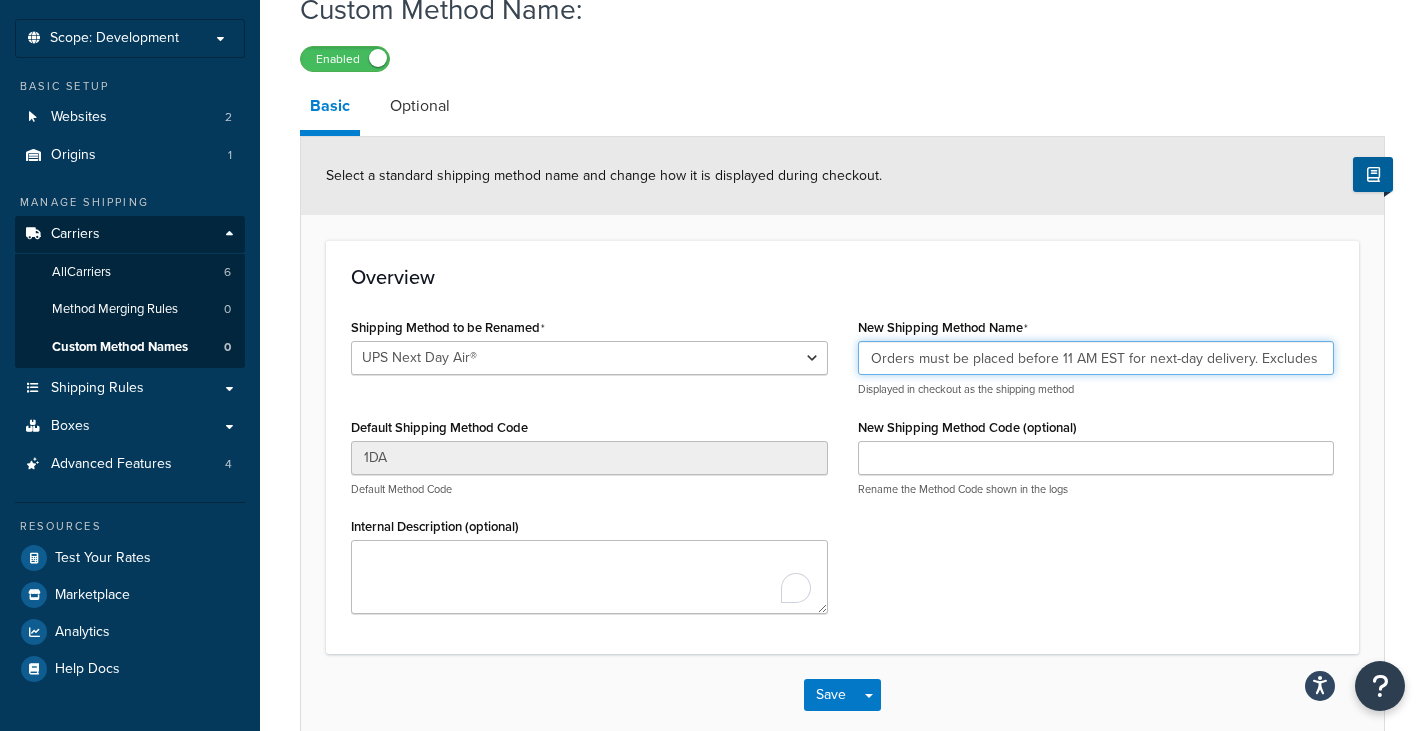 drag, startPoint x: 1076, startPoint y: 356, endPoint x: 942, endPoint y: 375, distance: 135.34032 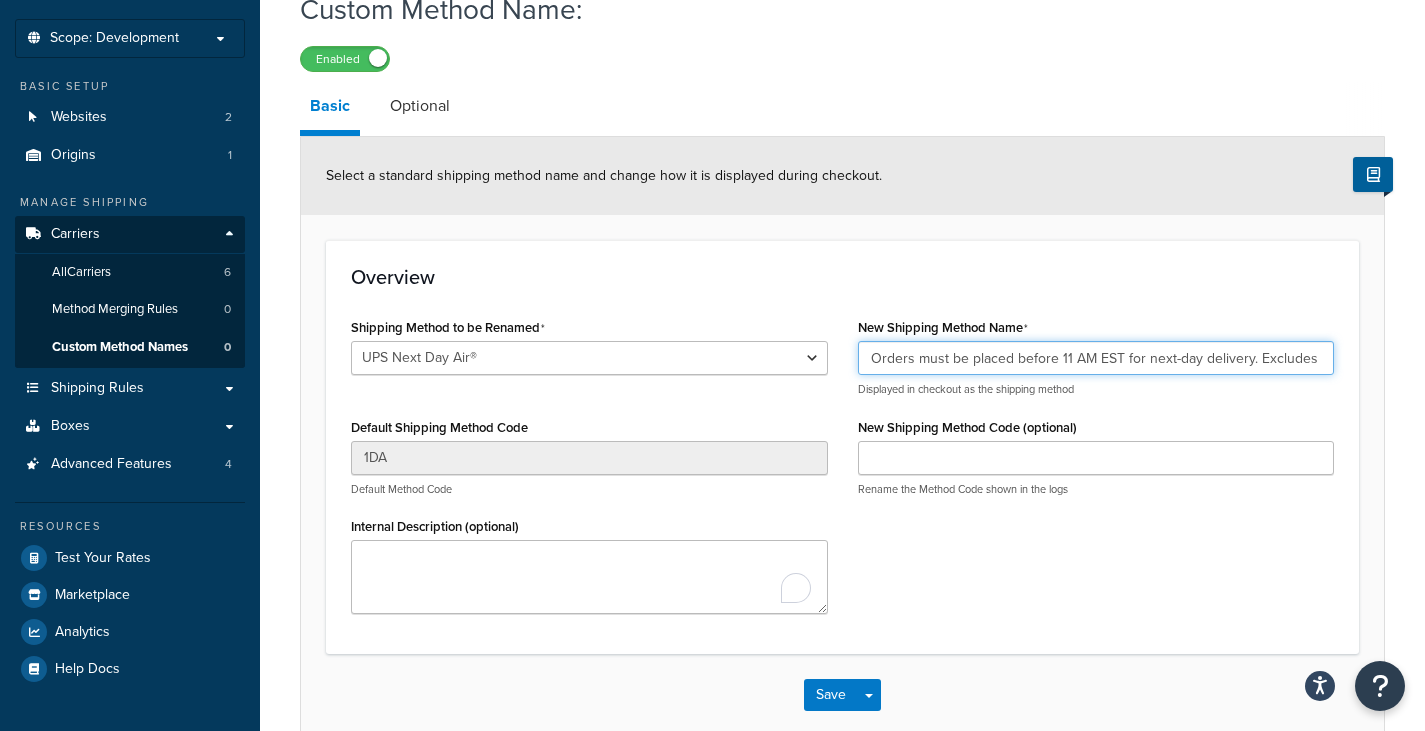 click on "Orders must be placed before 11 AM EST for next-day delivery. Excludes weekends and holidays" at bounding box center (1096, 358) 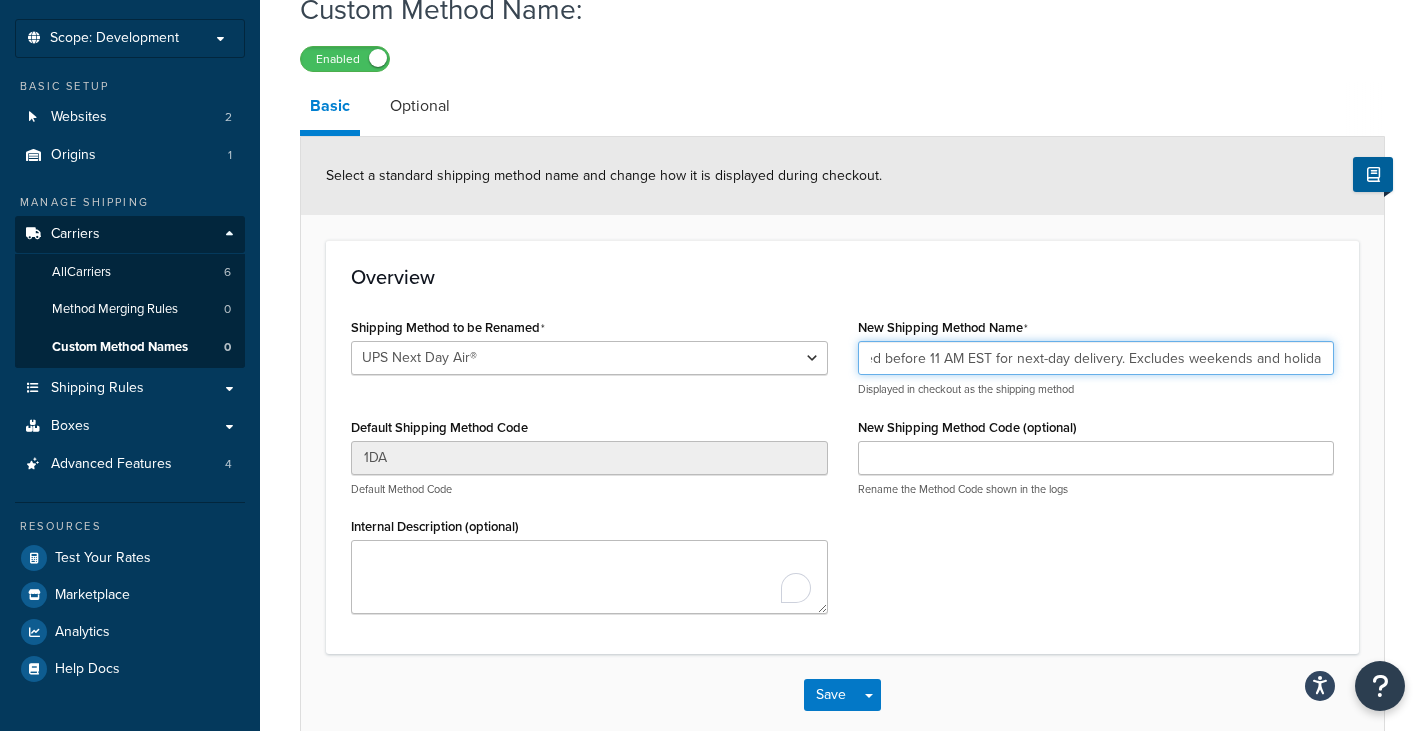 scroll, scrollTop: 0, scrollLeft: 0, axis: both 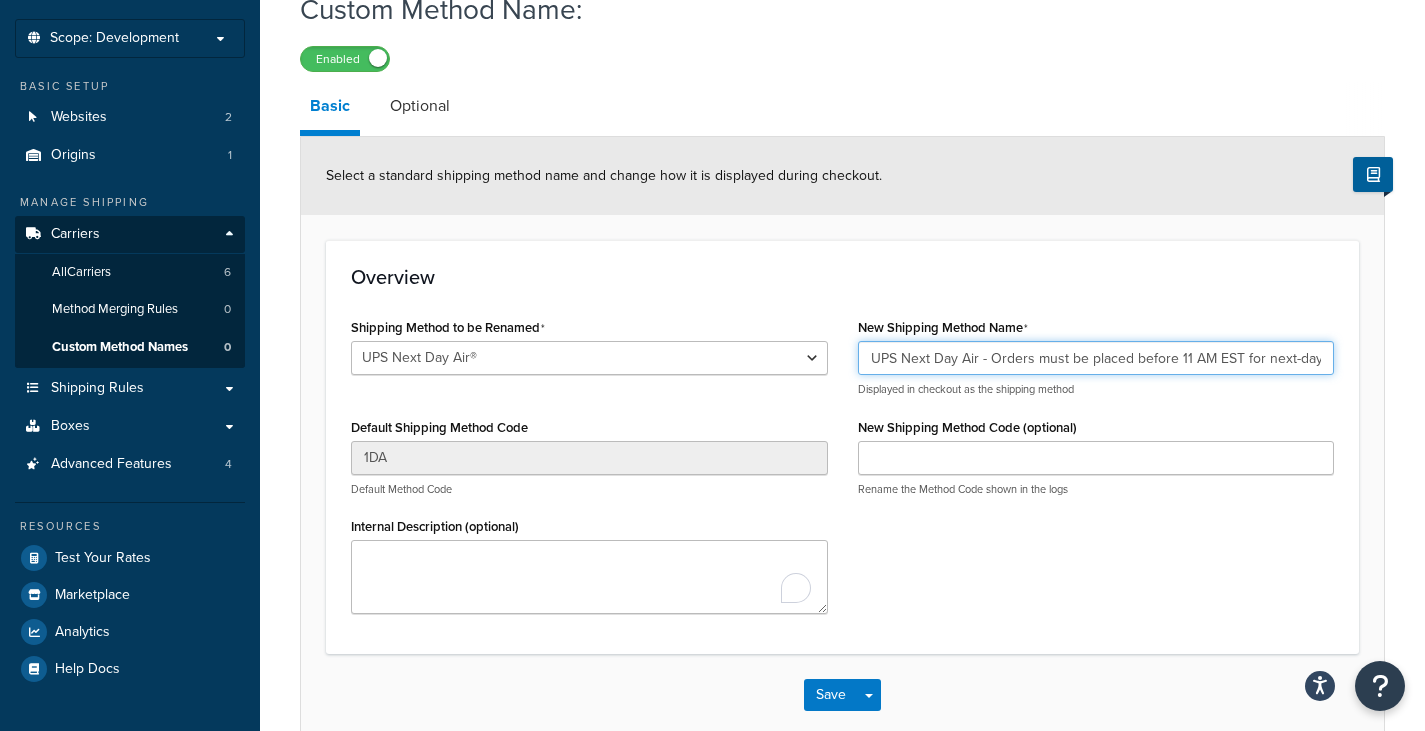 drag, startPoint x: 1096, startPoint y: 356, endPoint x: 979, endPoint y: 467, distance: 161.27615 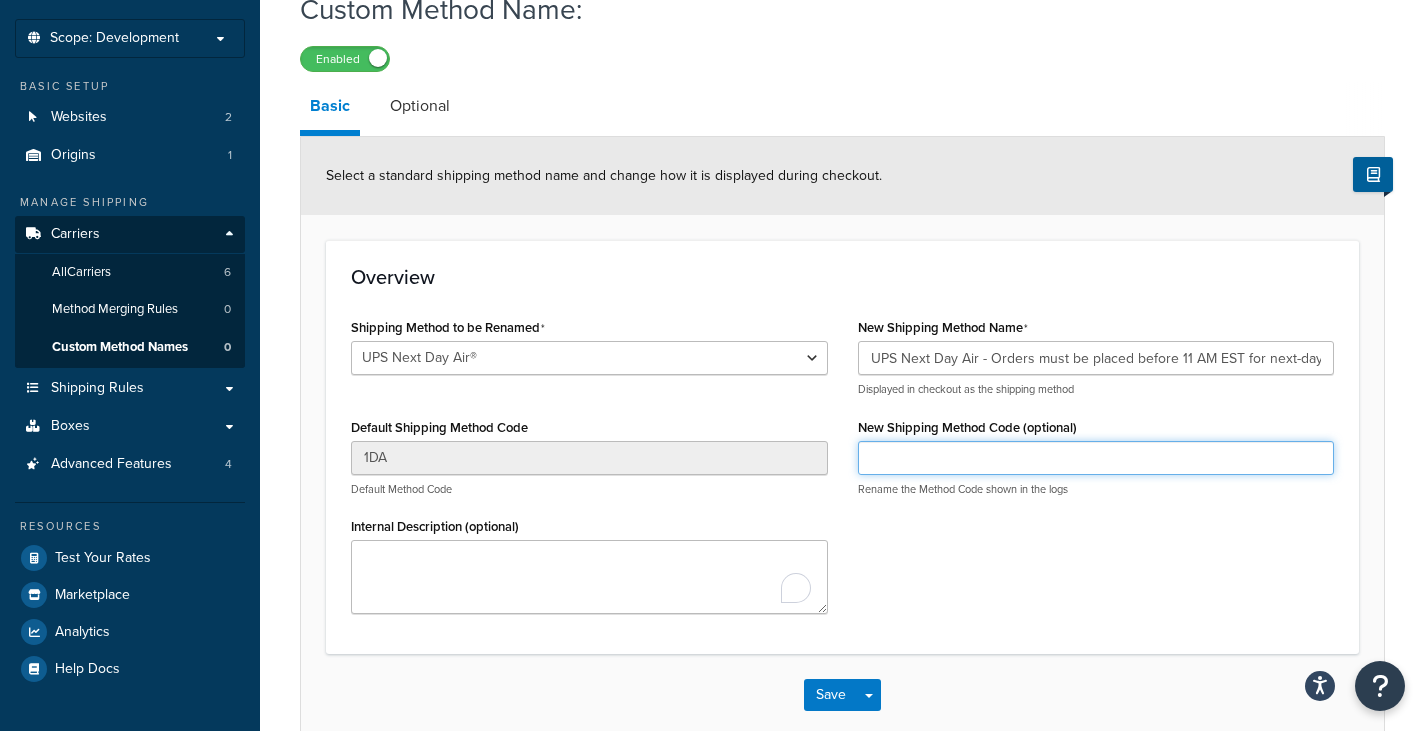 click on "New Shipping Method Code (optional)" at bounding box center (1096, 458) 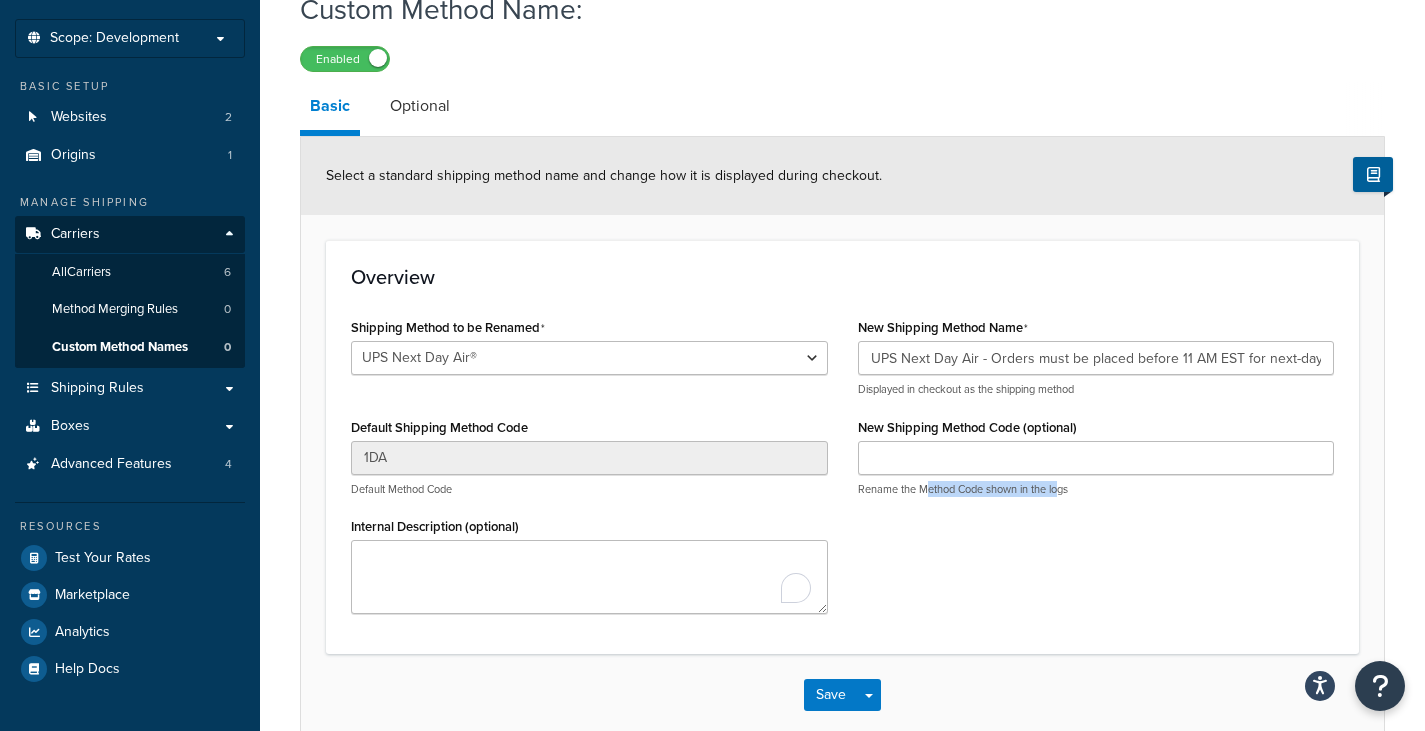 drag, startPoint x: 925, startPoint y: 497, endPoint x: 8, endPoint y: 475, distance: 917.26385 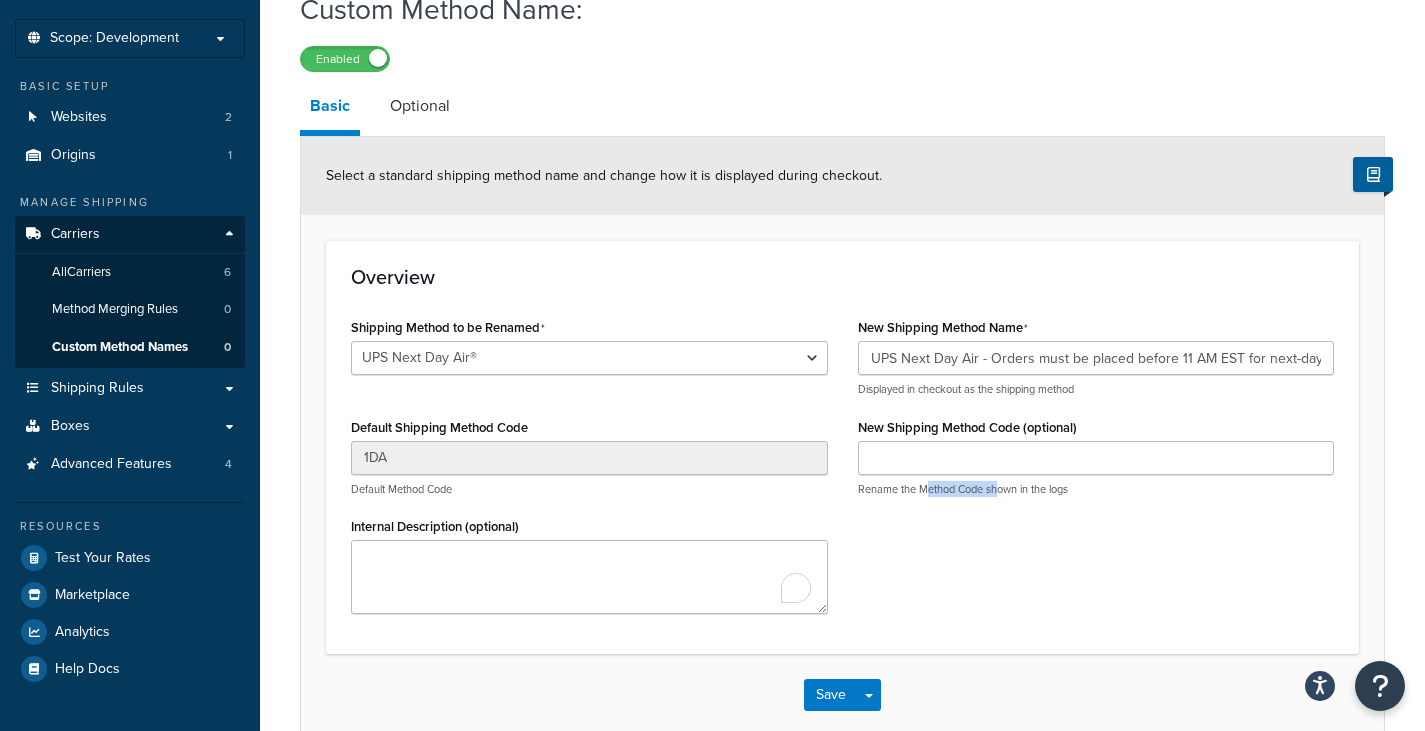 scroll, scrollTop: 0, scrollLeft: 0, axis: both 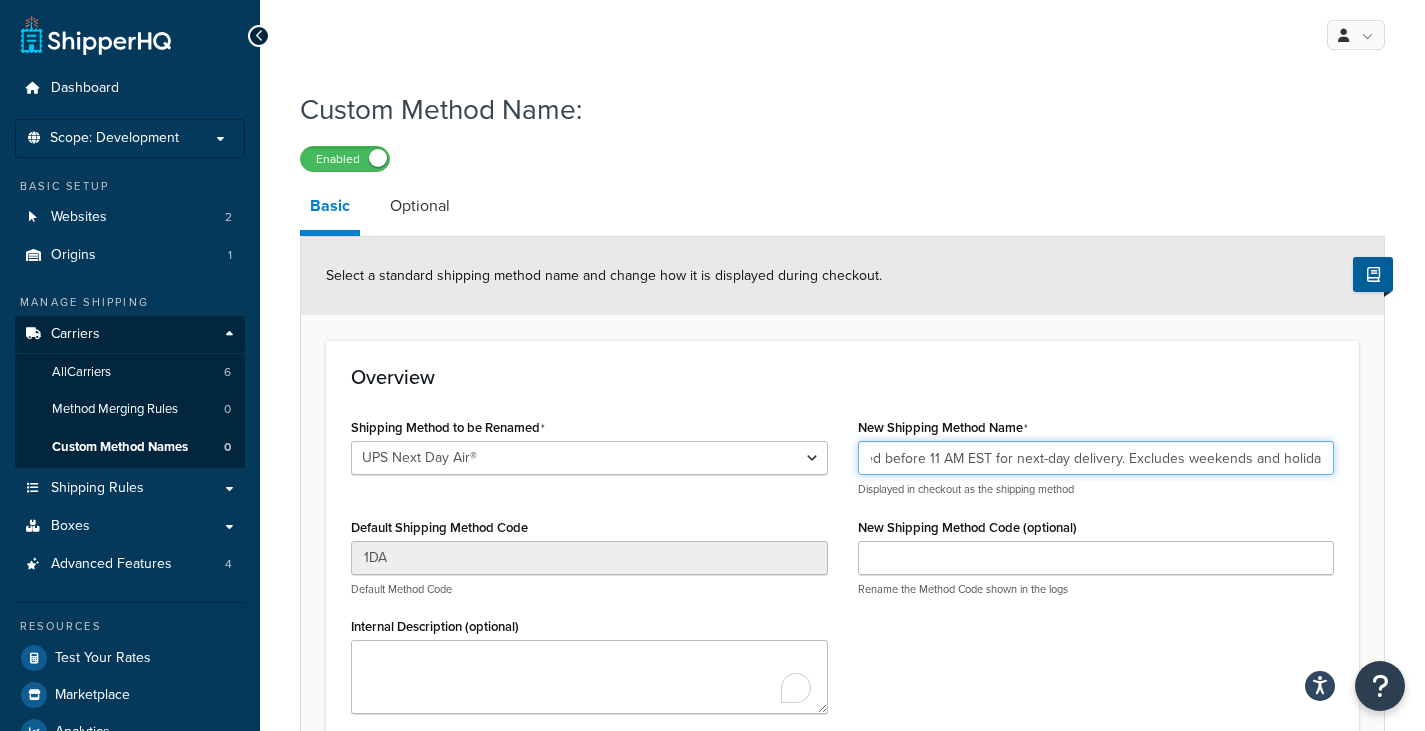 drag, startPoint x: 976, startPoint y: 456, endPoint x: 1439, endPoint y: 454, distance: 463.00433 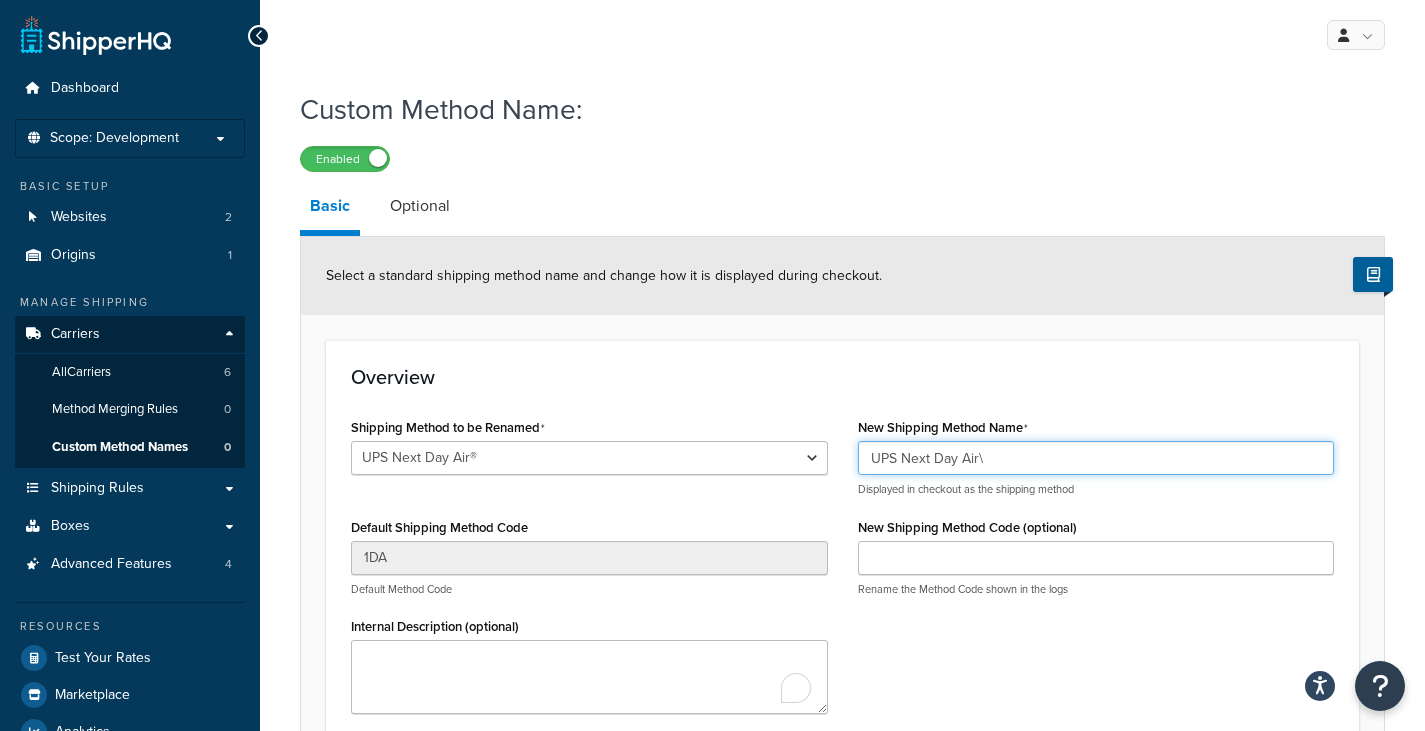 scroll, scrollTop: 0, scrollLeft: 0, axis: both 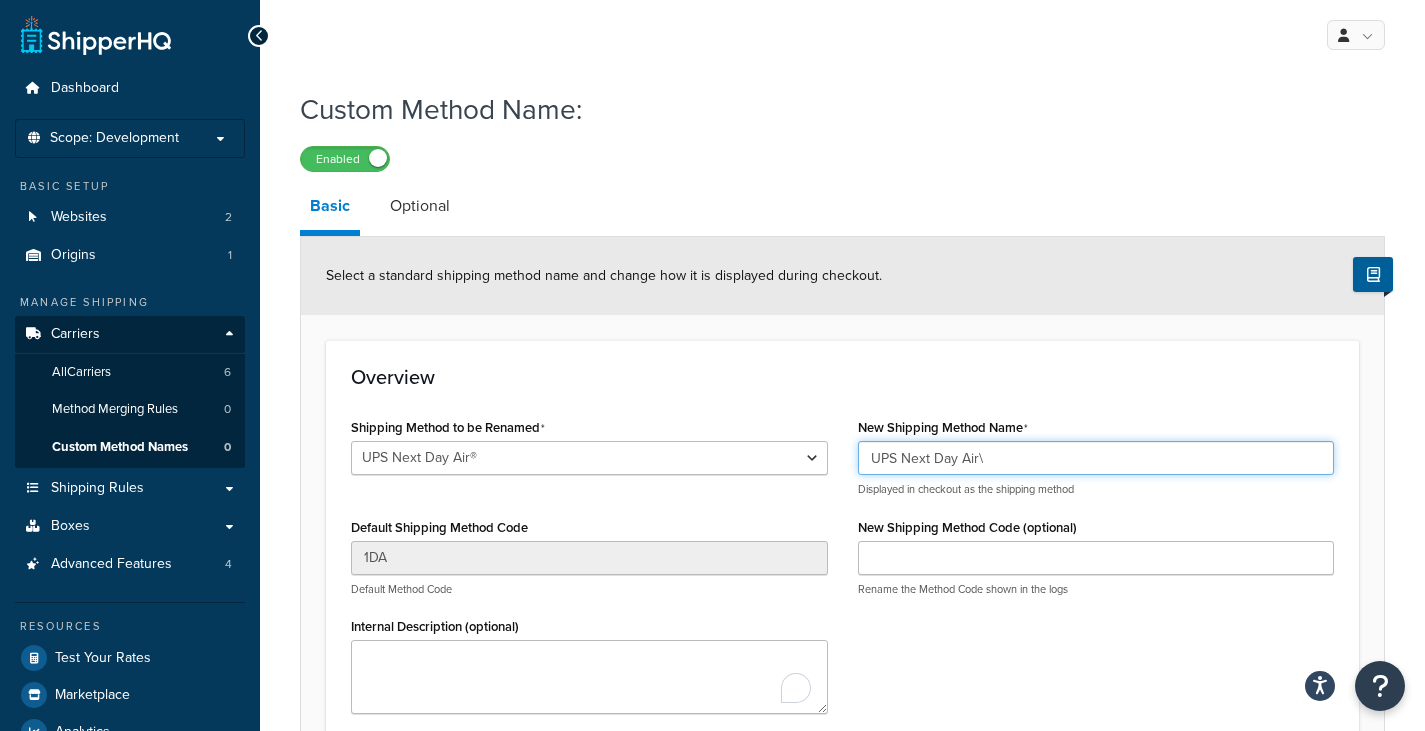 type on "UPS Next Day Air\" 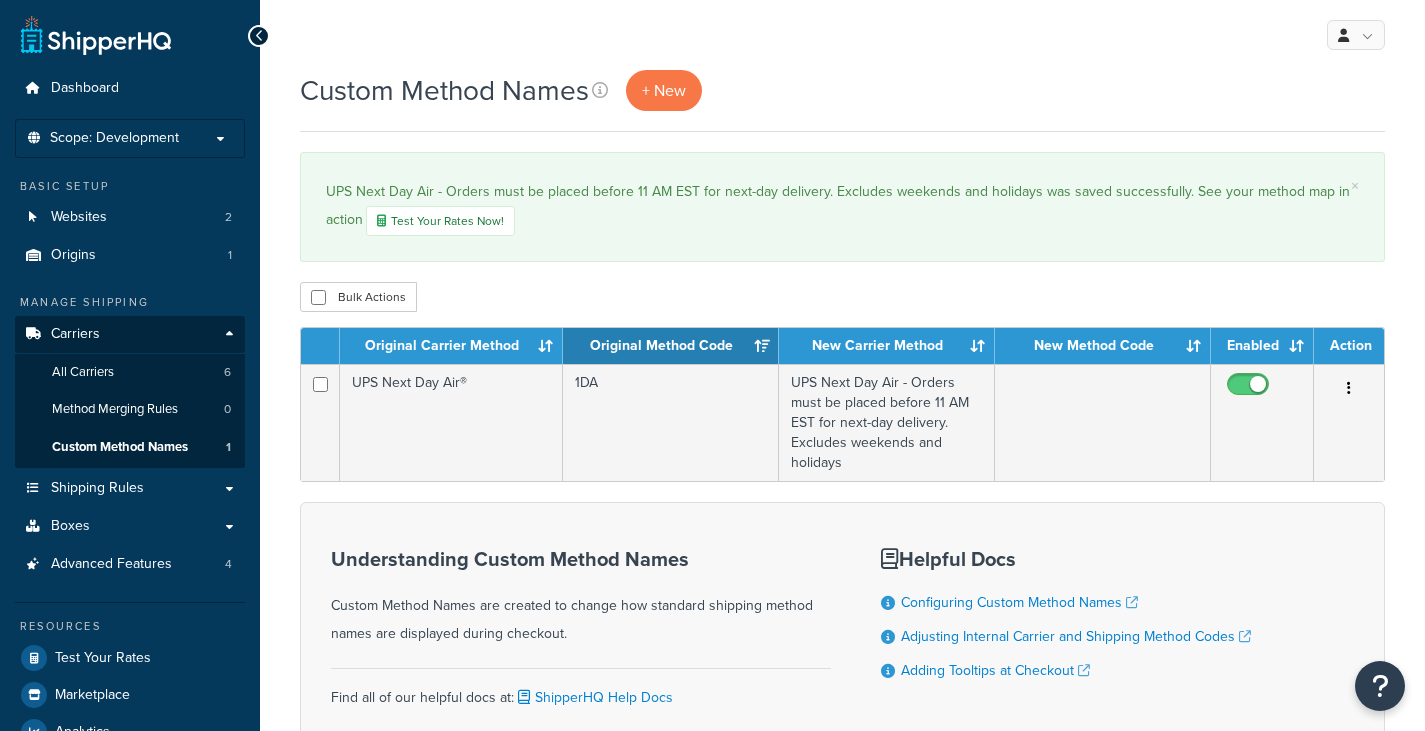 scroll, scrollTop: 0, scrollLeft: 0, axis: both 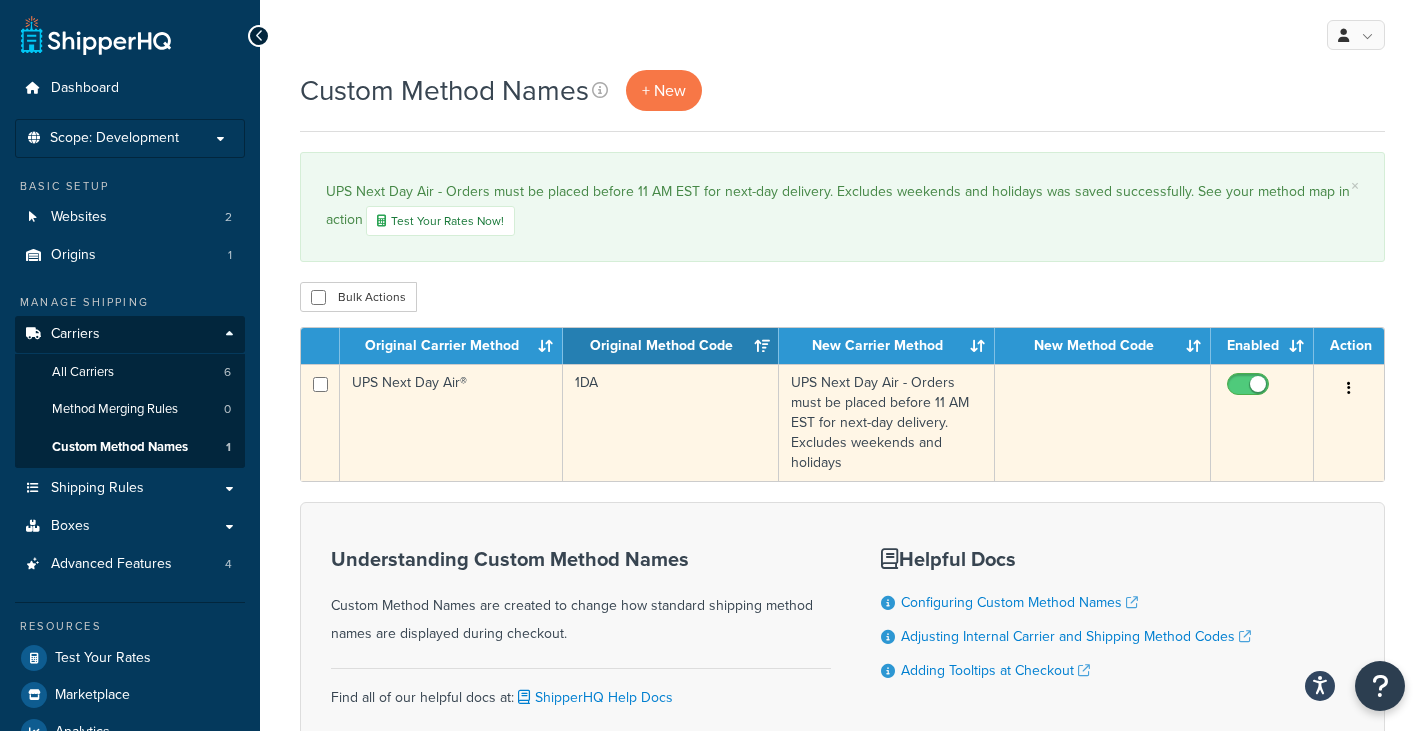 click on "1DA" at bounding box center (671, 422) 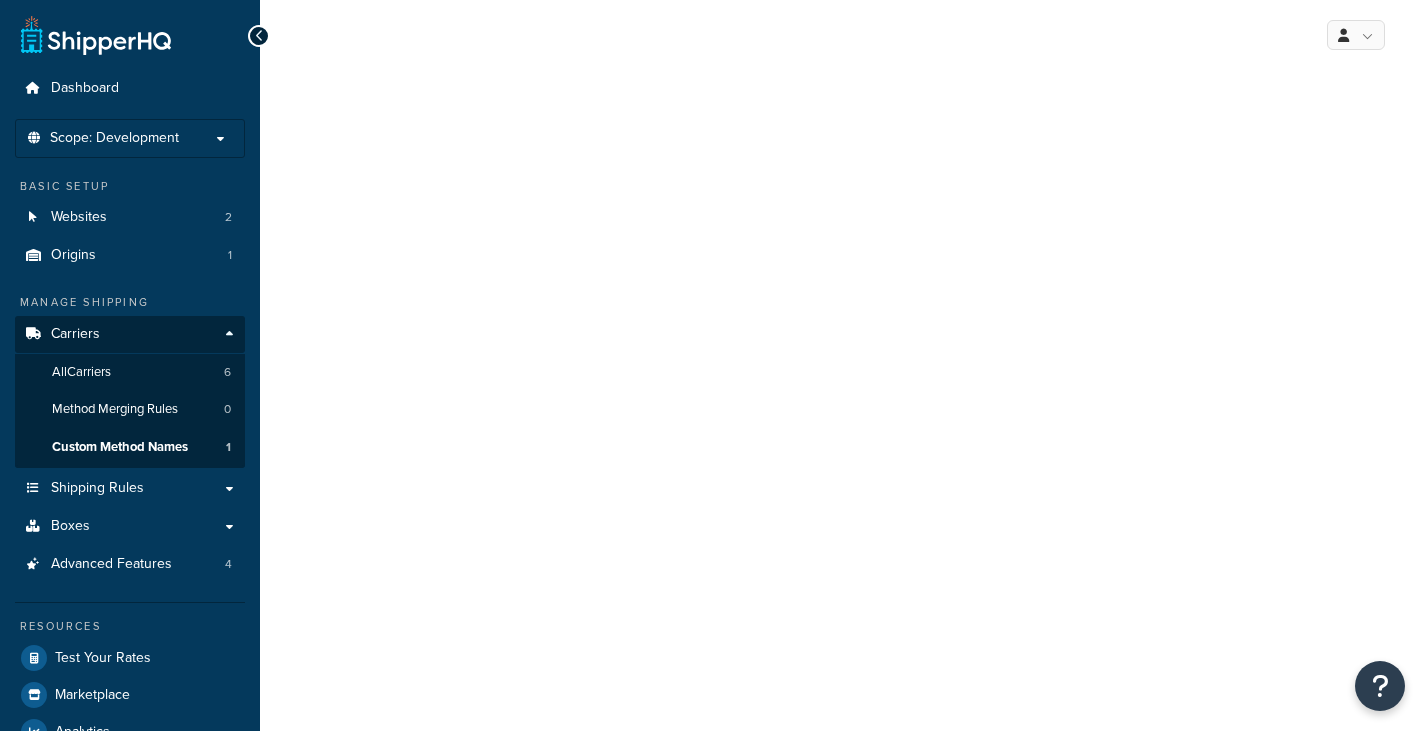 scroll, scrollTop: 0, scrollLeft: 0, axis: both 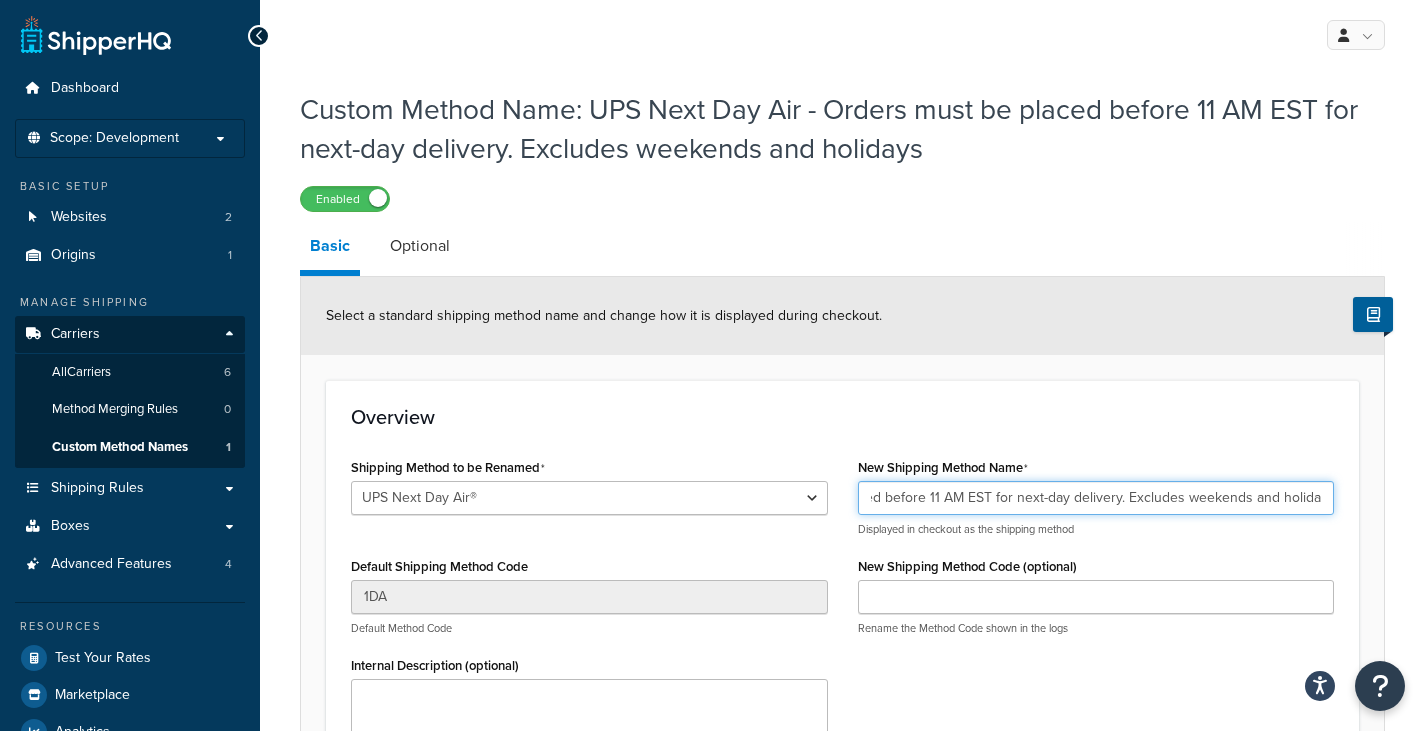 drag, startPoint x: 979, startPoint y: 502, endPoint x: 1439, endPoint y: 494, distance: 460.06955 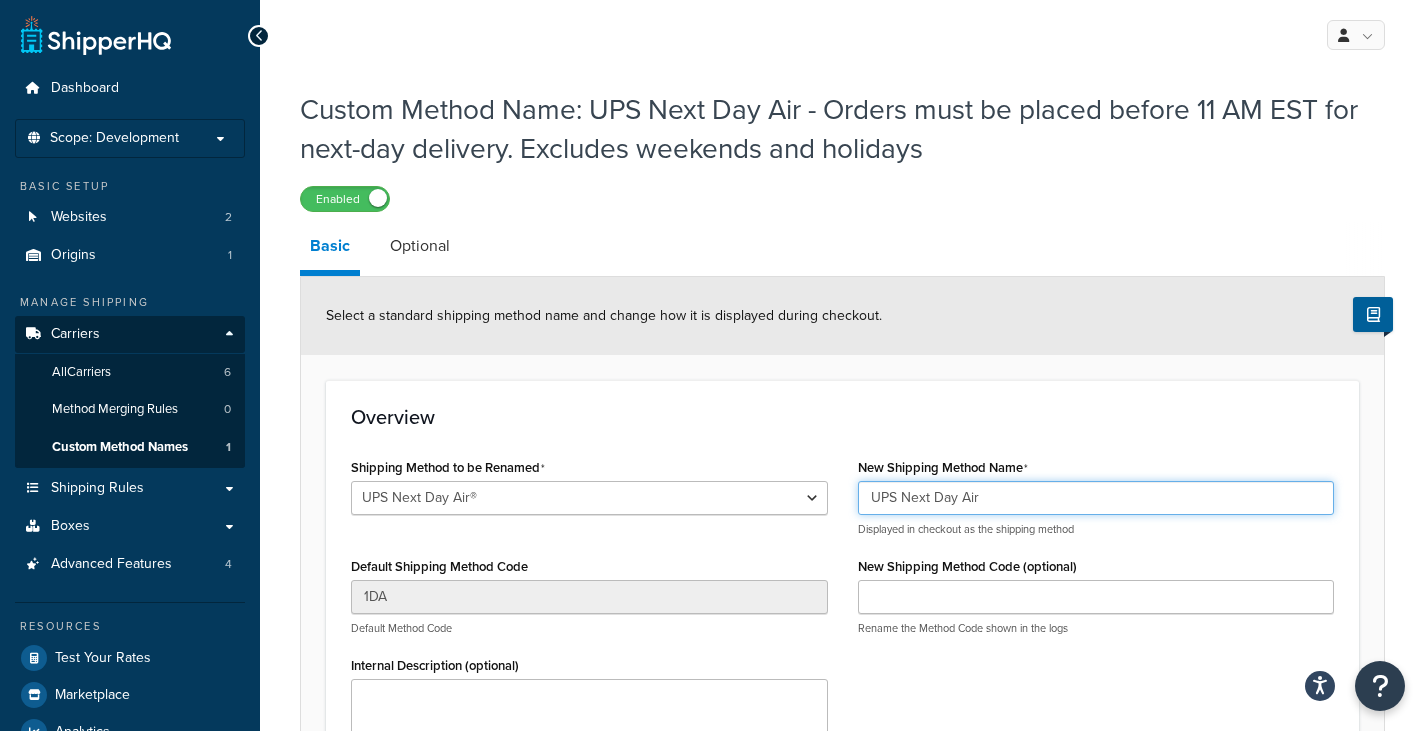 scroll, scrollTop: 0, scrollLeft: 0, axis: both 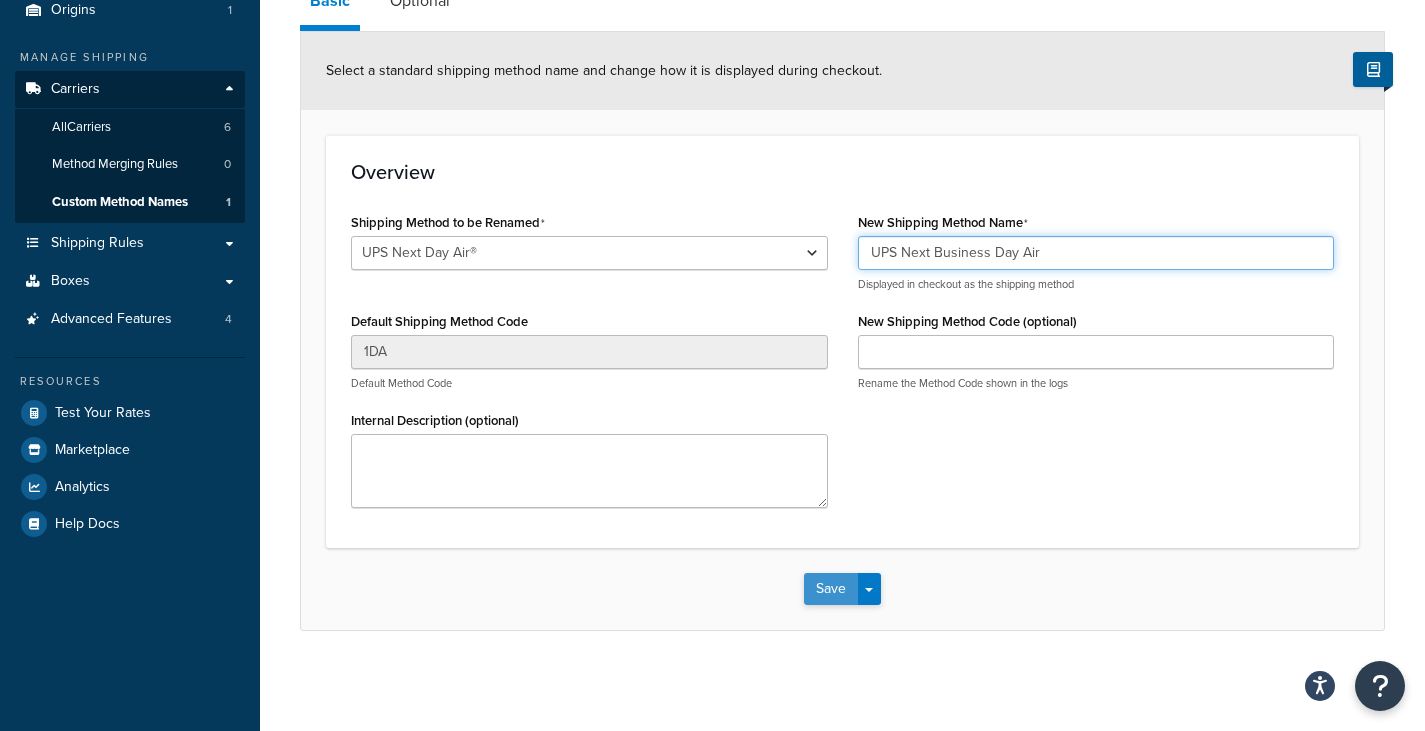 type on "UPS Next Business Day Air" 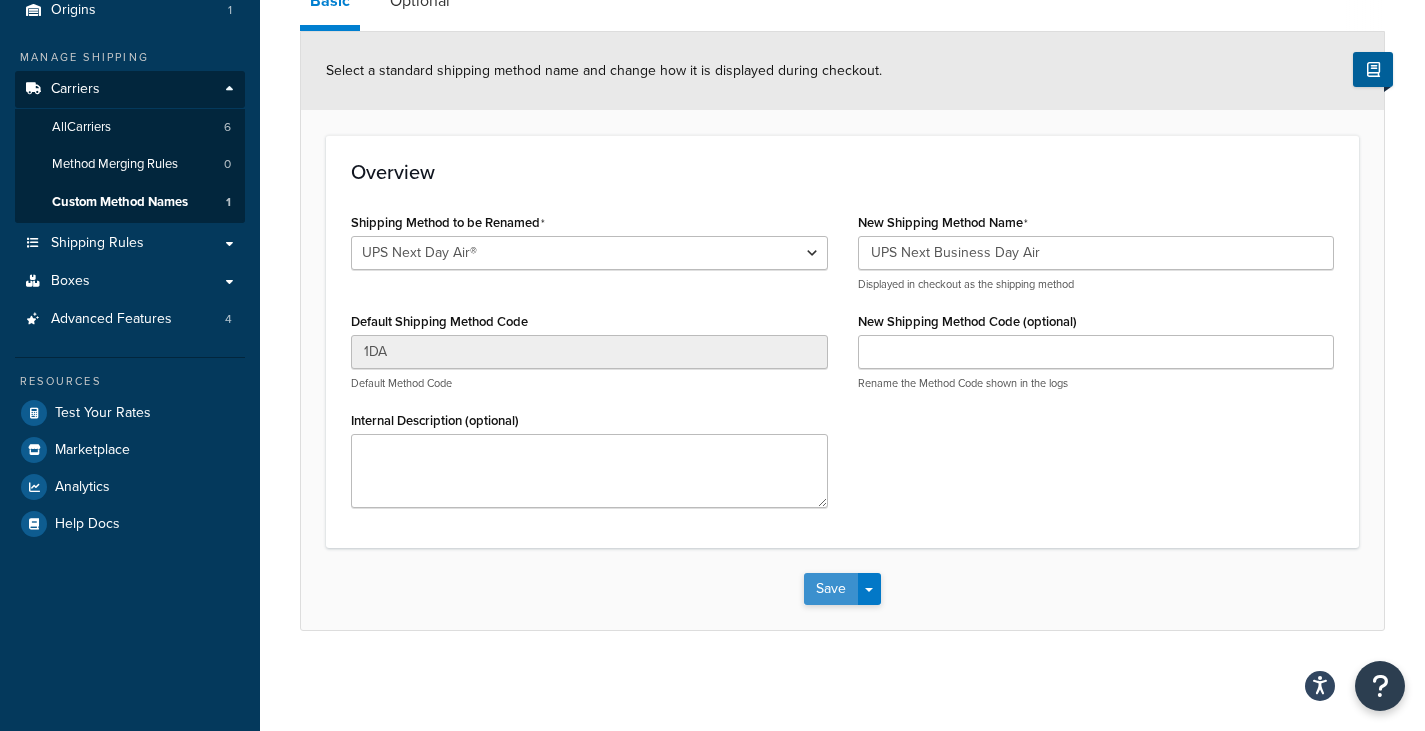 click on "Save" at bounding box center [831, 589] 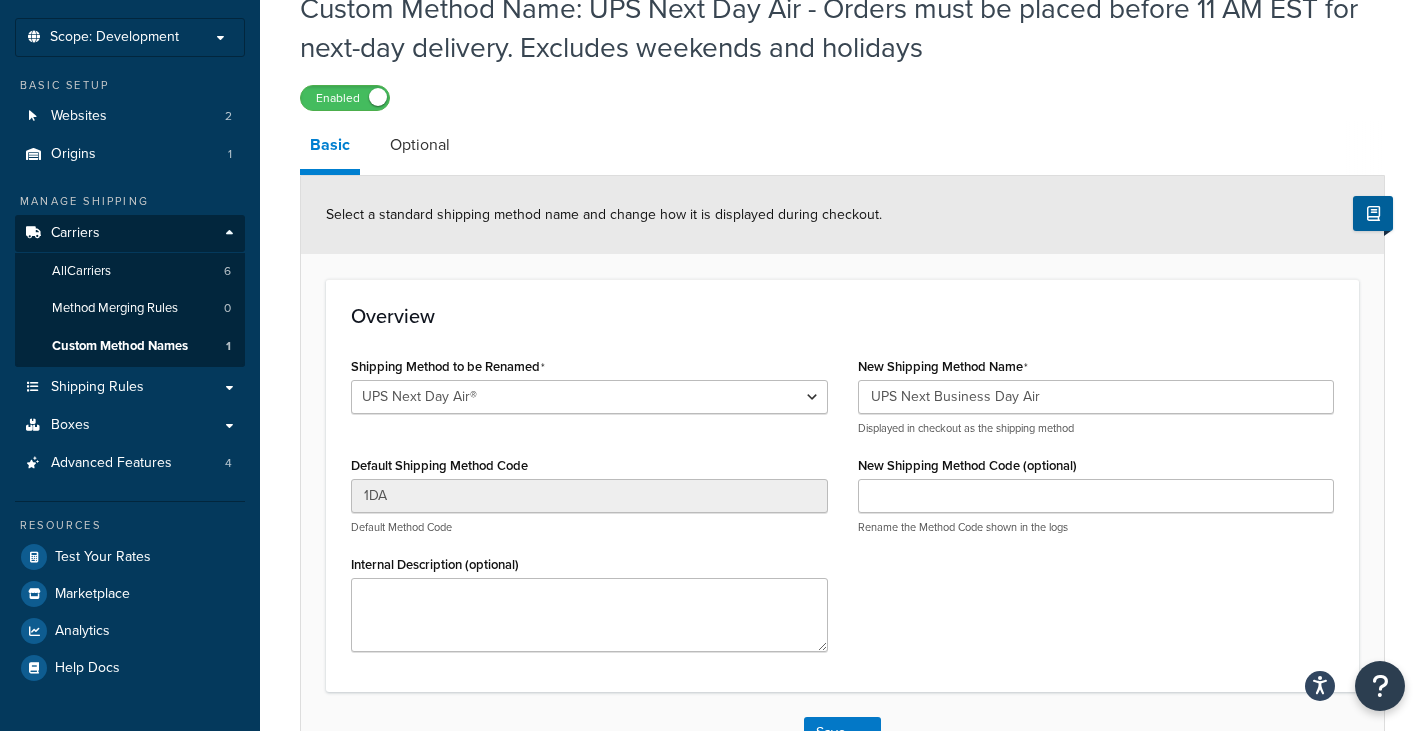 scroll, scrollTop: 245, scrollLeft: 0, axis: vertical 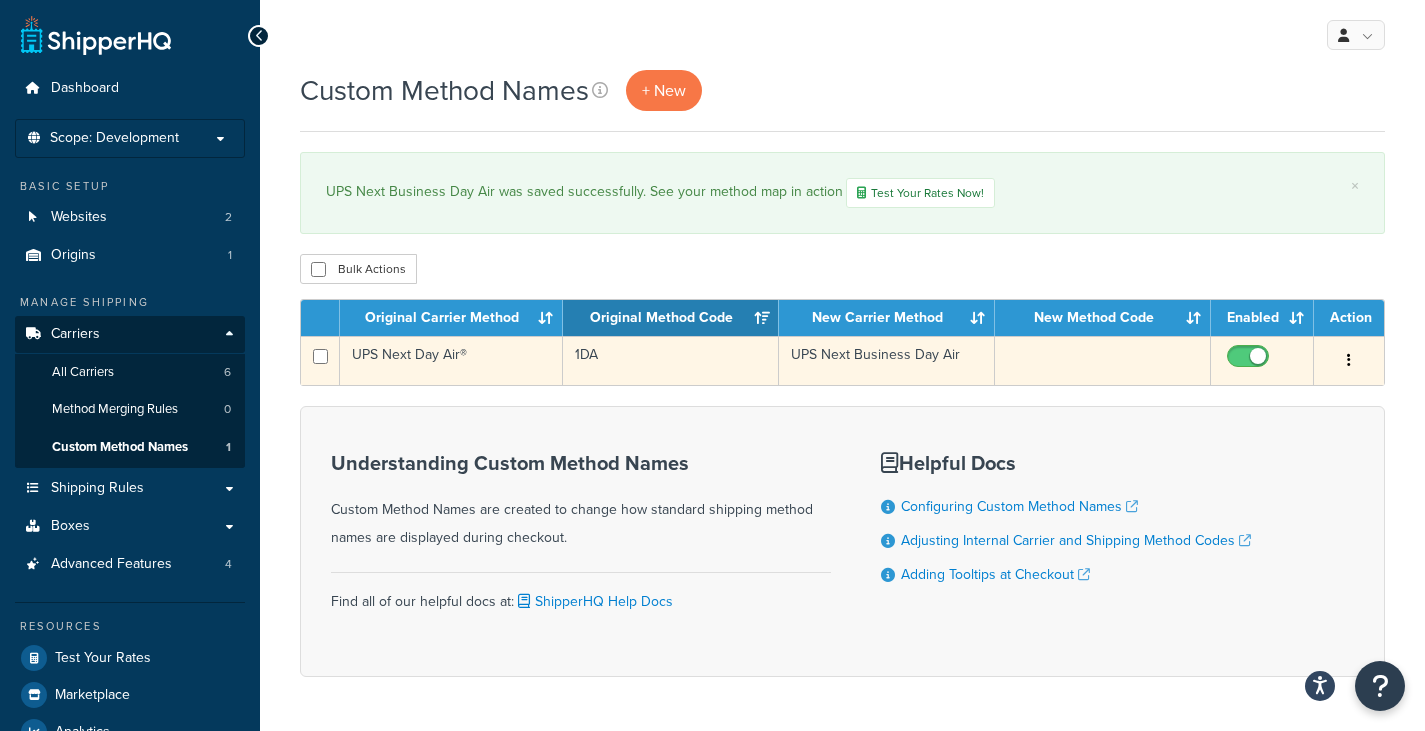 click at bounding box center [1349, 361] 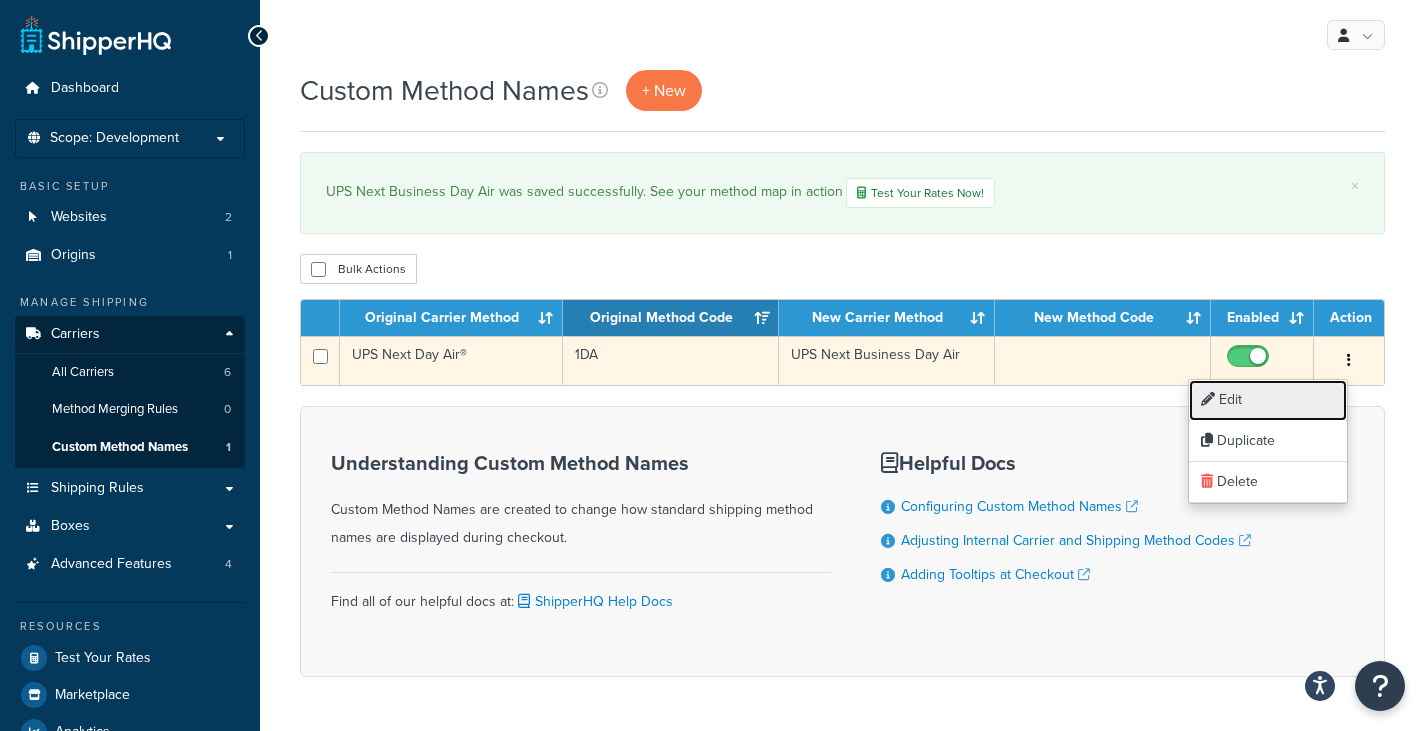 click on "Edit" at bounding box center [1268, 400] 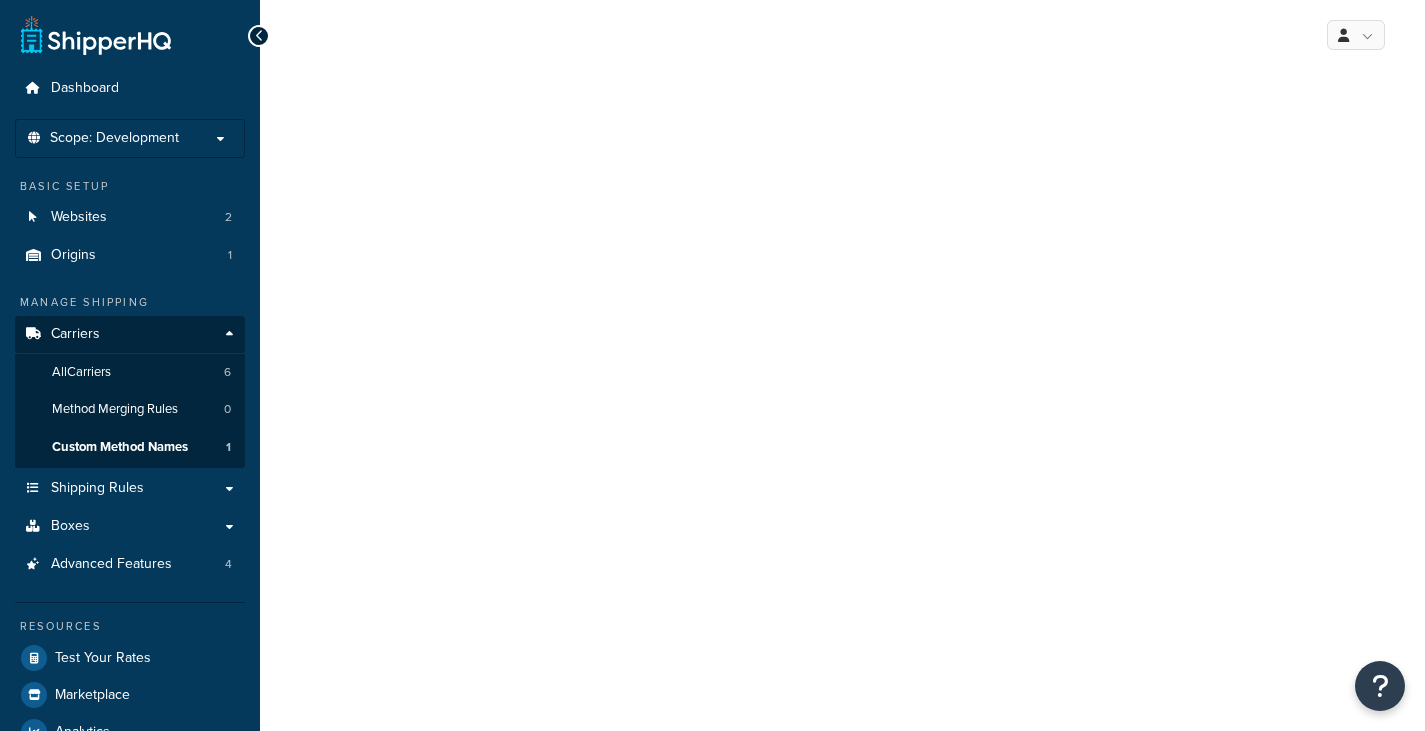 scroll, scrollTop: 0, scrollLeft: 0, axis: both 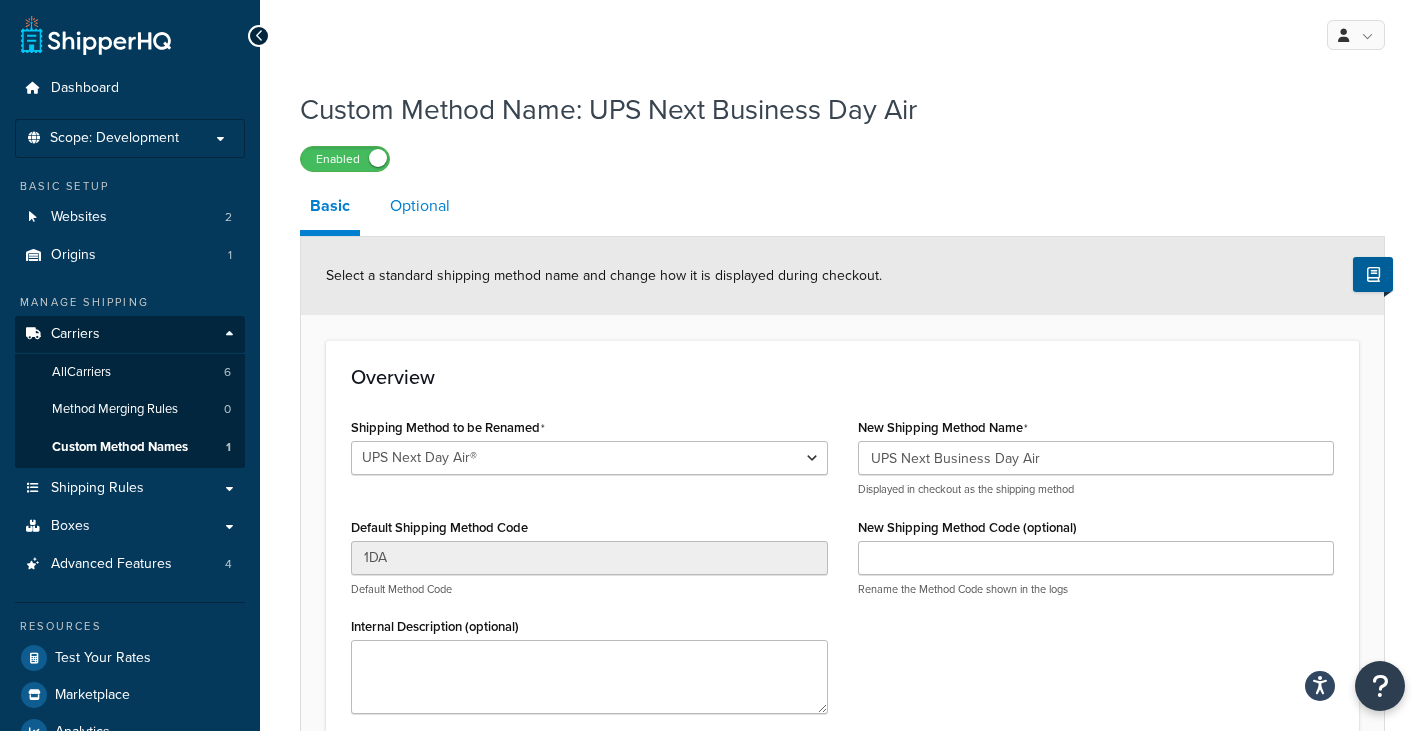 click on "Optional" at bounding box center [420, 206] 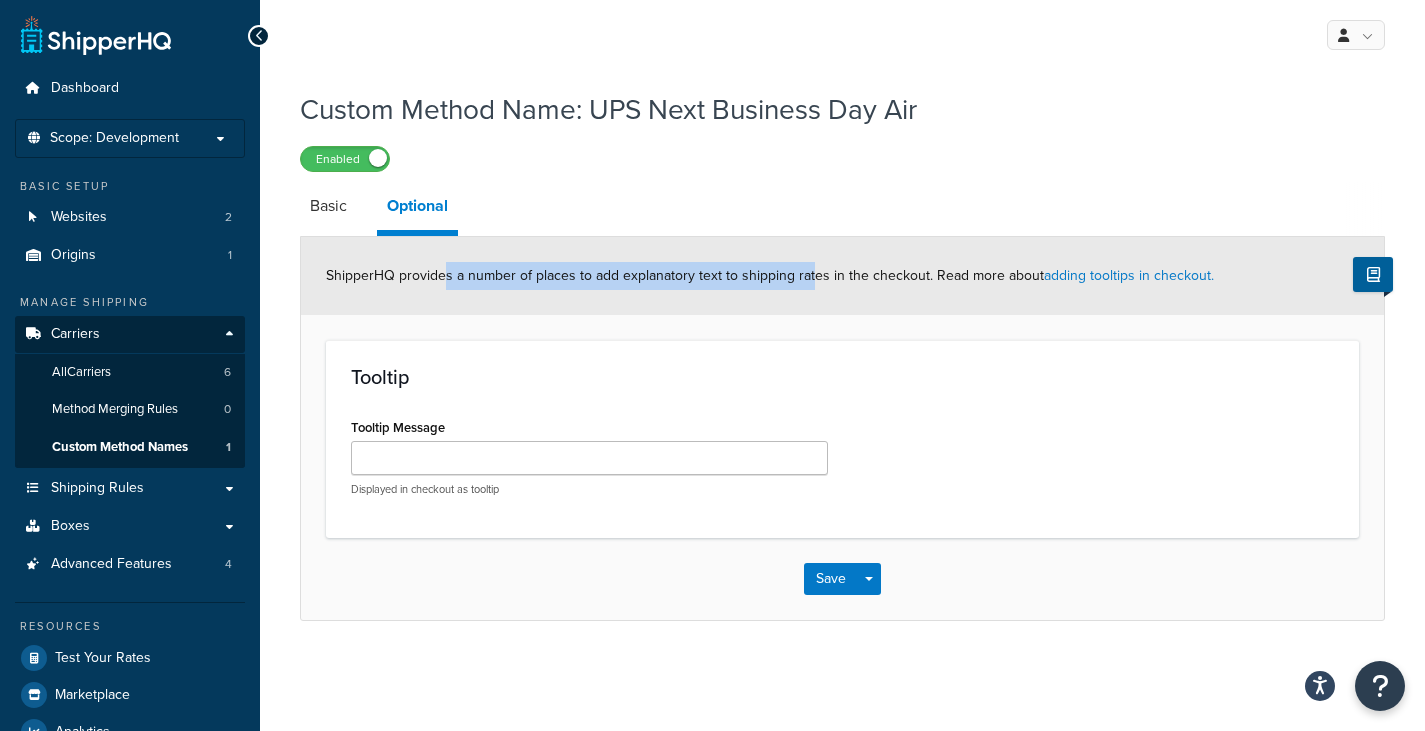 drag, startPoint x: 441, startPoint y: 283, endPoint x: 807, endPoint y: 268, distance: 366.30725 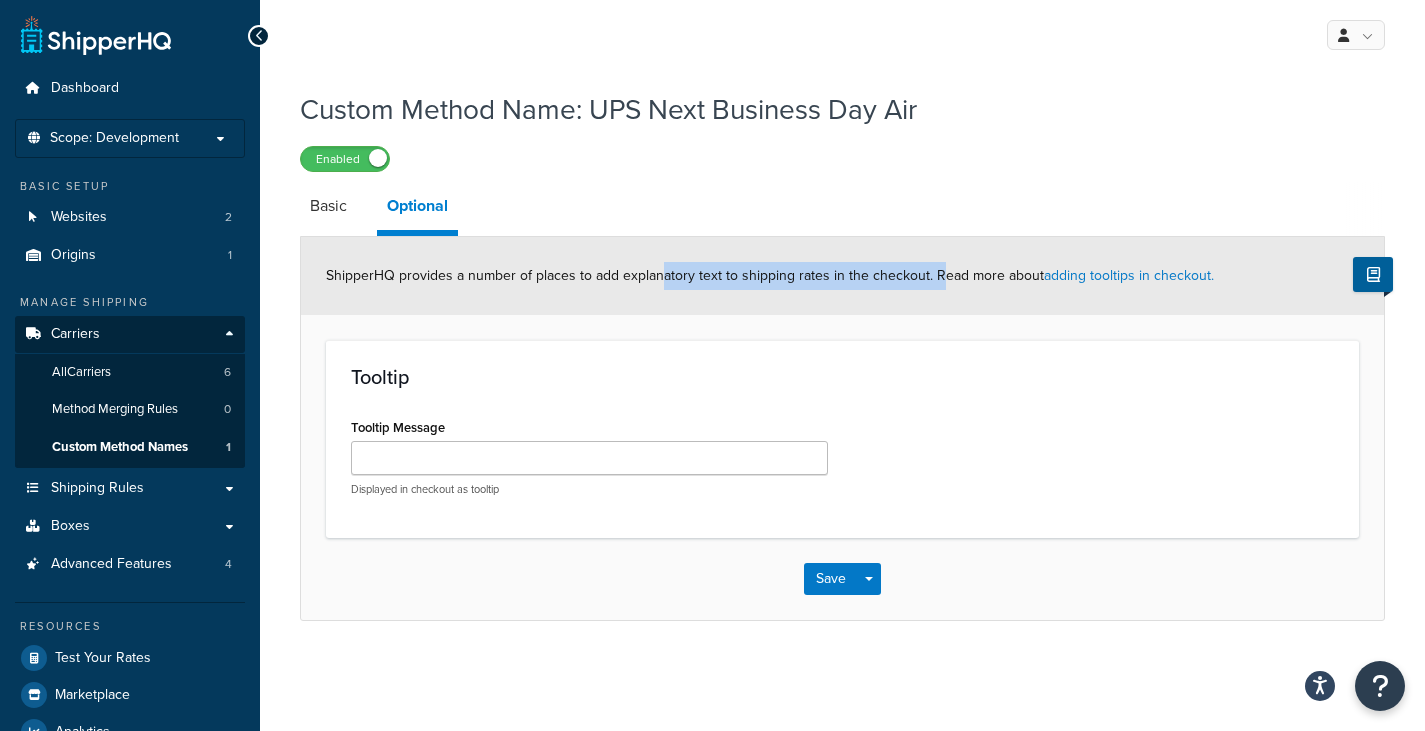 drag, startPoint x: 658, startPoint y: 274, endPoint x: 933, endPoint y: 278, distance: 275.02908 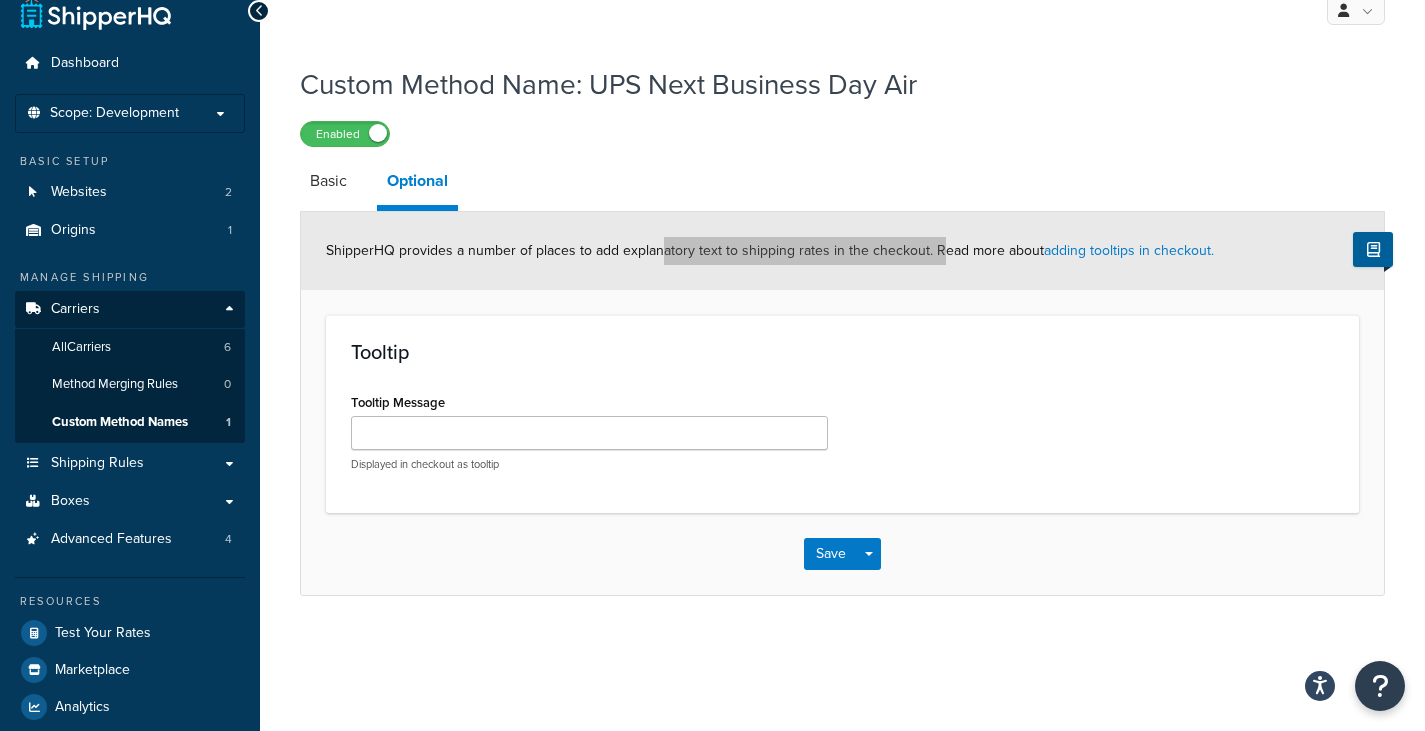 scroll, scrollTop: 0, scrollLeft: 0, axis: both 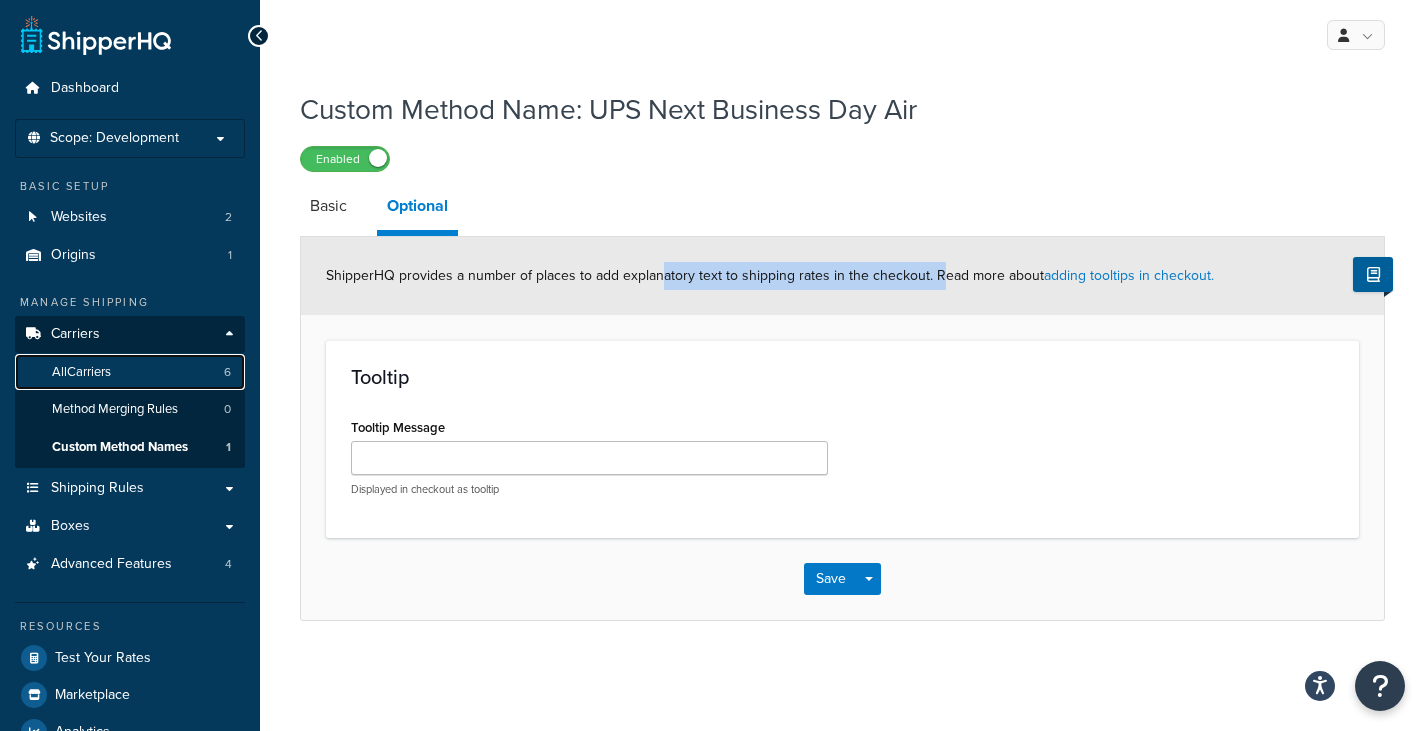 click on "All  Carriers" at bounding box center [81, 372] 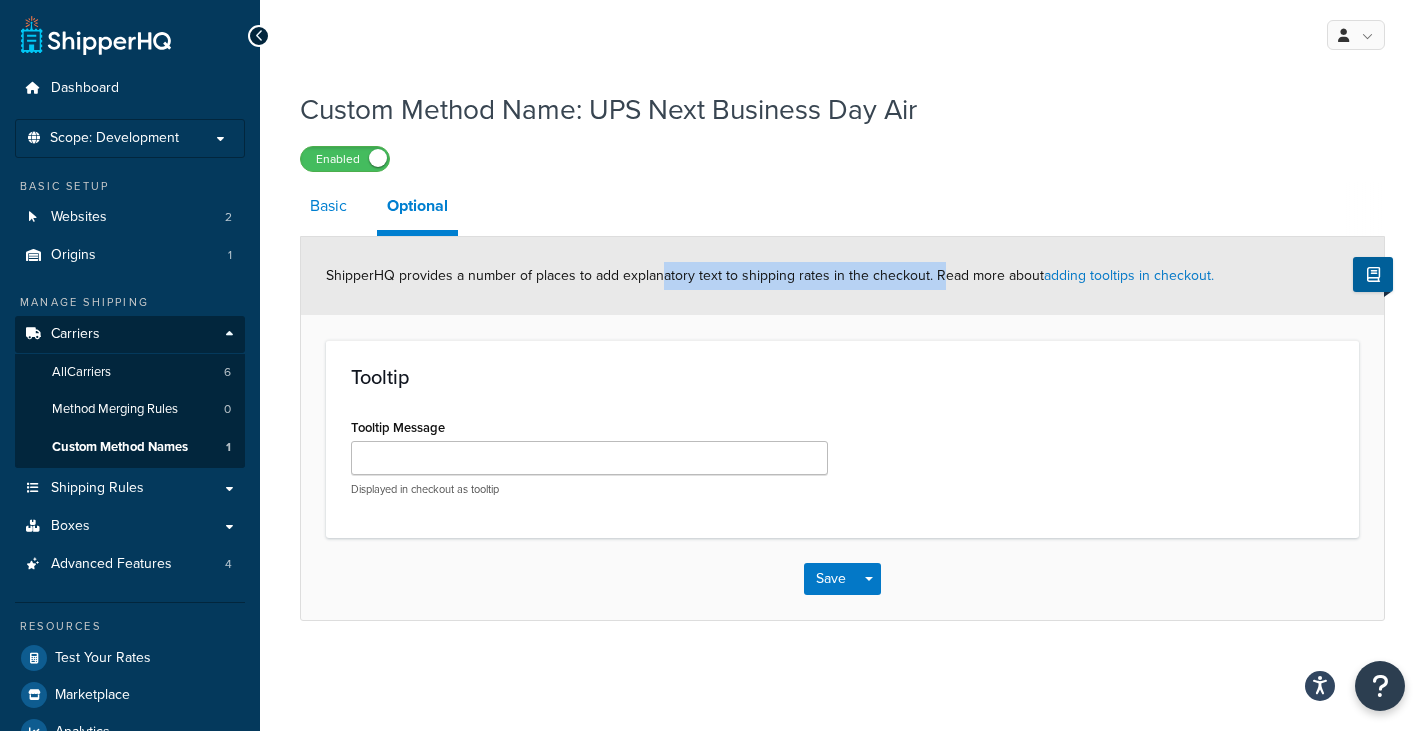 click on "Basic" at bounding box center [328, 206] 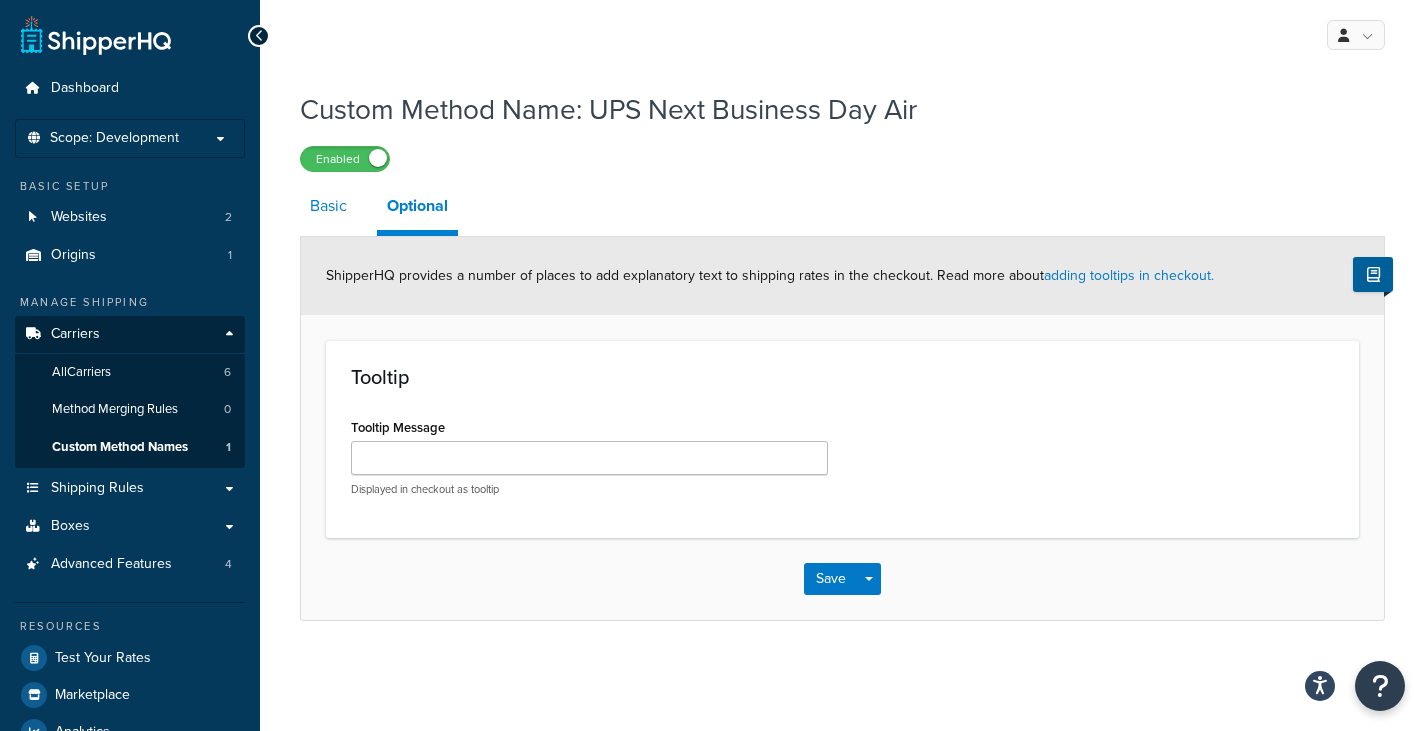 select on "554202" 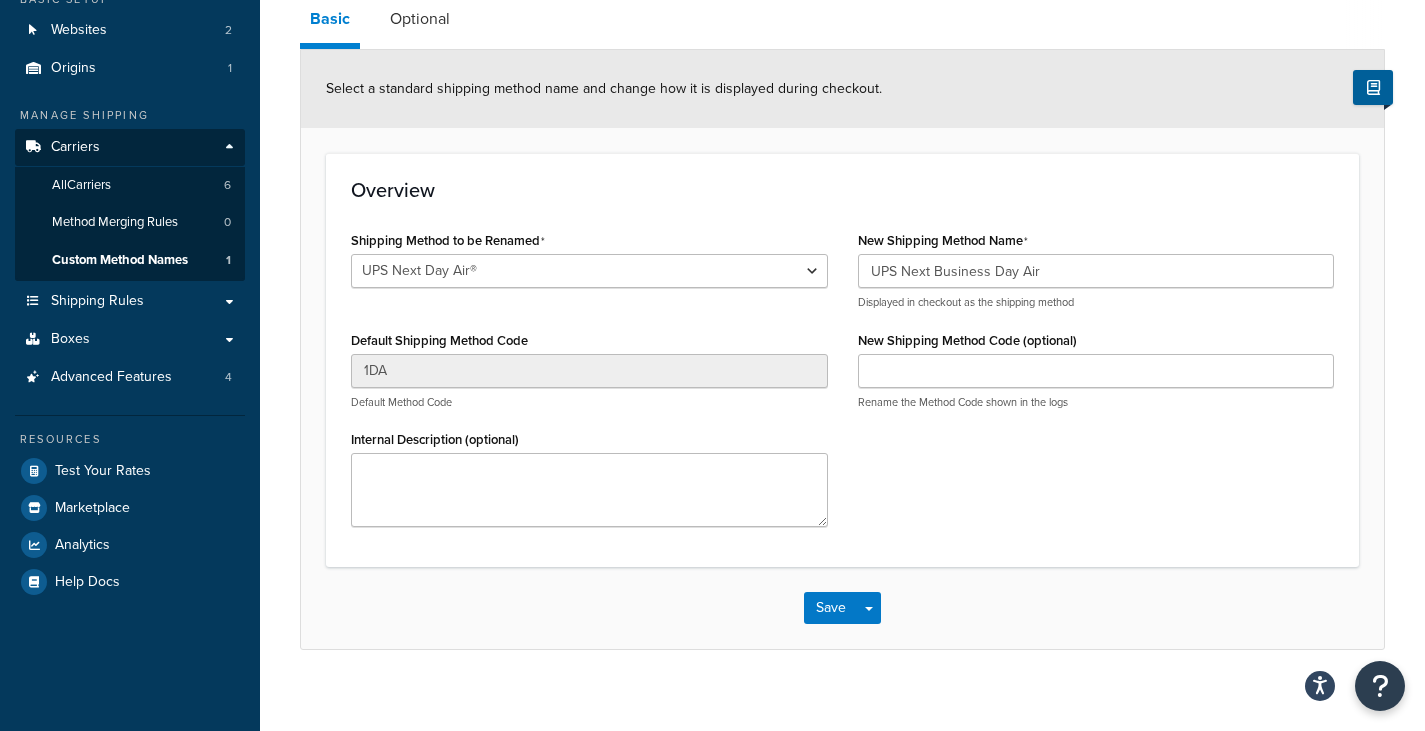 scroll, scrollTop: 200, scrollLeft: 0, axis: vertical 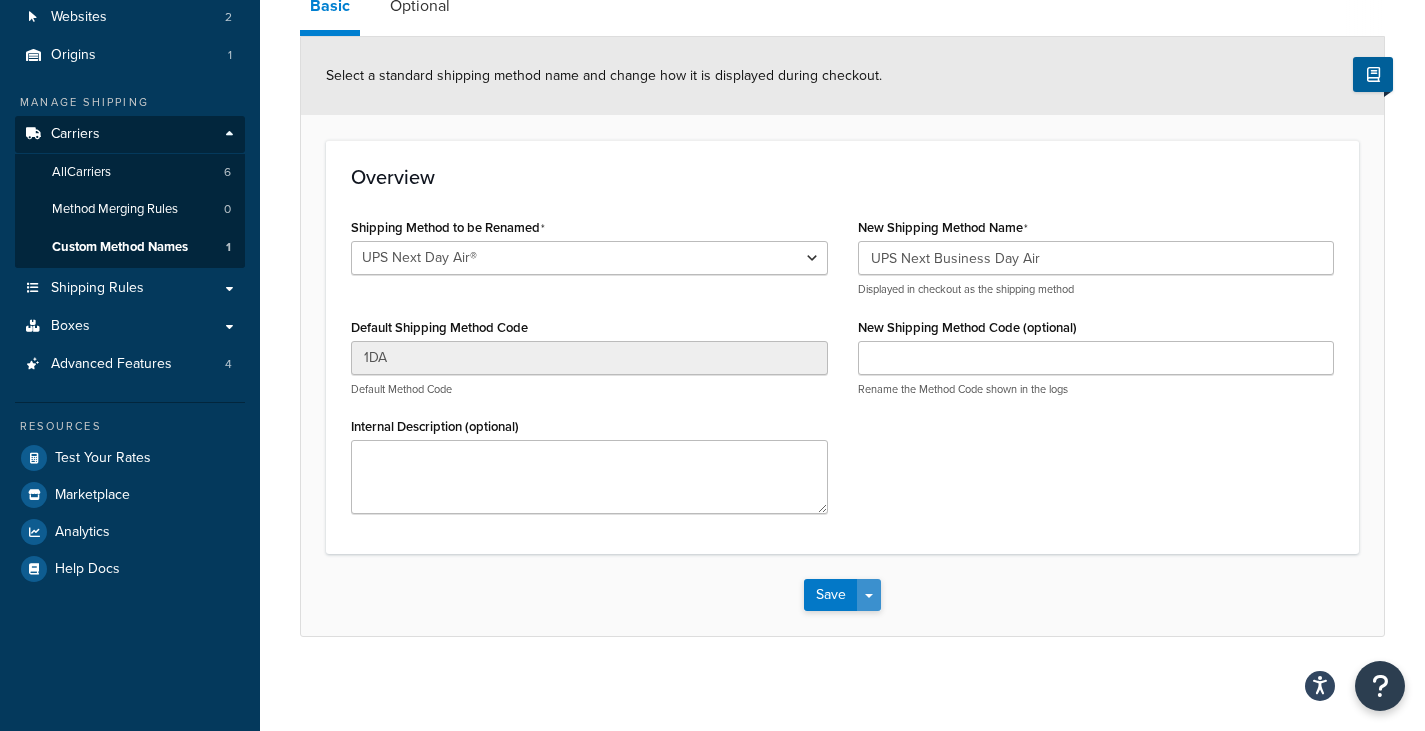 click on "Save Dropdown" at bounding box center (869, 595) 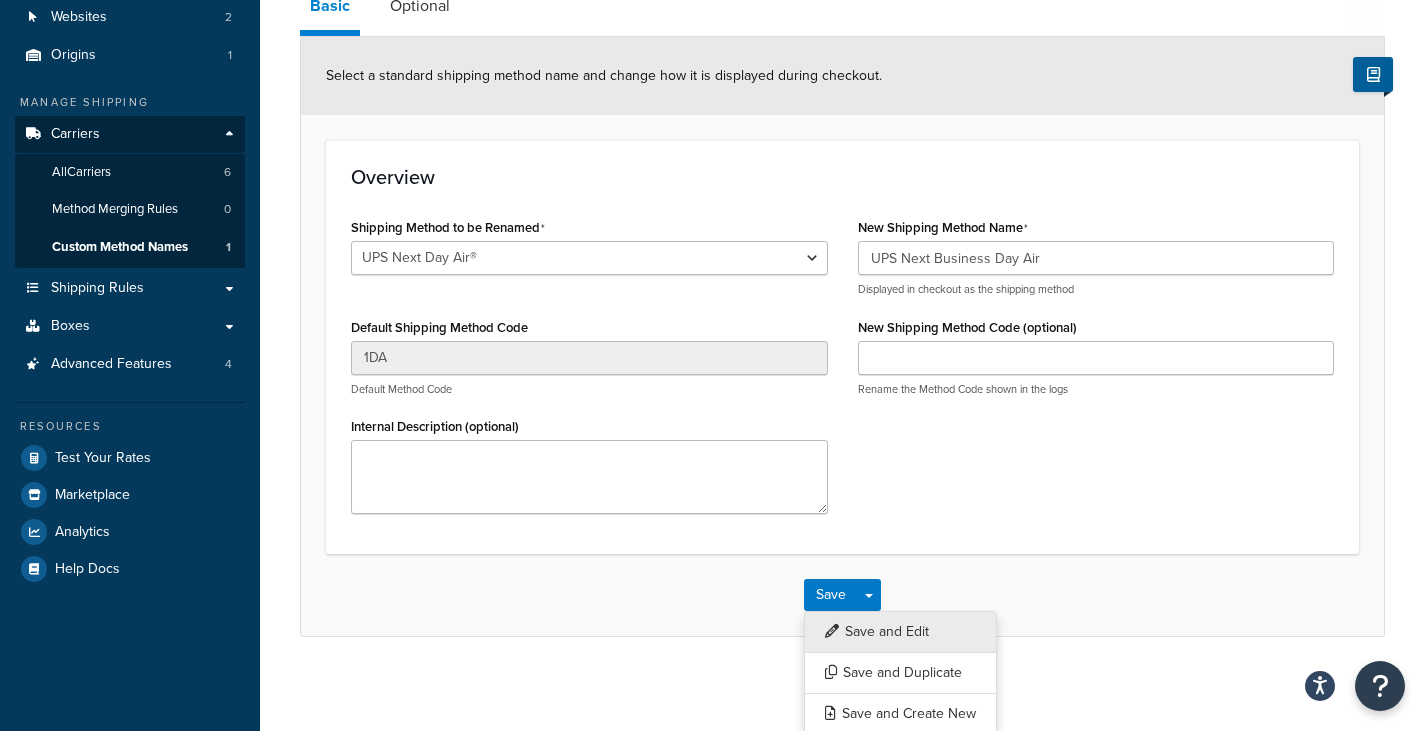 drag, startPoint x: 854, startPoint y: 621, endPoint x: 518, endPoint y: 632, distance: 336.18002 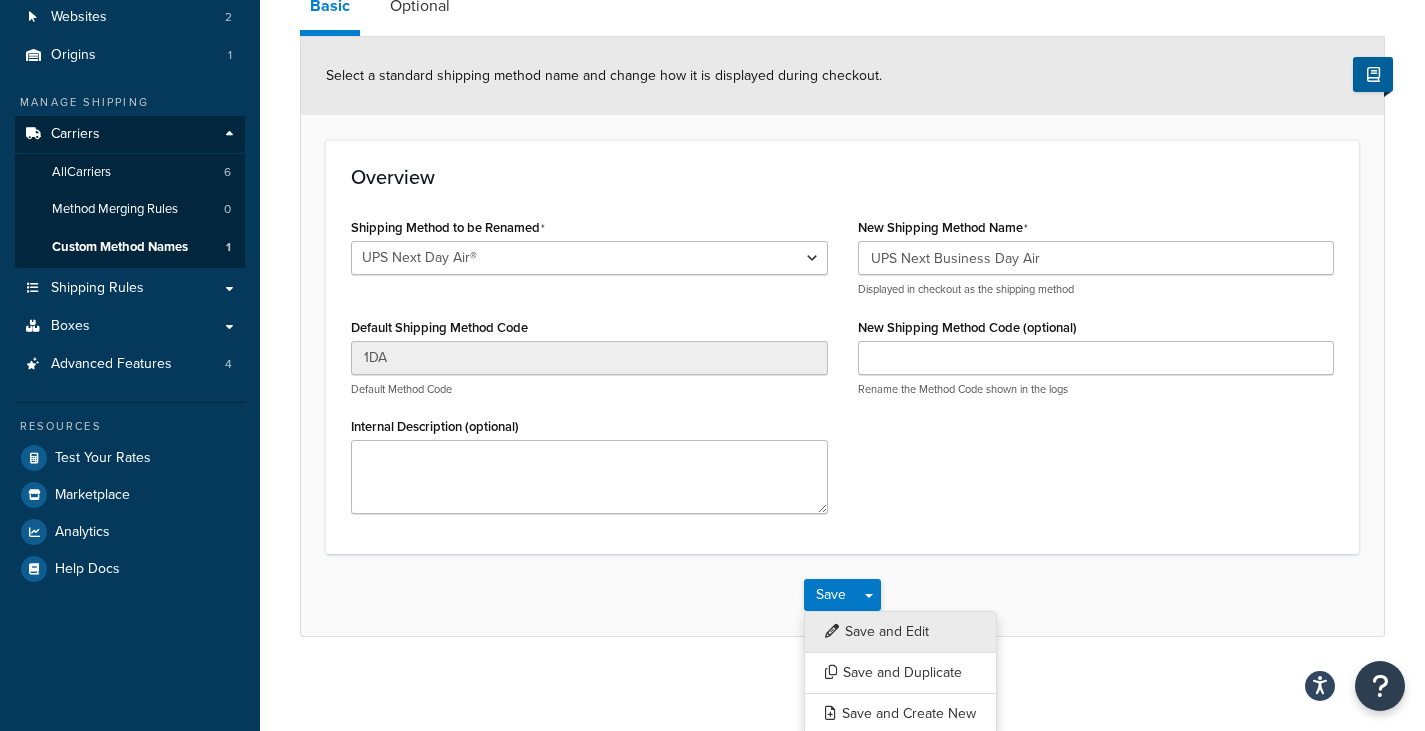 click on "Save and Edit" at bounding box center (900, 632) 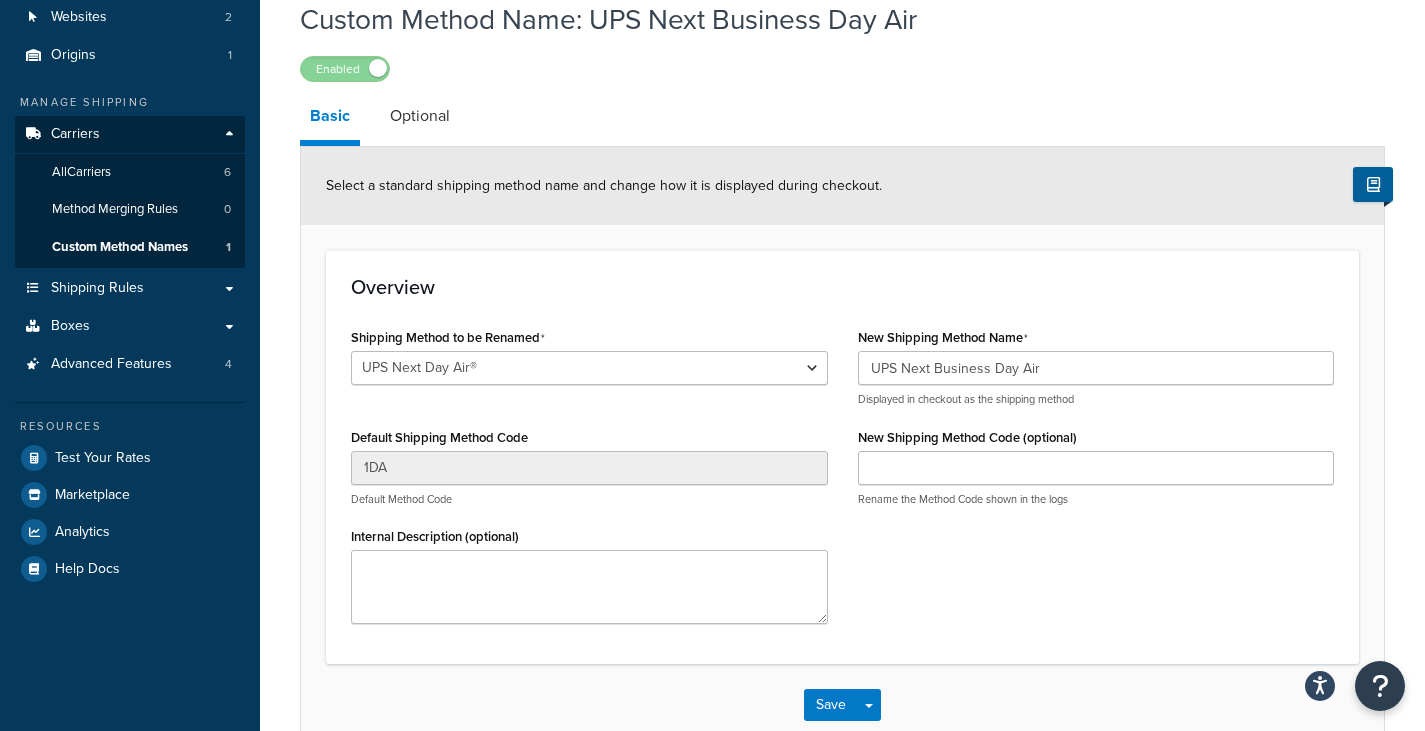 scroll, scrollTop: 0, scrollLeft: 0, axis: both 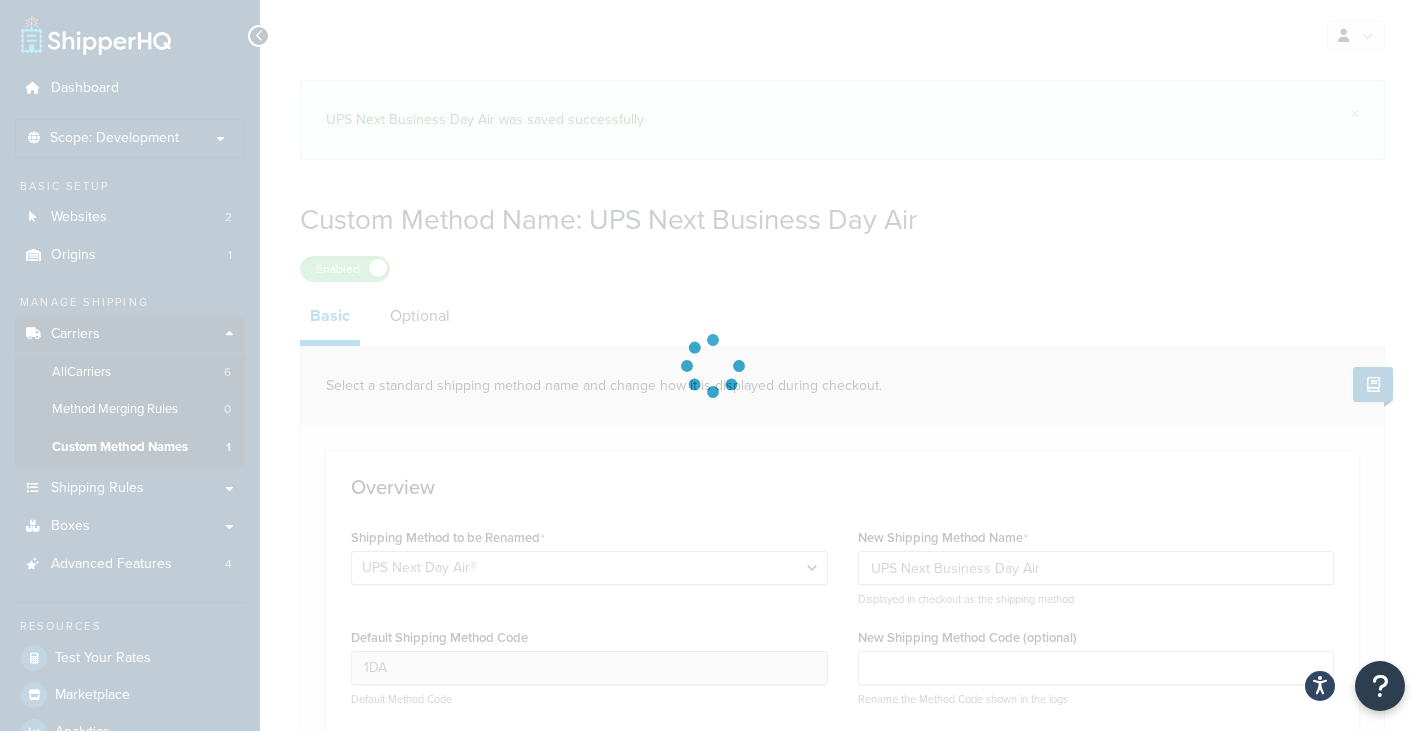 select on "554202" 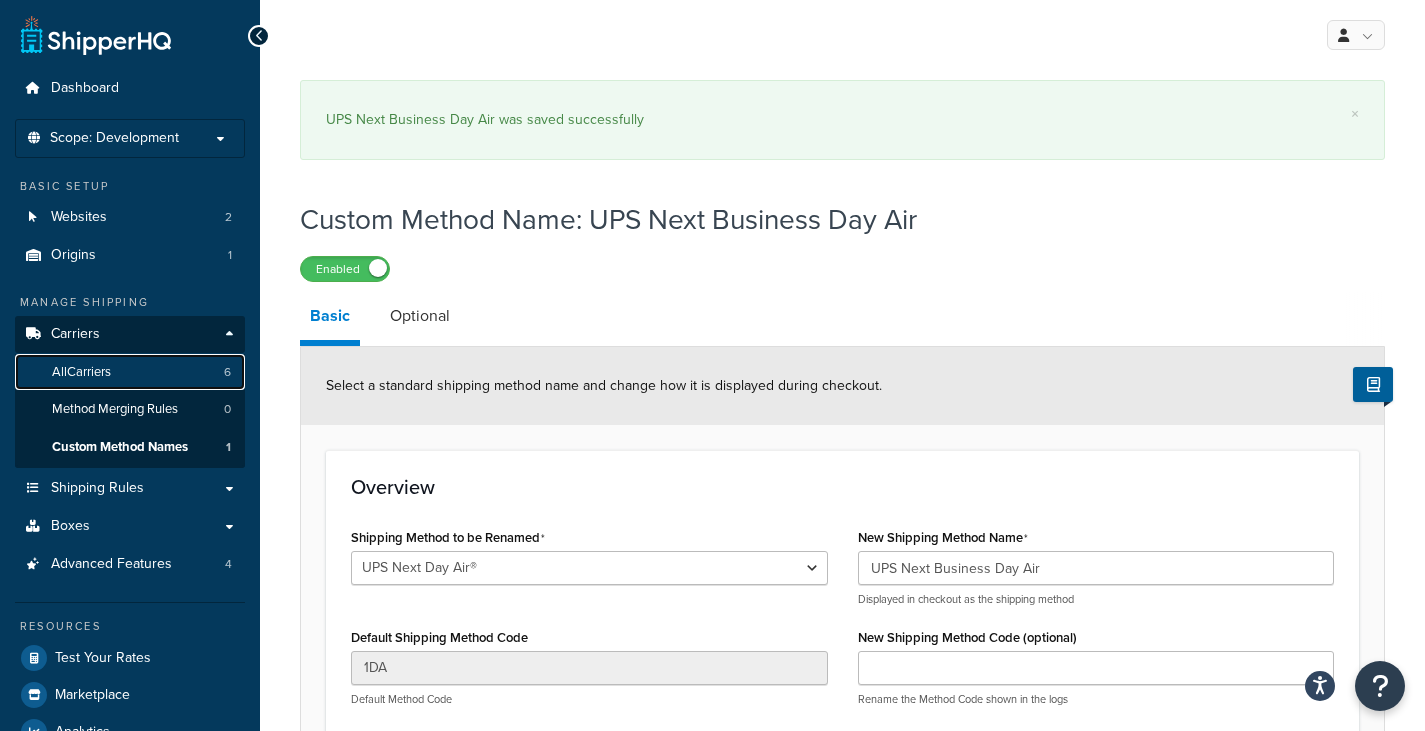 click on "All  Carriers 6" at bounding box center (130, 372) 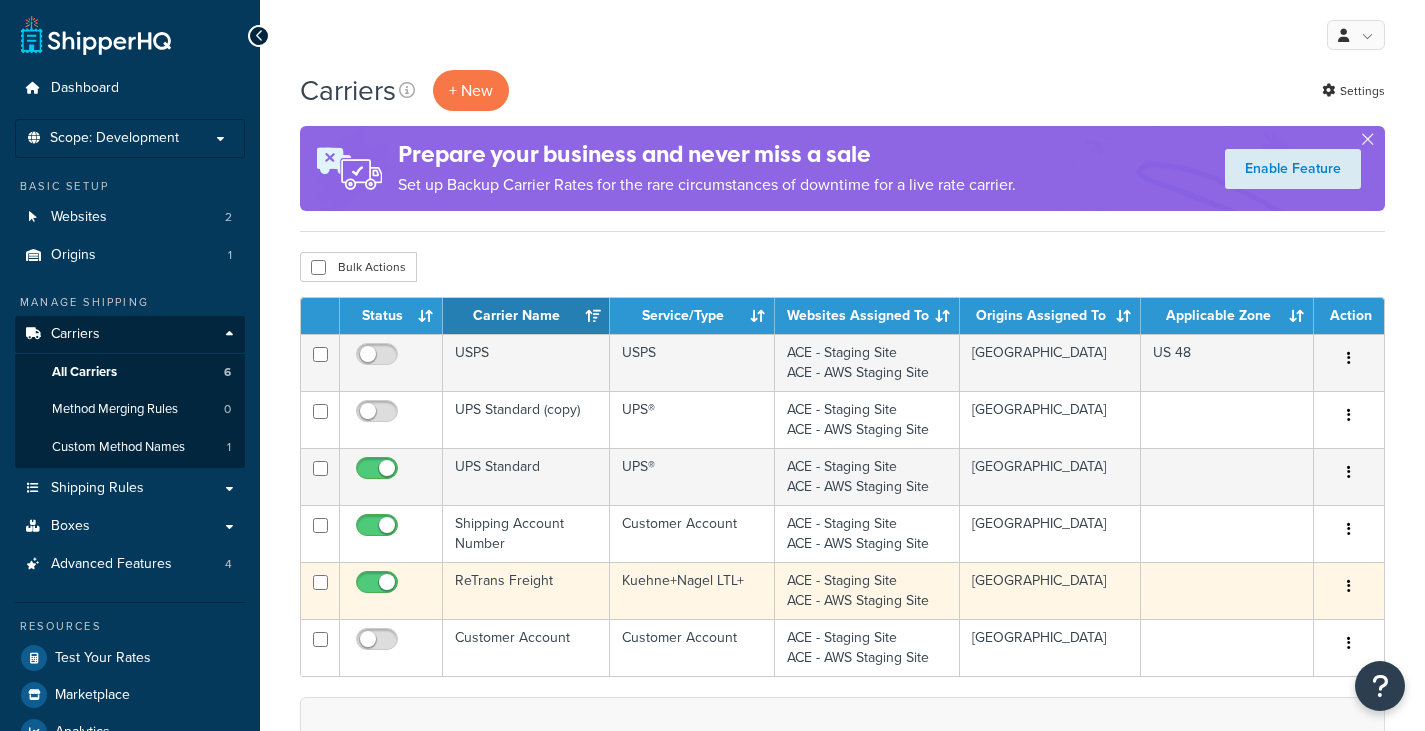 scroll, scrollTop: 0, scrollLeft: 0, axis: both 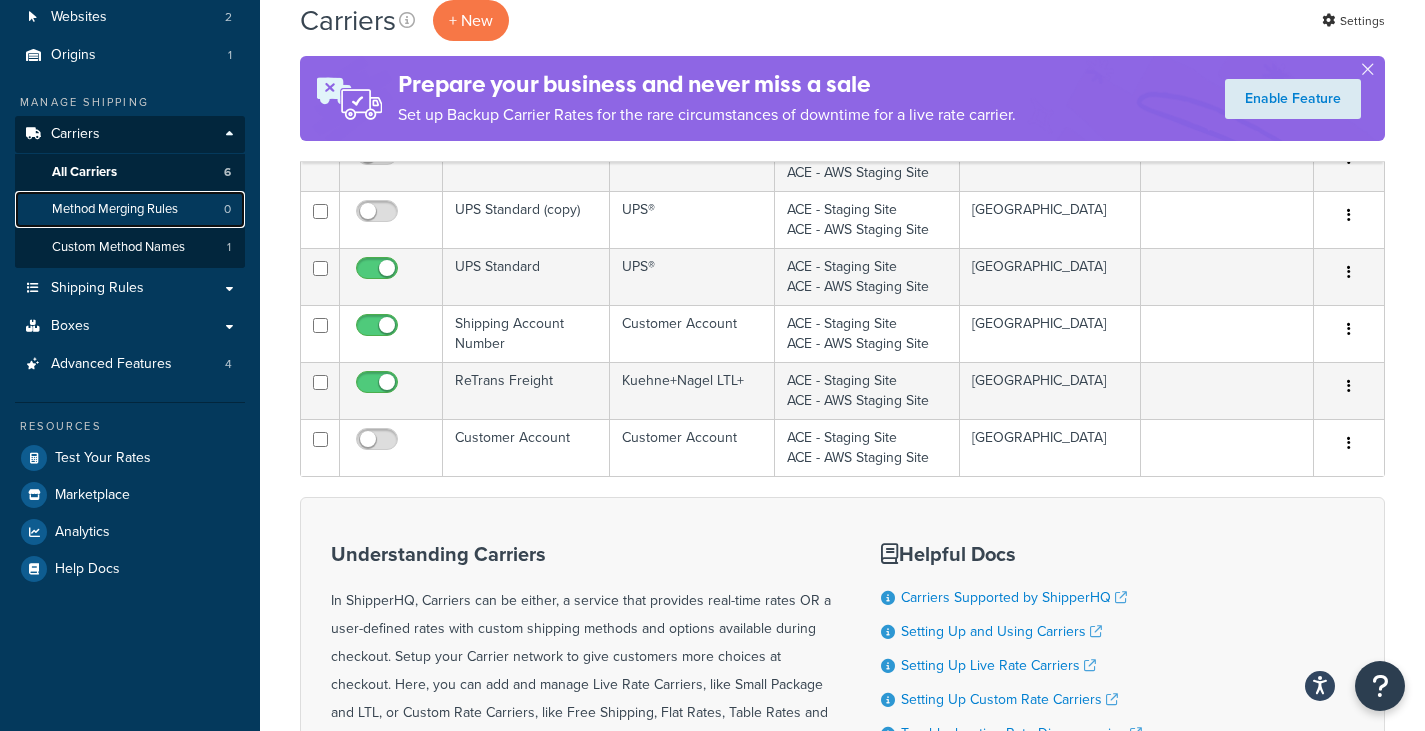 click on "Method Merging Rules" at bounding box center [115, 209] 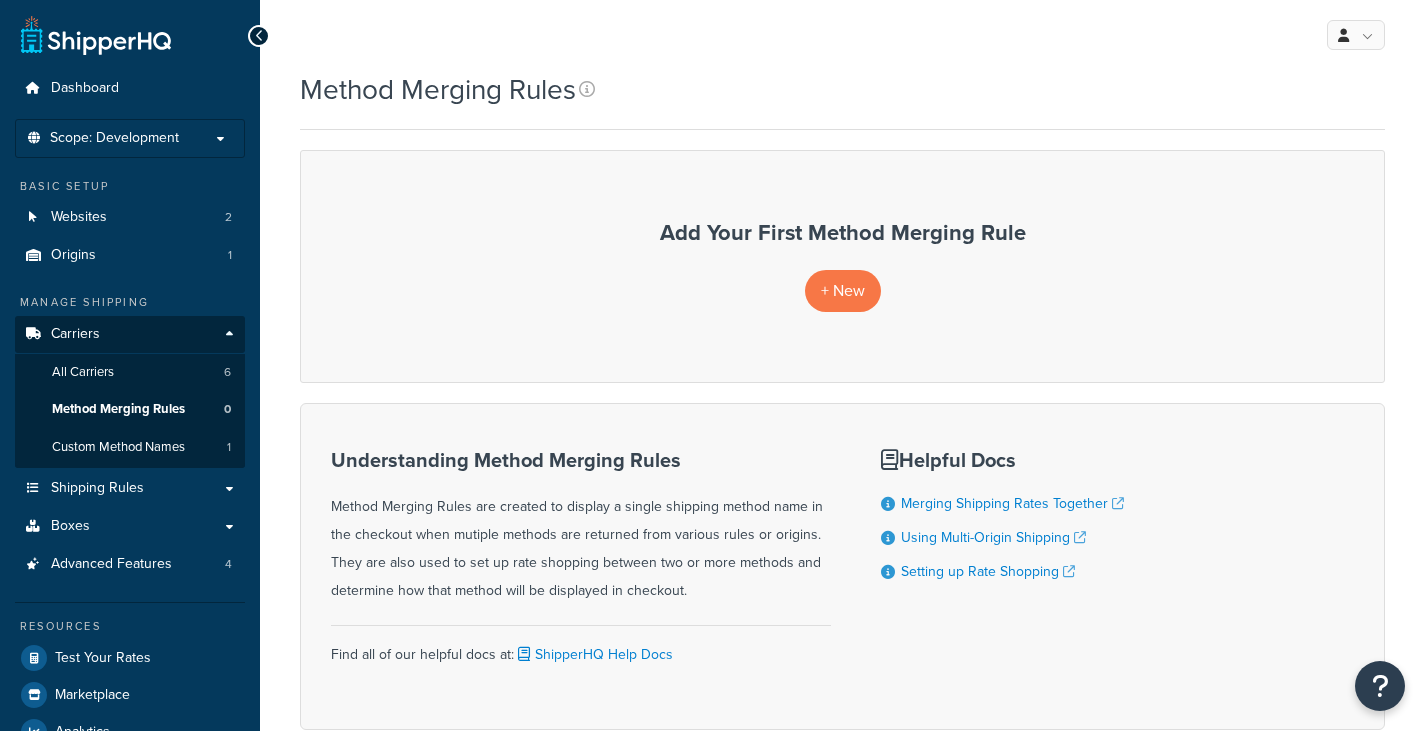 scroll, scrollTop: 0, scrollLeft: 0, axis: both 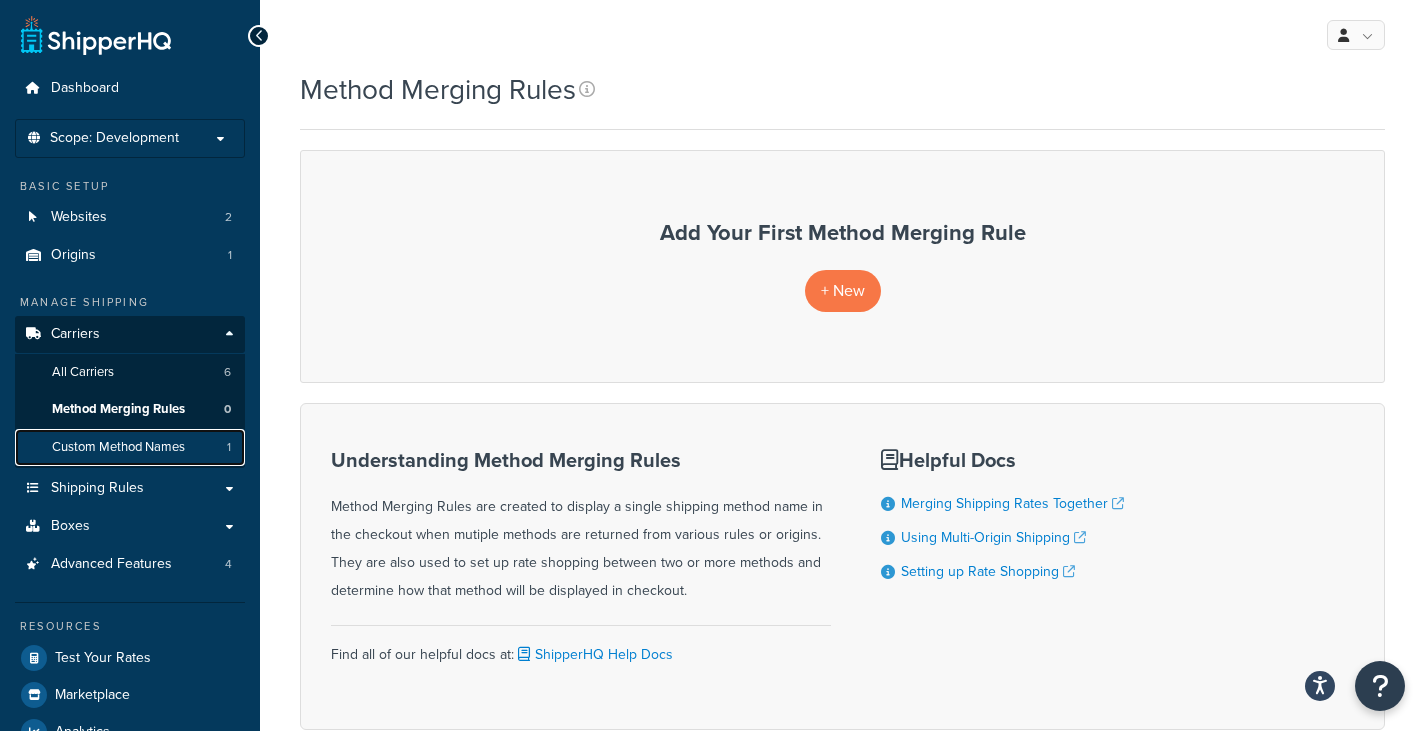 click on "Custom Method Names
1" at bounding box center (130, 447) 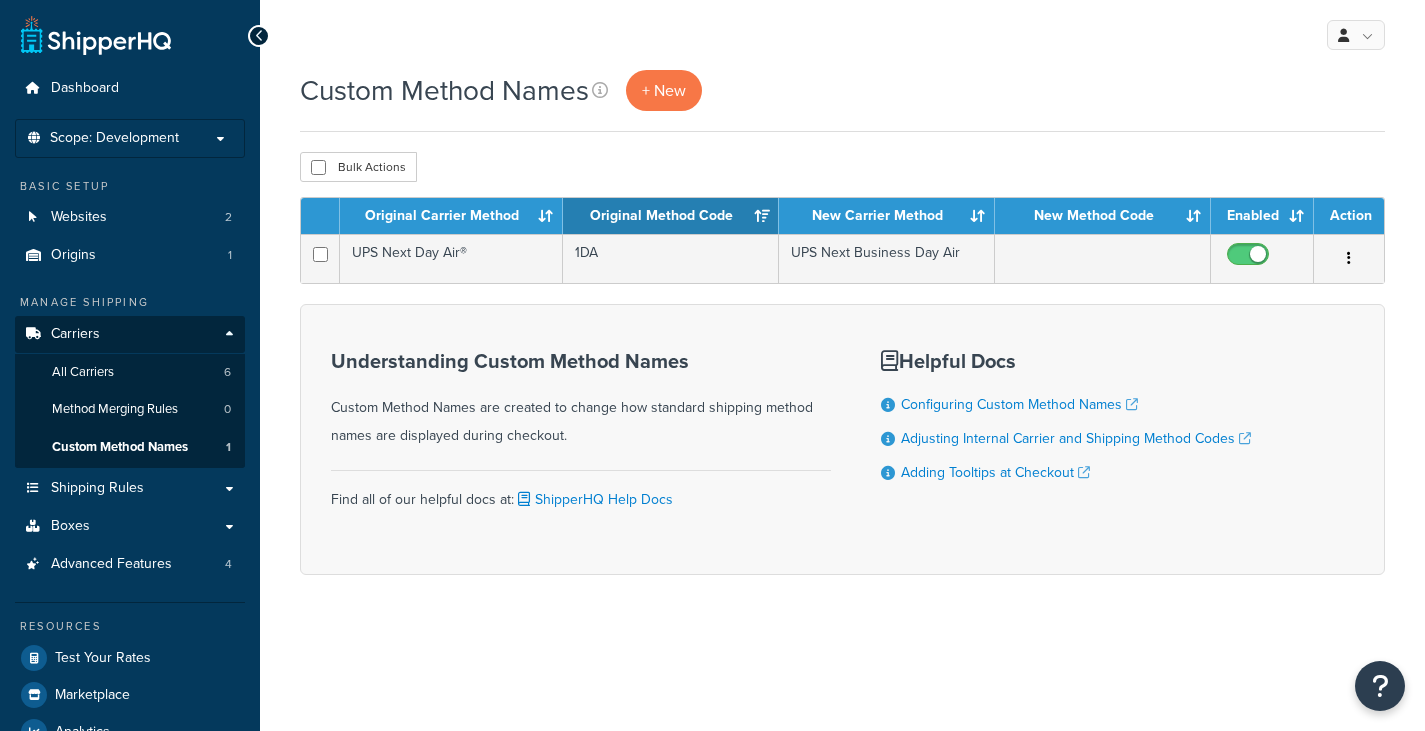 scroll, scrollTop: 0, scrollLeft: 0, axis: both 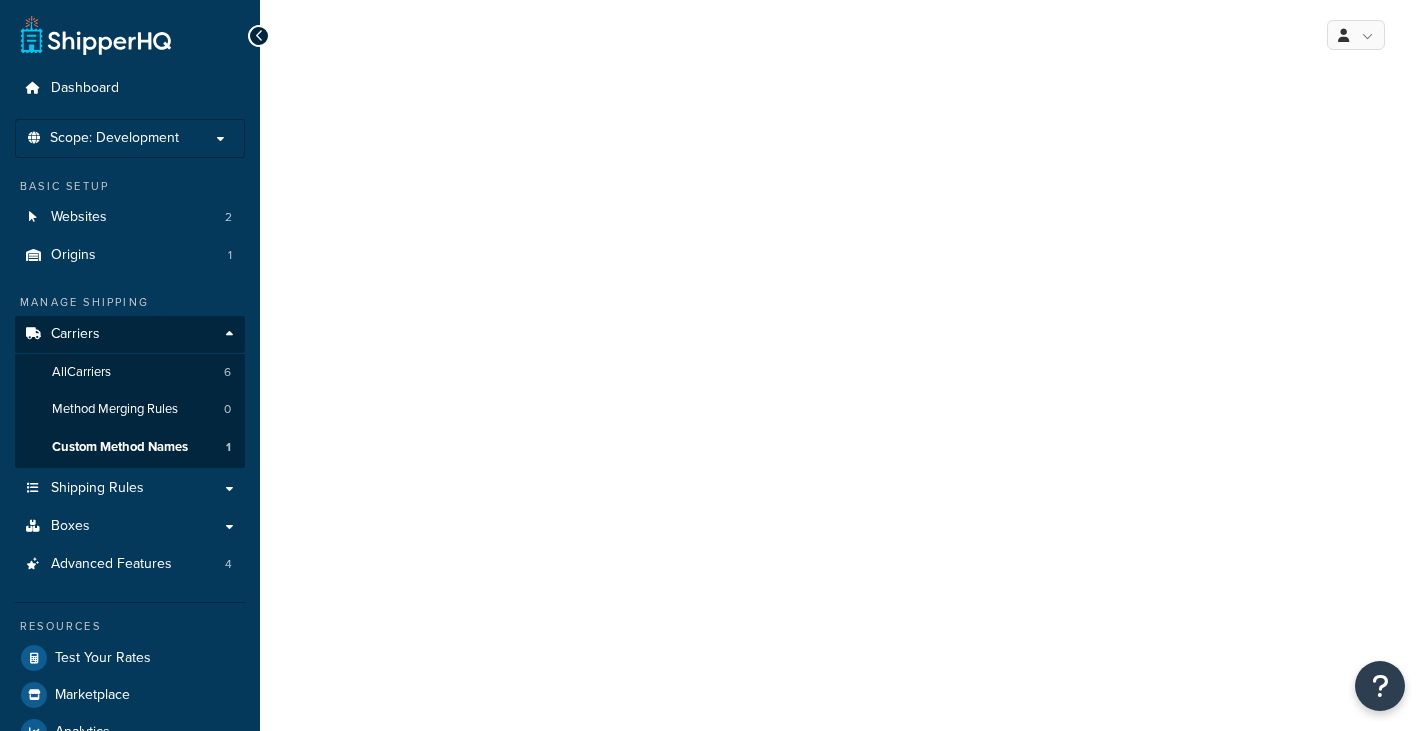 select on "554202" 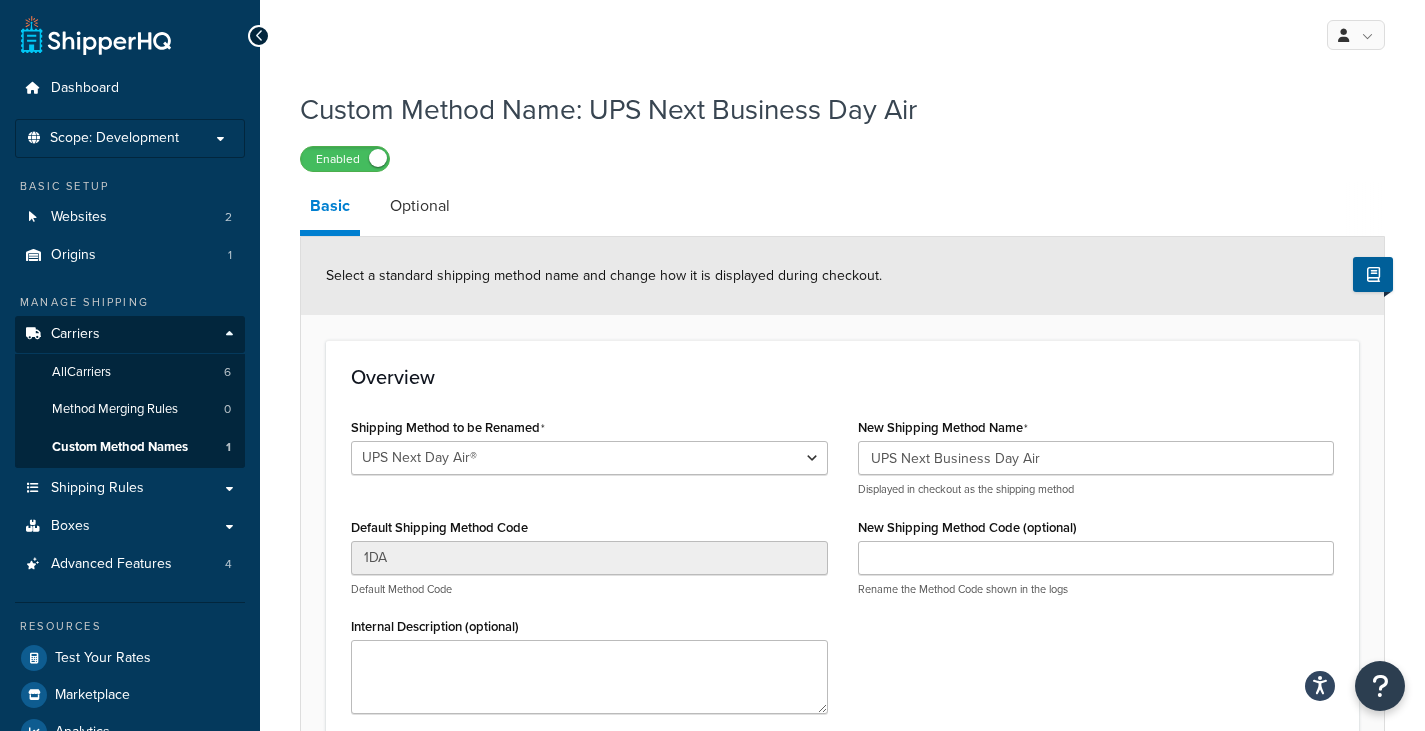 scroll, scrollTop: 0, scrollLeft: 0, axis: both 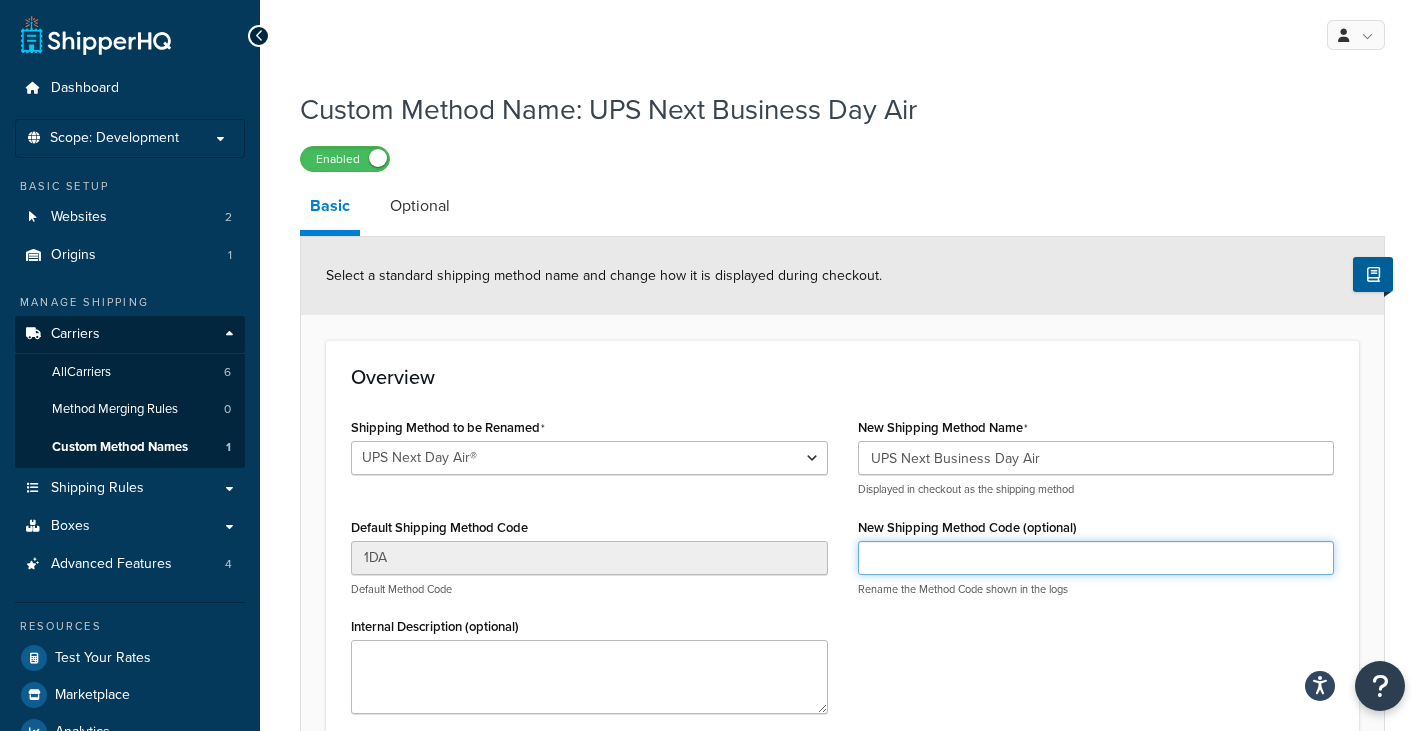 click on "New Shipping Method Code (optional)" at bounding box center (1096, 558) 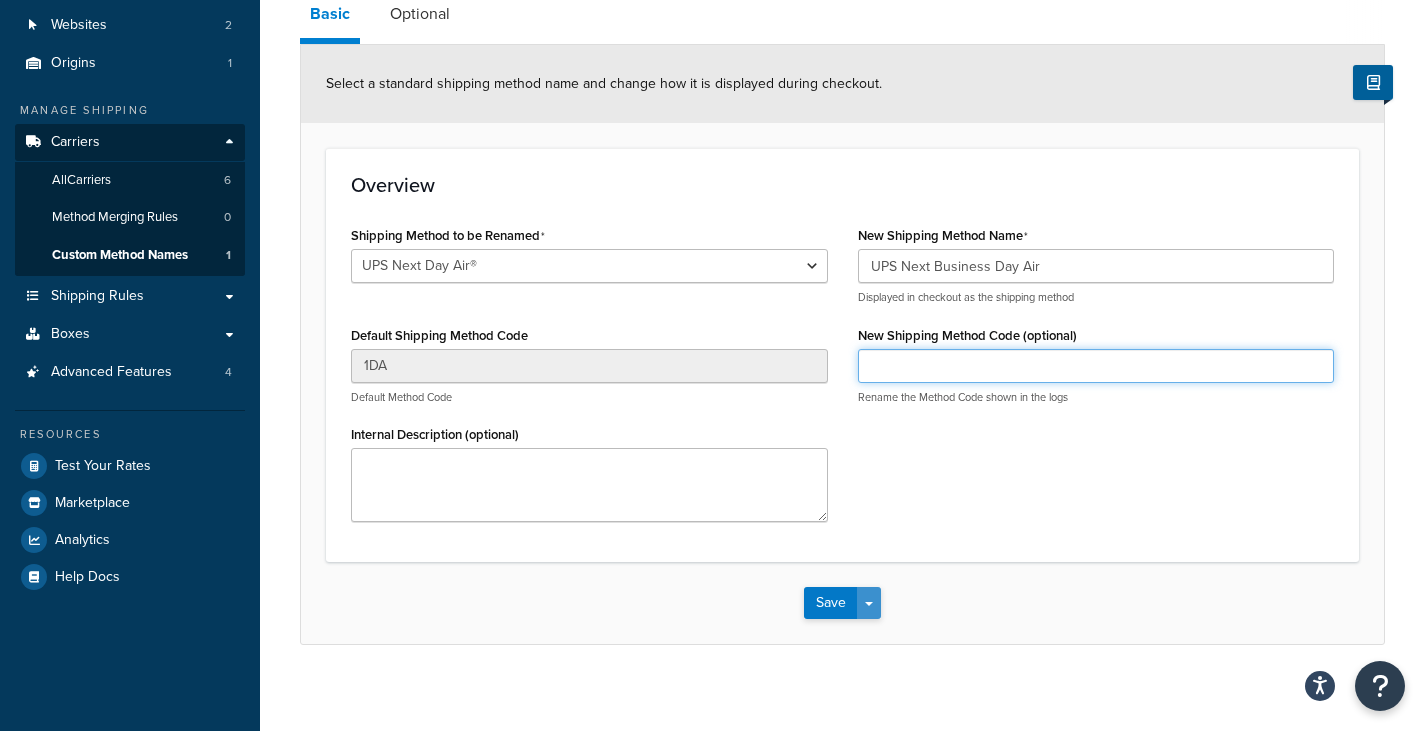 scroll, scrollTop: 6, scrollLeft: 0, axis: vertical 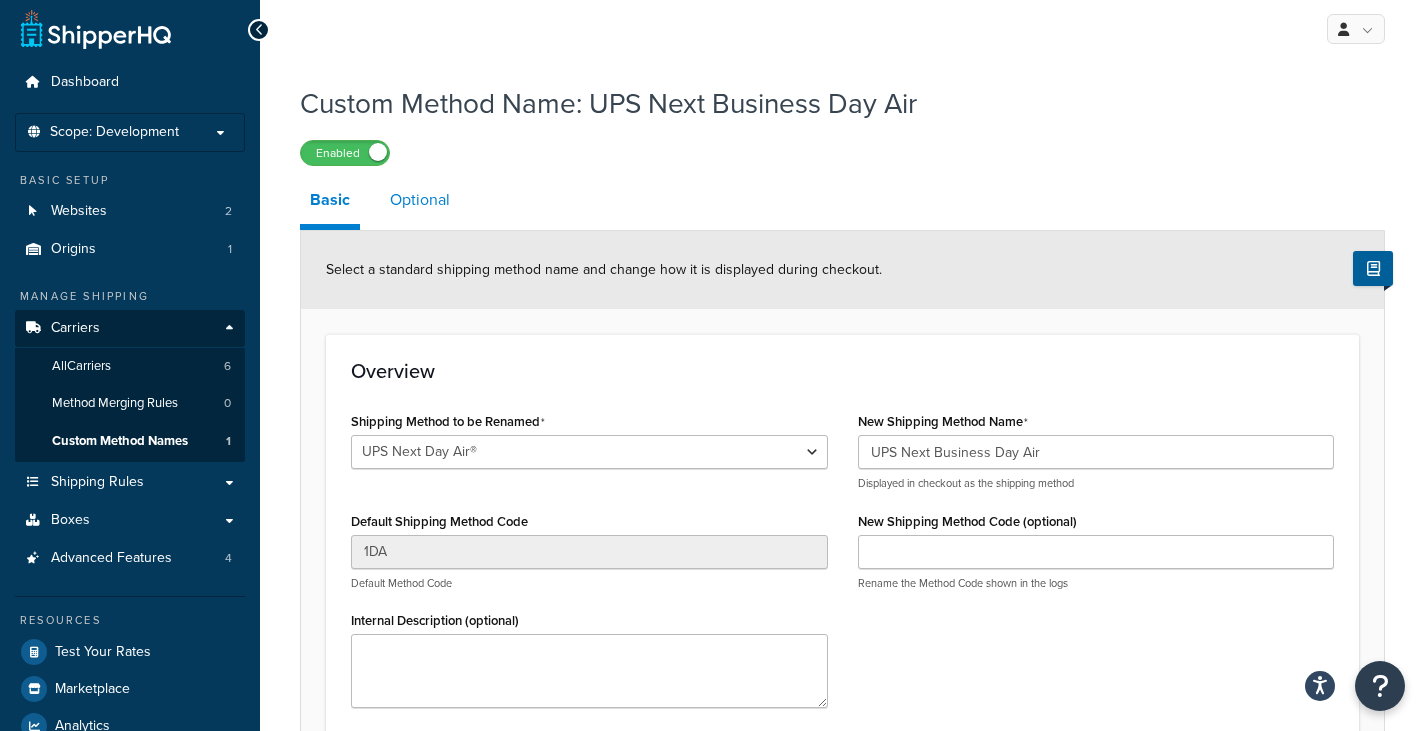 click on "Optional" at bounding box center (420, 200) 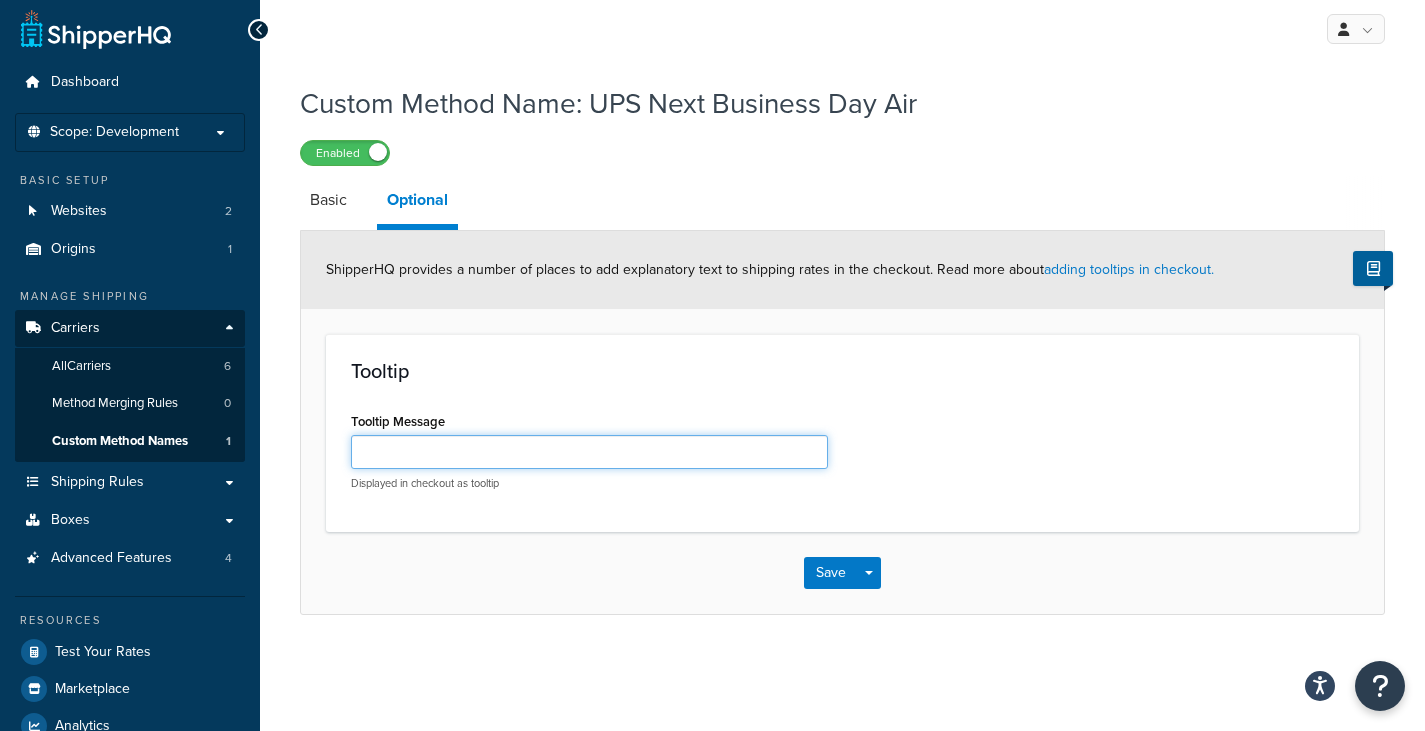 click on "Tooltip Message" at bounding box center (589, 452) 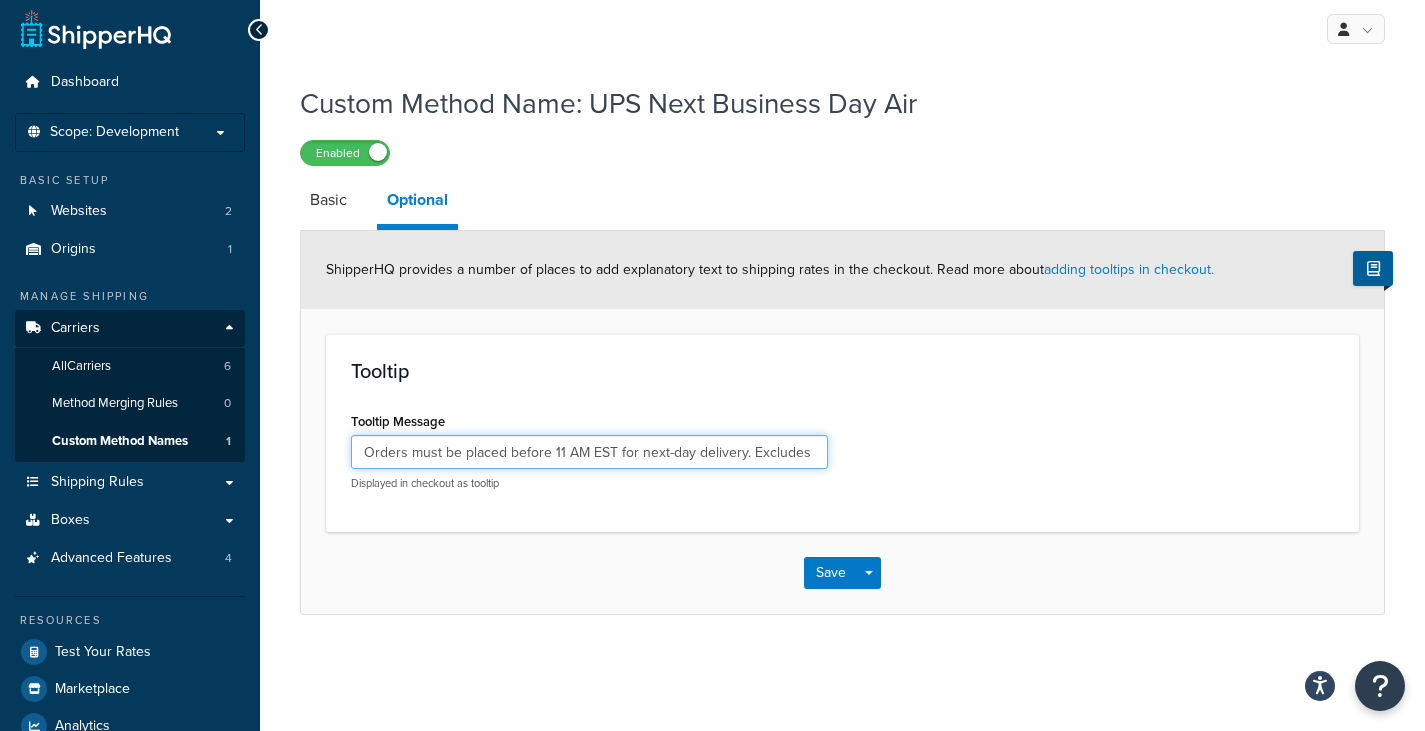 scroll, scrollTop: 0, scrollLeft: 135, axis: horizontal 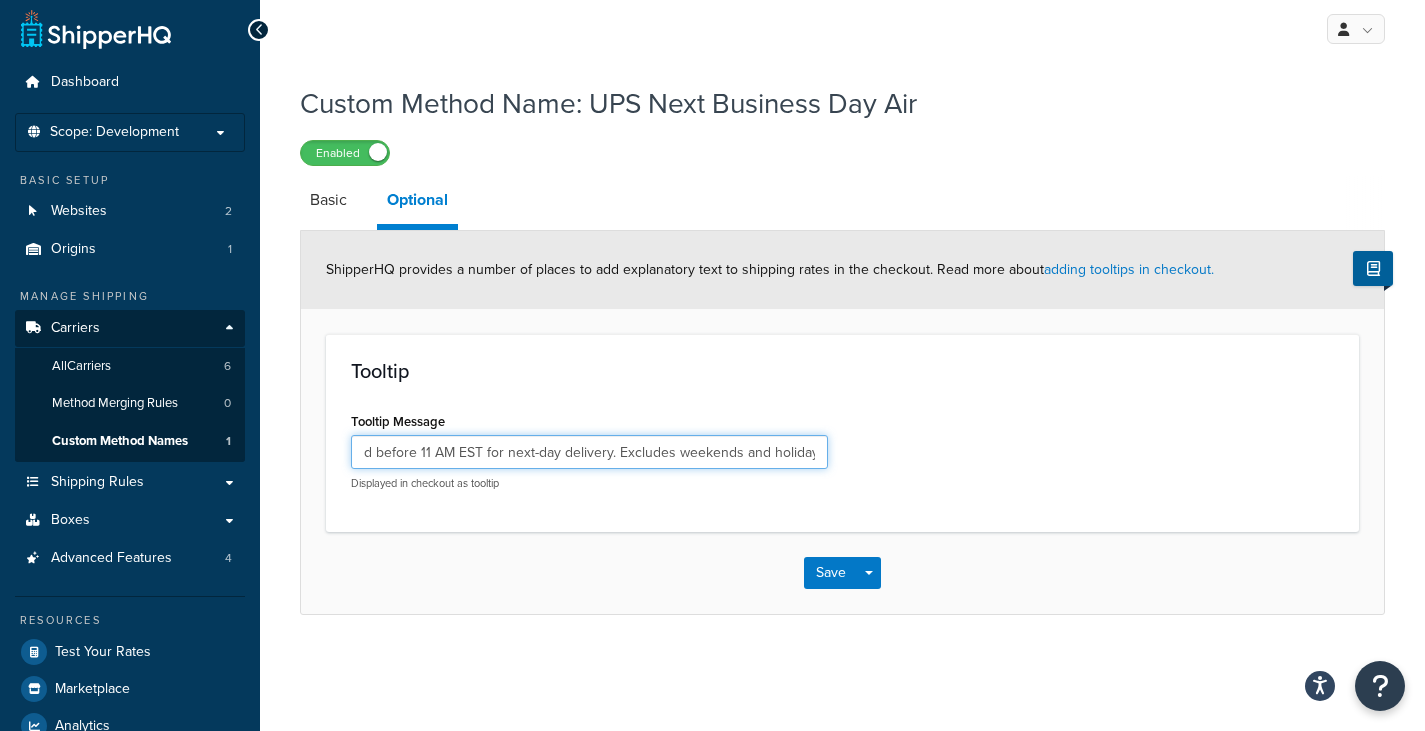 drag, startPoint x: 634, startPoint y: 448, endPoint x: 1209, endPoint y: 566, distance: 586.983 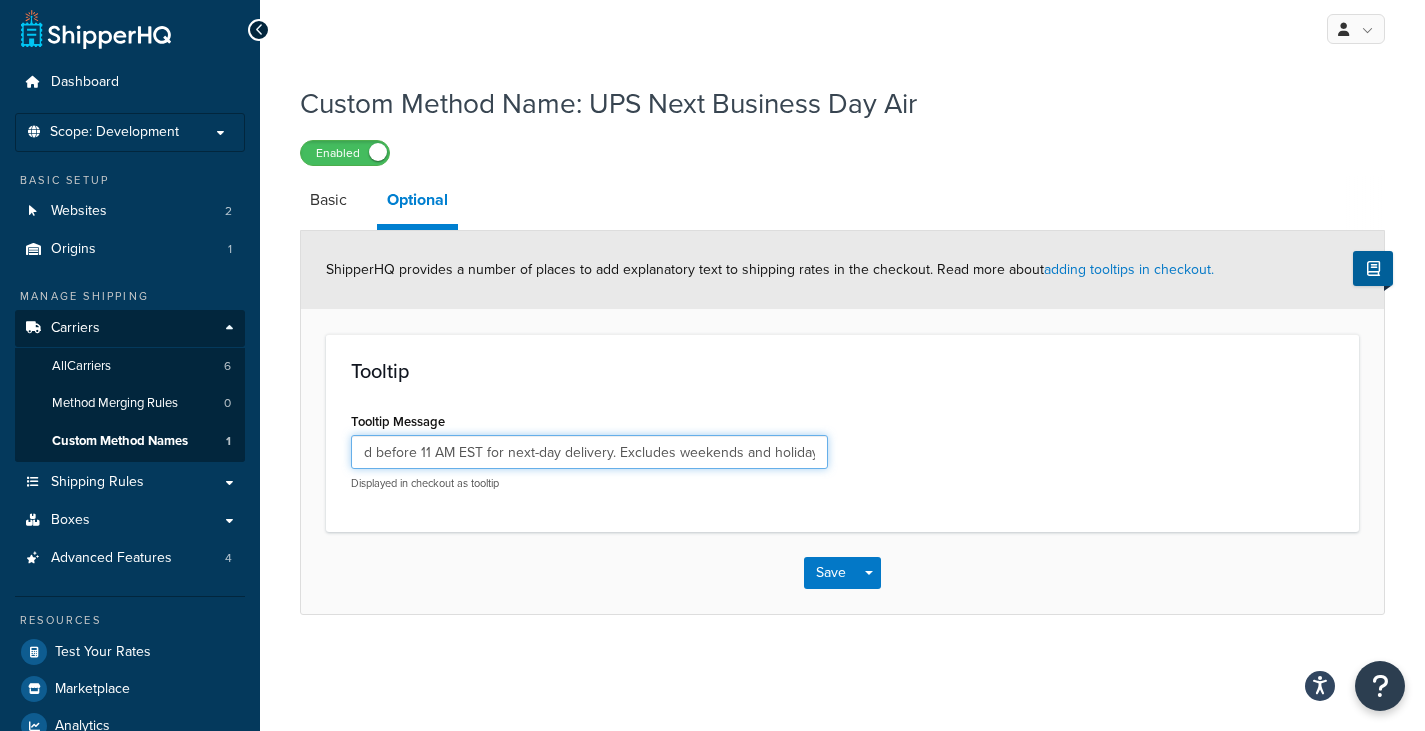 scroll, scrollTop: 0, scrollLeft: 138, axis: horizontal 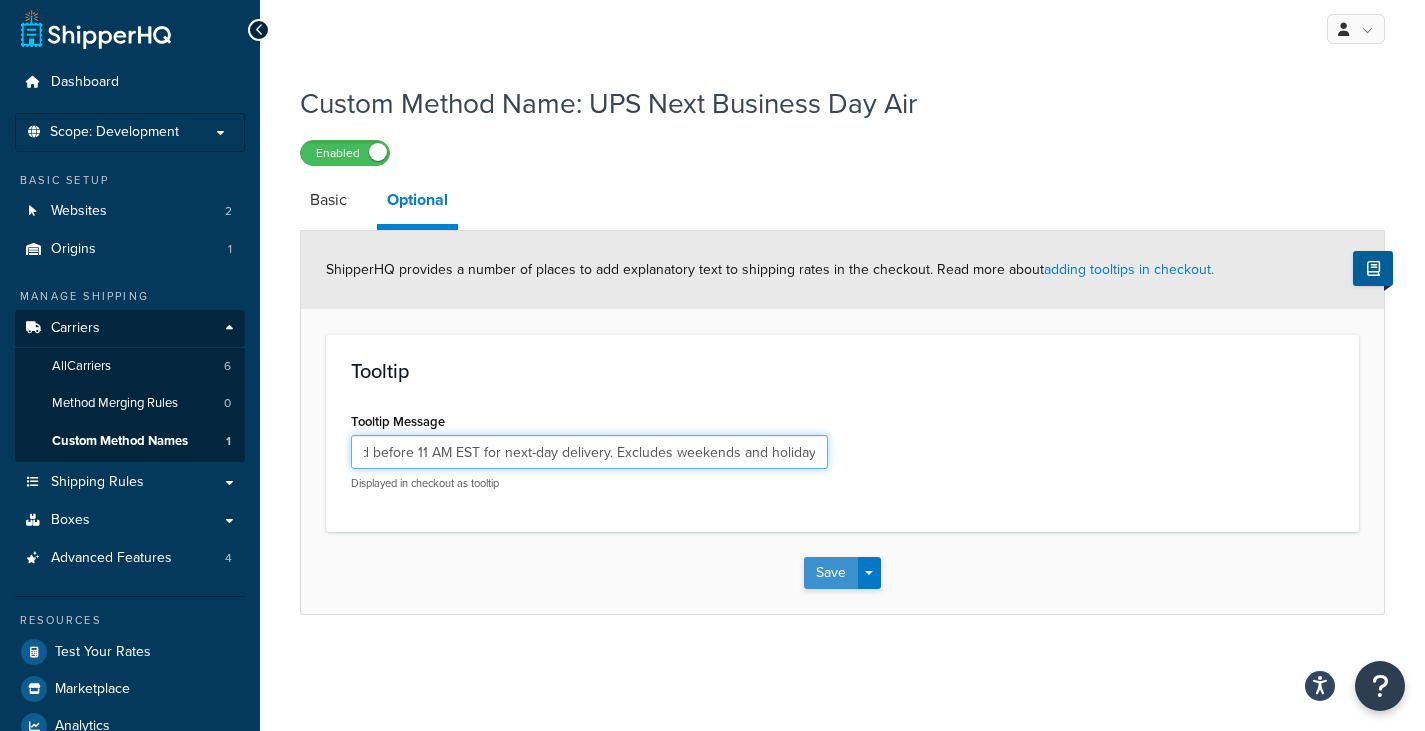 type on "Orders must be placed before 11 AM EST for next-day delivery. Excludes weekends and holidays." 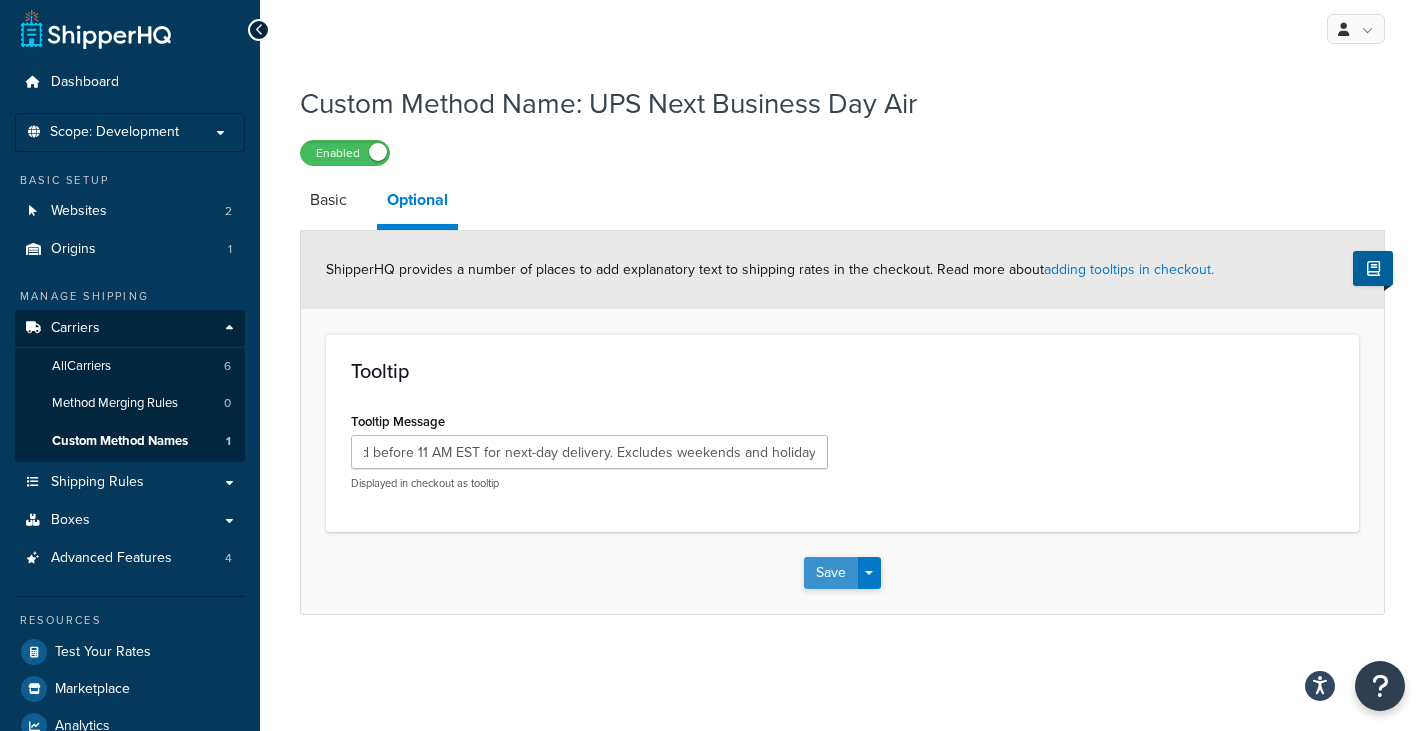 scroll, scrollTop: 0, scrollLeft: 0, axis: both 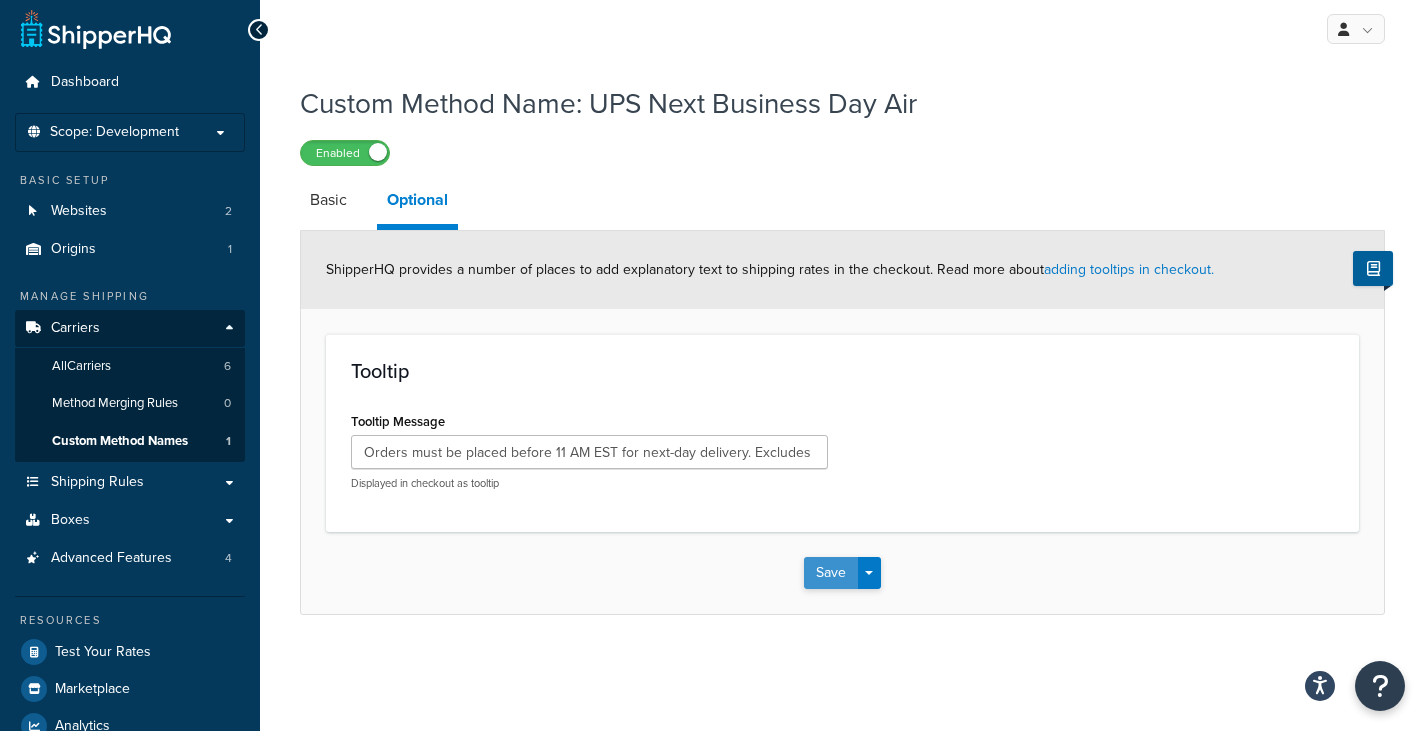 click on "Save" at bounding box center (831, 573) 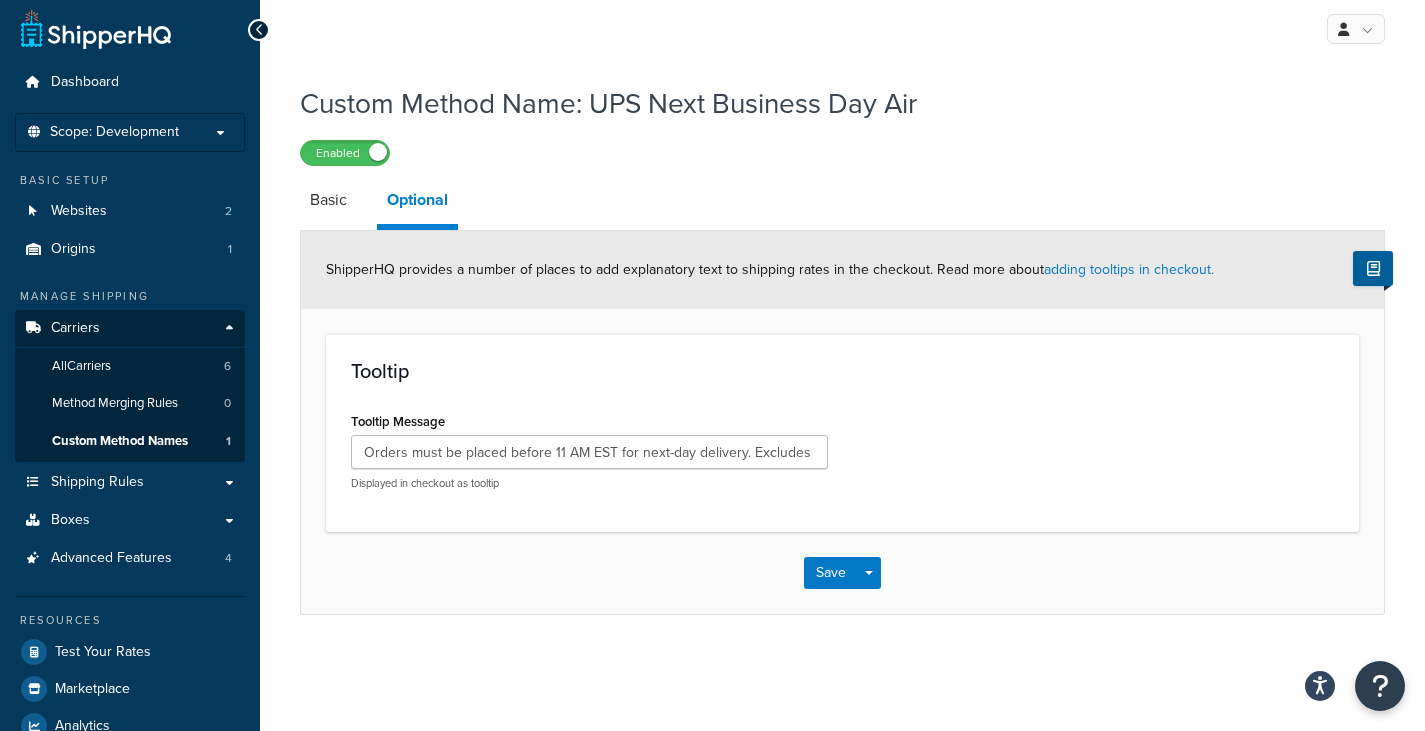 scroll, scrollTop: 0, scrollLeft: 0, axis: both 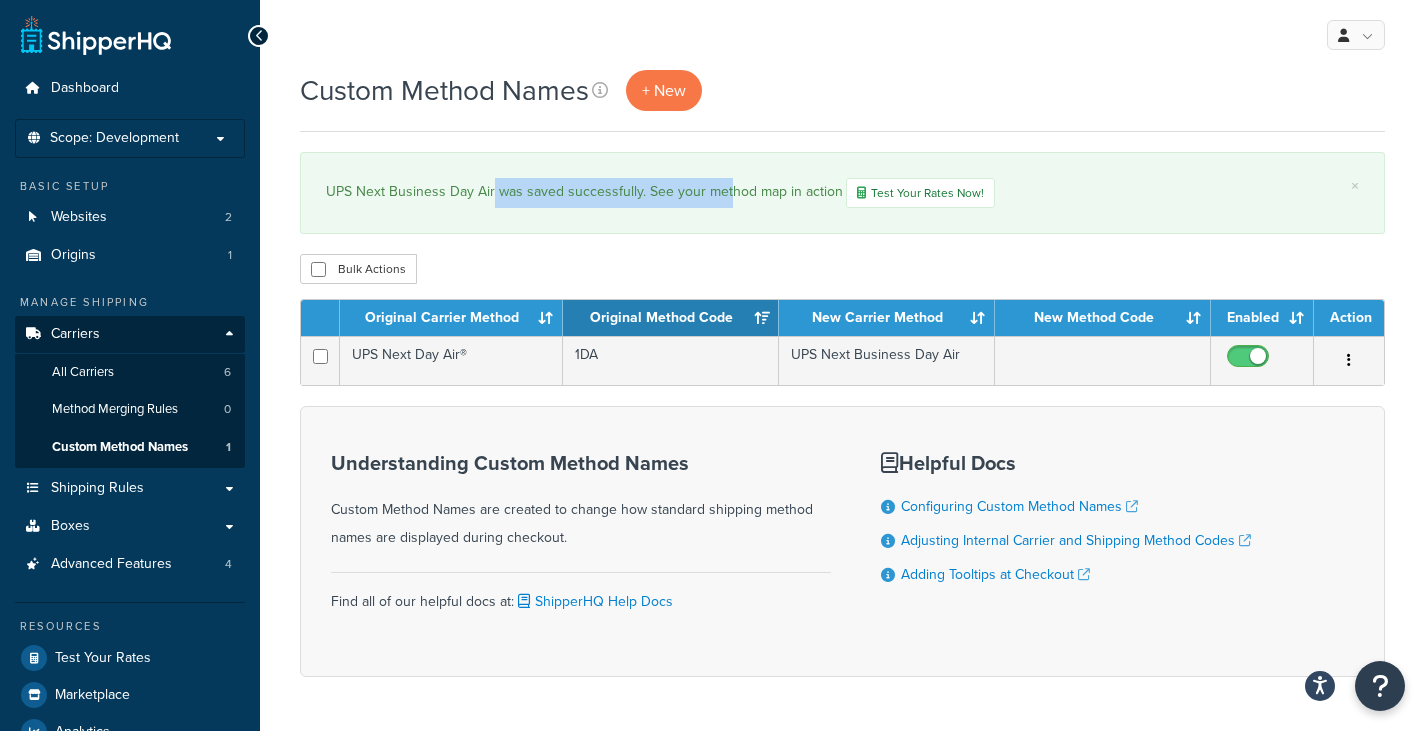 drag, startPoint x: 494, startPoint y: 186, endPoint x: 727, endPoint y: 180, distance: 233.07724 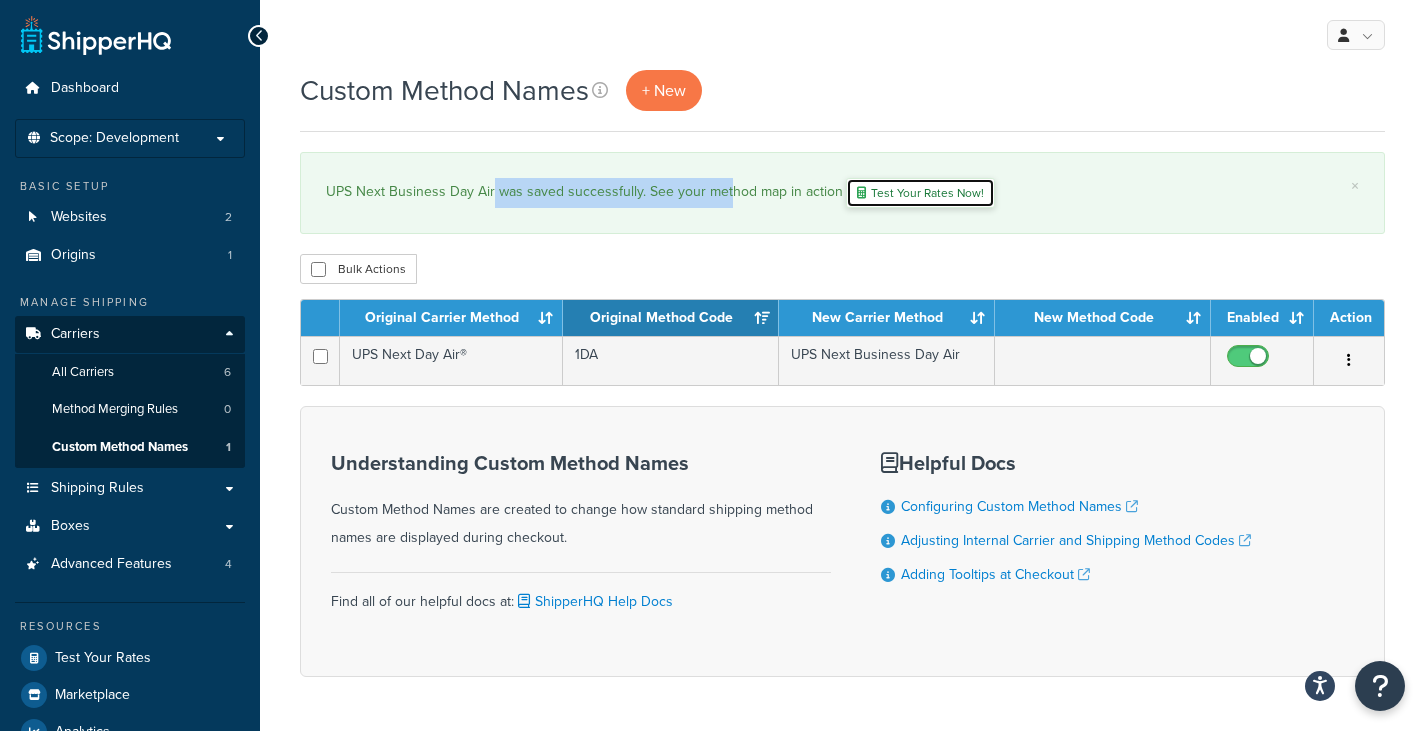 click on "Test Your Rates Now!" at bounding box center (920, 193) 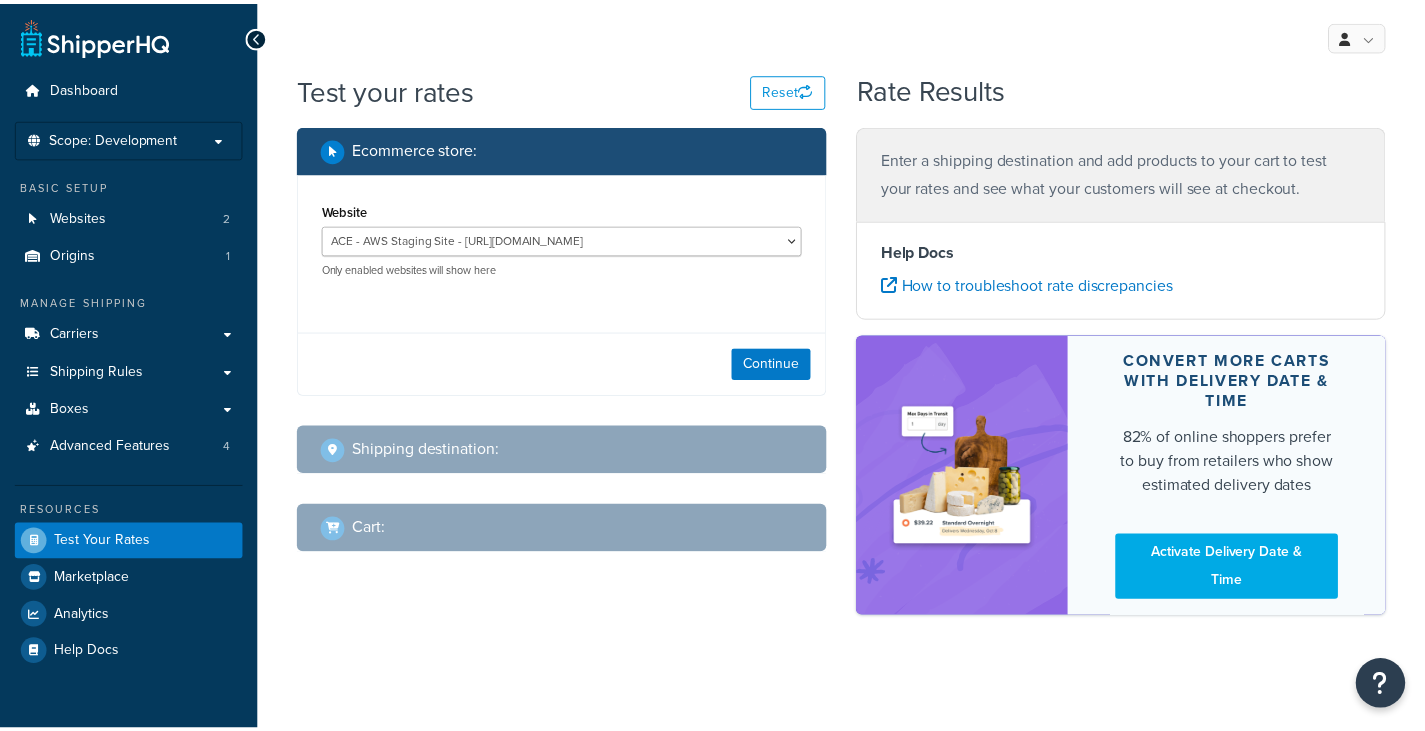 scroll, scrollTop: 0, scrollLeft: 0, axis: both 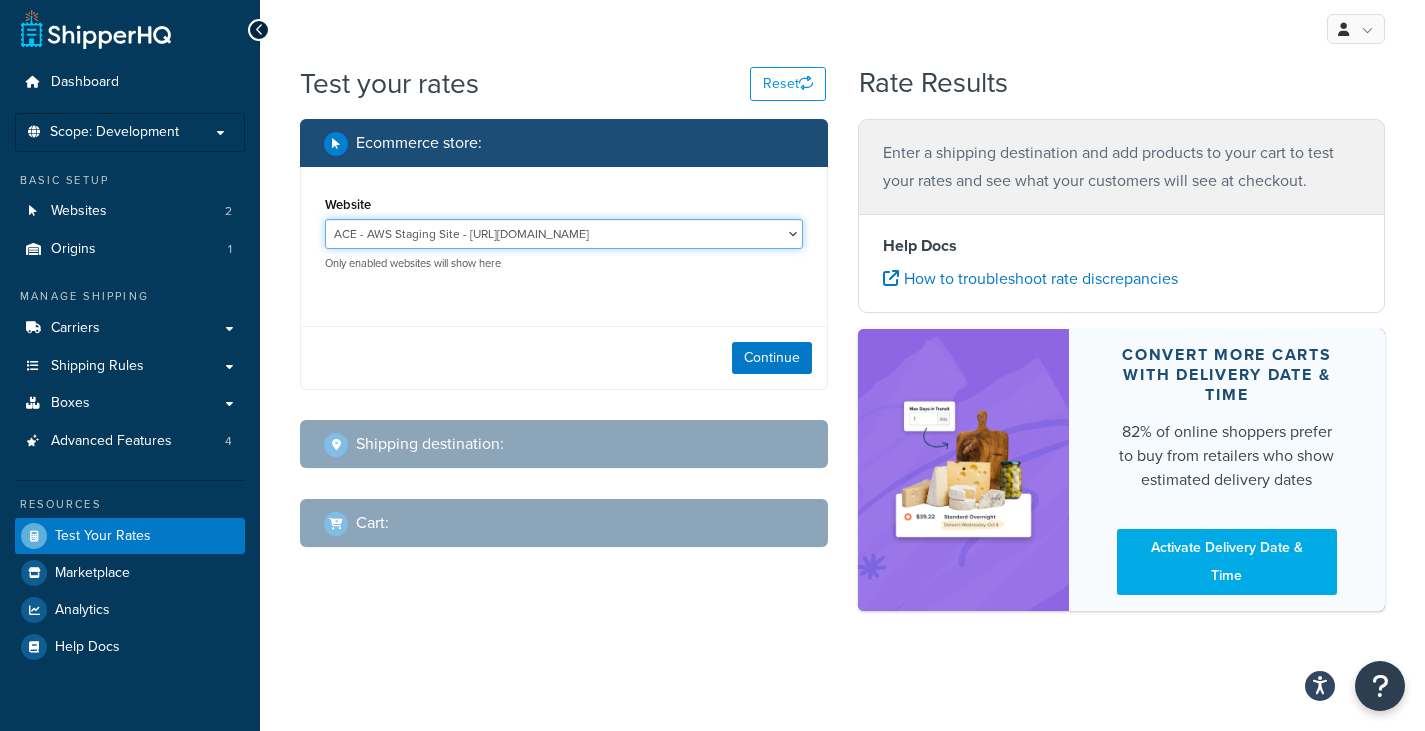 click on "ACE - AWS Staging Site - https://awsstaging.americancuttingedge.com ACE - Staging Site - https://staging.americancuttingedge.com" at bounding box center (564, 234) 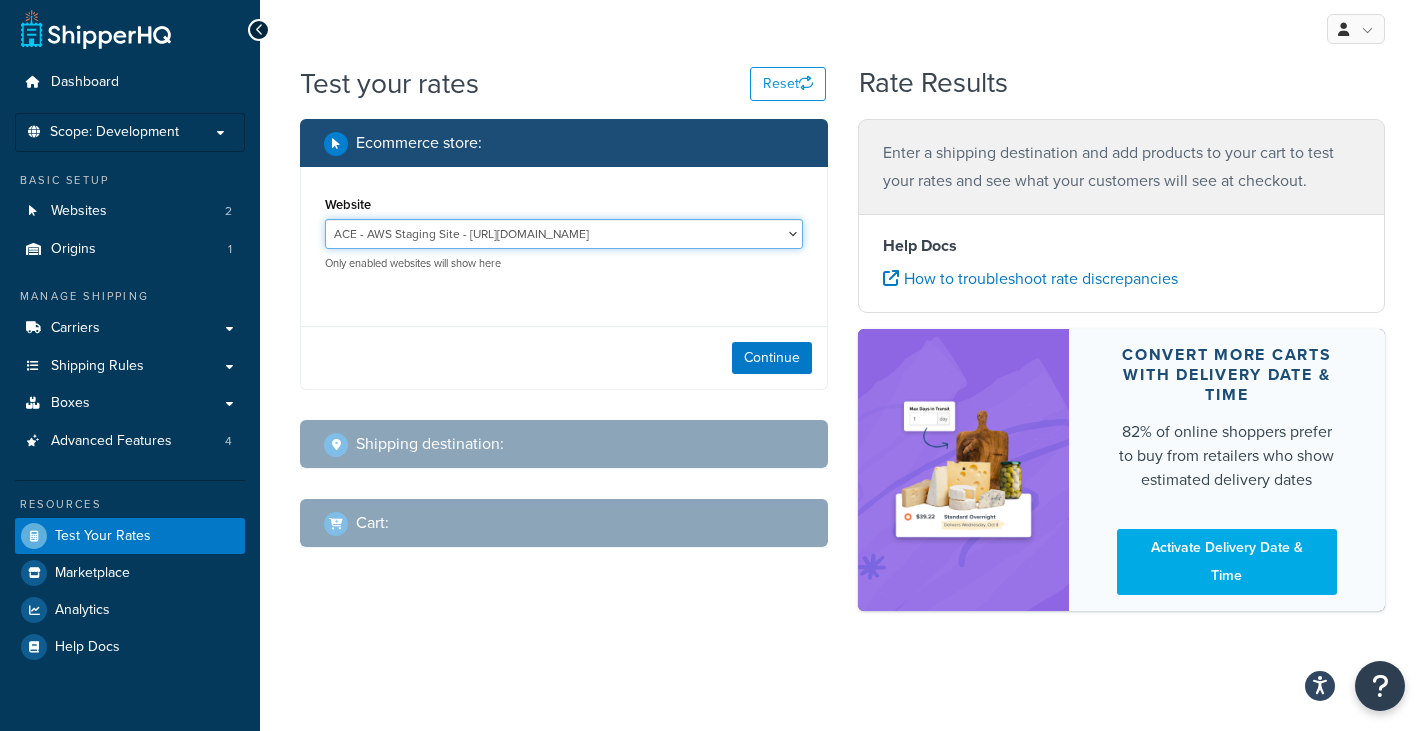 select on "5df0d3bbc72a8e771ab22ffe4fdb43aa" 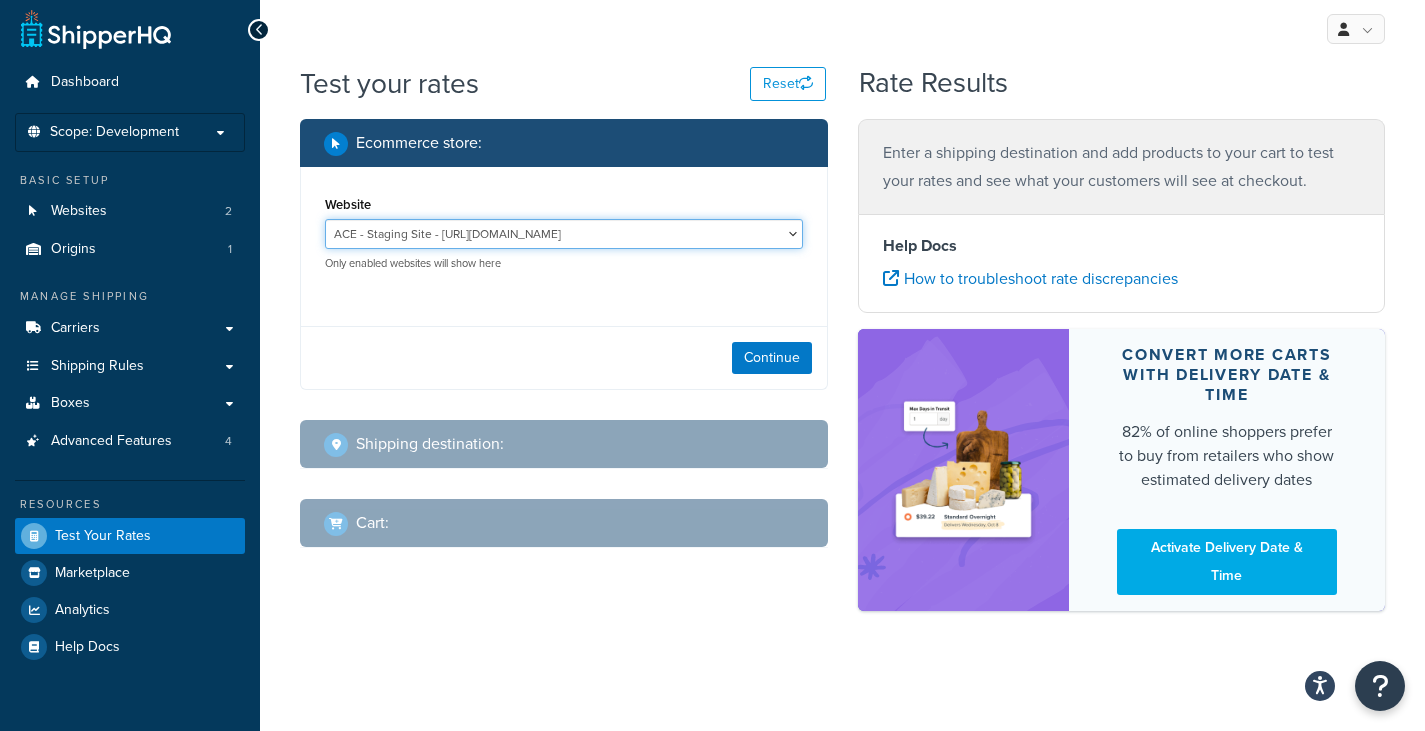 click on "ACE - AWS Staging Site - https://awsstaging.americancuttingedge.com ACE - Staging Site - https://staging.americancuttingedge.com" at bounding box center [564, 234] 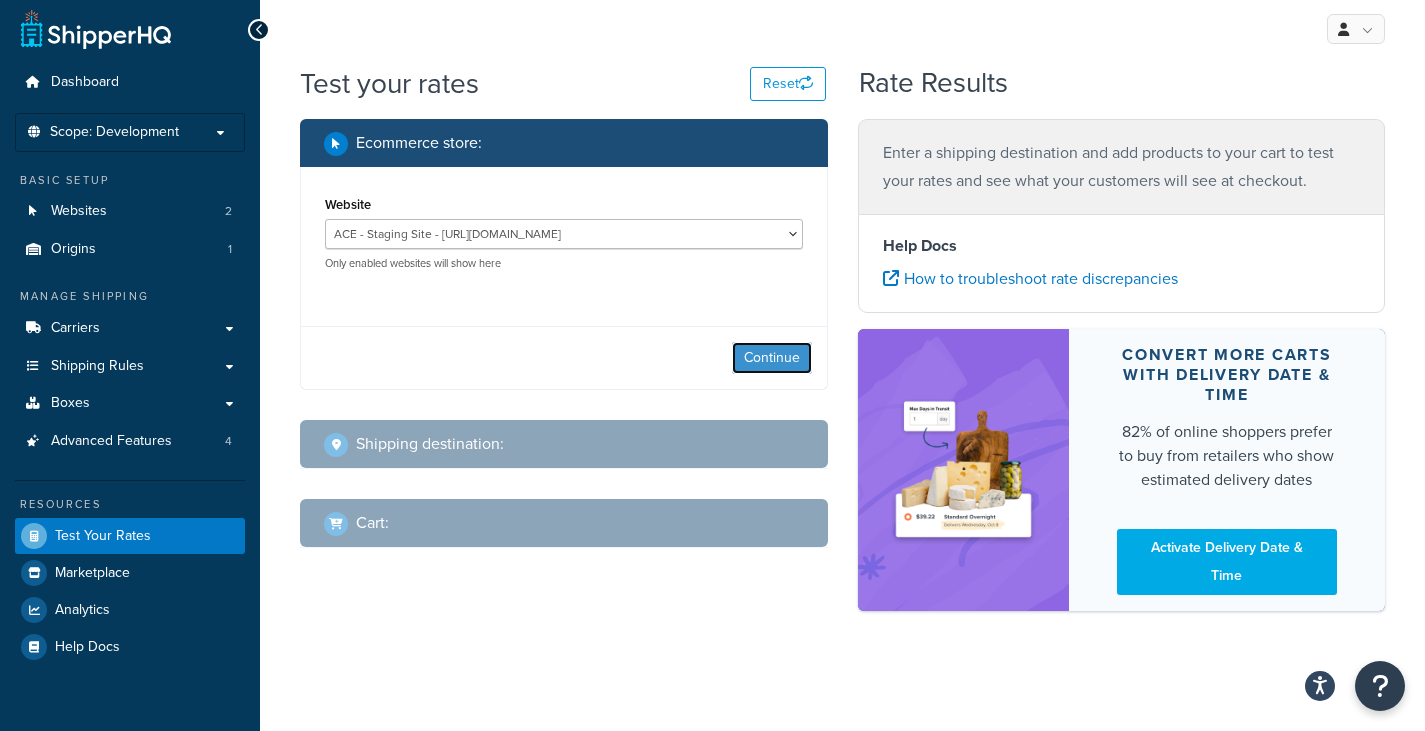 click on "Continue" at bounding box center (772, 358) 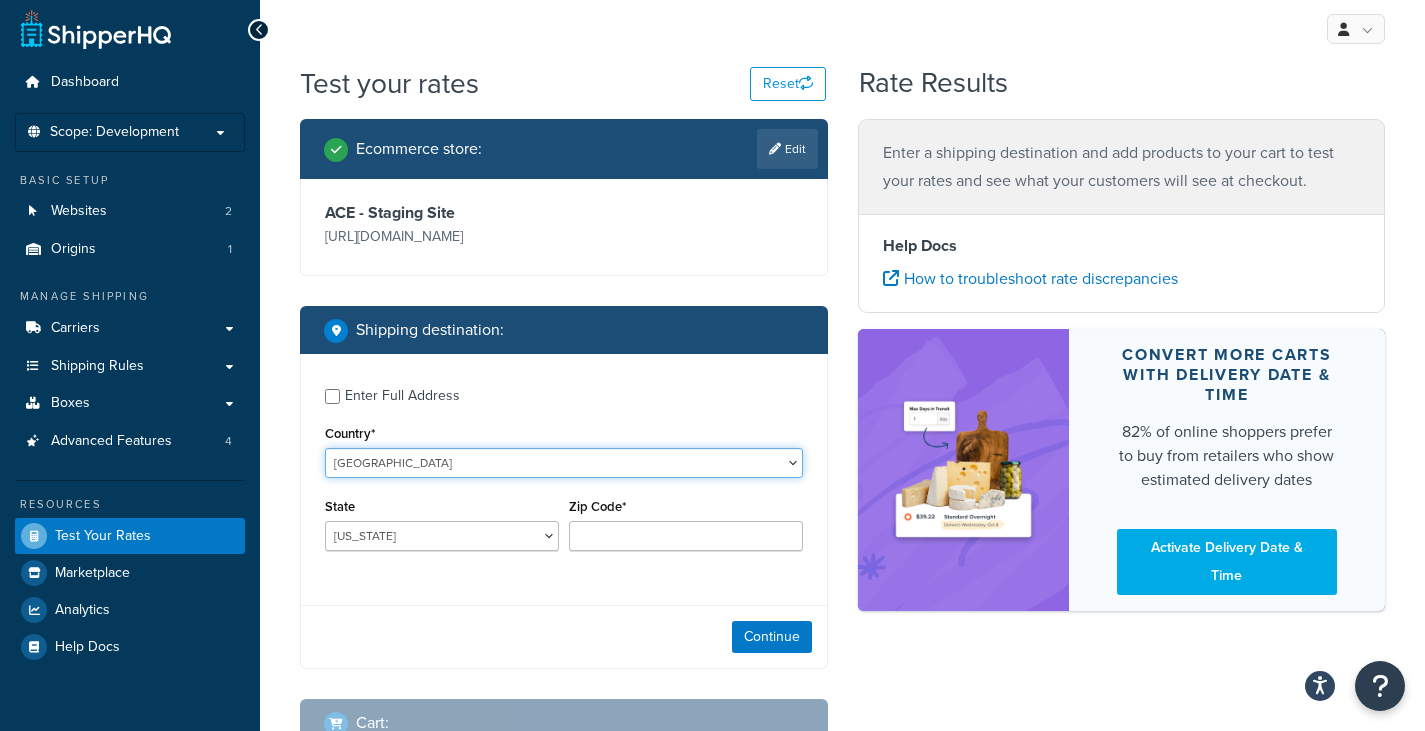 click on "United States  United Kingdom  Afghanistan  Åland Islands  Albania  Algeria  American Samoa  Andorra  Angola  Anguilla  Antarctica  Antigua and Barbuda  Argentina  Armenia  Aruba  Australia  Austria  Azerbaijan  Bahamas  Bahrain  Bangladesh  Barbados  Belarus  Belgium  Belize  Benin  Bermuda  Bhutan  Bolivia  Bonaire, Sint Eustatius and Saba  Bosnia and Herzegovina  Botswana  Bouvet Island  Brazil  British Indian Ocean Territory  Brunei Darussalam  Bulgaria  Burkina Faso  Burundi  Cambodia  Cameroon  Canada  Cape Verde  Cayman Islands  Central African Republic  Chad  Chile  China  Christmas Island  Cocos (Keeling) Islands  Colombia  Comoros  Congo  Congo, The Democratic Republic of the  Cook Islands  Costa Rica  Côte d'Ivoire  Croatia  Cuba  Curacao  Cyprus  Czech Republic  Denmark  Djibouti  Dominica  Dominican Republic  Ecuador  Egypt  El Salvador  Equatorial Guinea  Eritrea  Estonia  Ethiopia  Falkland Islands (Malvinas)  Faroe Islands  Fiji  Finland  France  French Guiana  French Polynesia  Gabon  Guam" at bounding box center (564, 463) 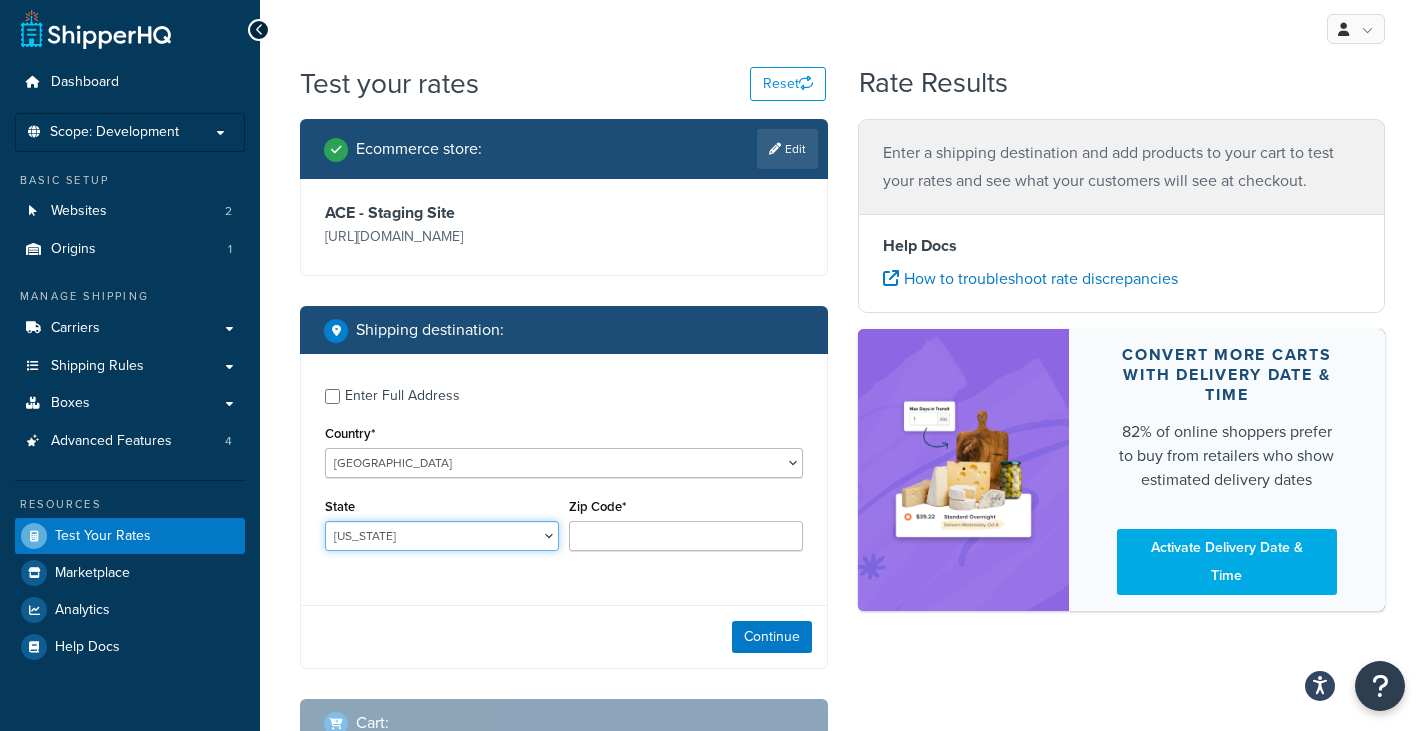 click on "Alabama  Alaska  American Samoa  Arizona  Arkansas  Armed Forces Americas  Armed Forces Europe, Middle East, Africa, Canada  Armed Forces Pacific  California  Colorado  Connecticut  Delaware  District of Columbia  Federated States of Micronesia  Florida  Georgia  Guam  Hawaii  Idaho  Illinois  Indiana  Iowa  Kansas  Kentucky  Louisiana  Maine  Marshall Islands  Maryland  Massachusetts  Michigan  Minnesota  Mississippi  Missouri  Montana  Nebraska  Nevada  New Hampshire  New Jersey  New Mexico  New York  North Carolina  North Dakota  Northern Mariana Islands  Ohio  Oklahoma  Oregon  Palau  Pennsylvania  Puerto Rico  Rhode Island  South Carolina  South Dakota  Tennessee  Texas  United States Minor Outlying Islands  Utah  Vermont  Virgin Islands  Virginia  Washington  West Virginia  Wisconsin  Wyoming" at bounding box center [442, 536] 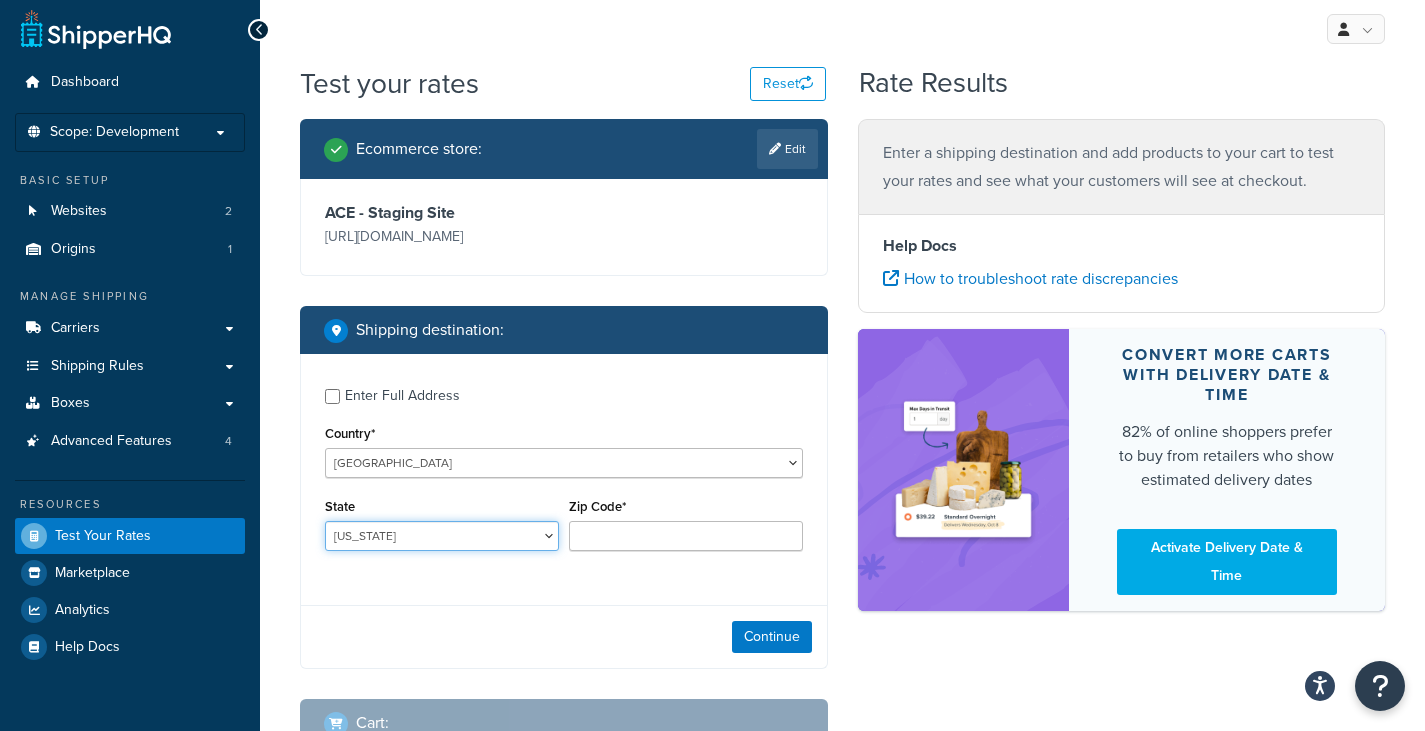 select on "OH" 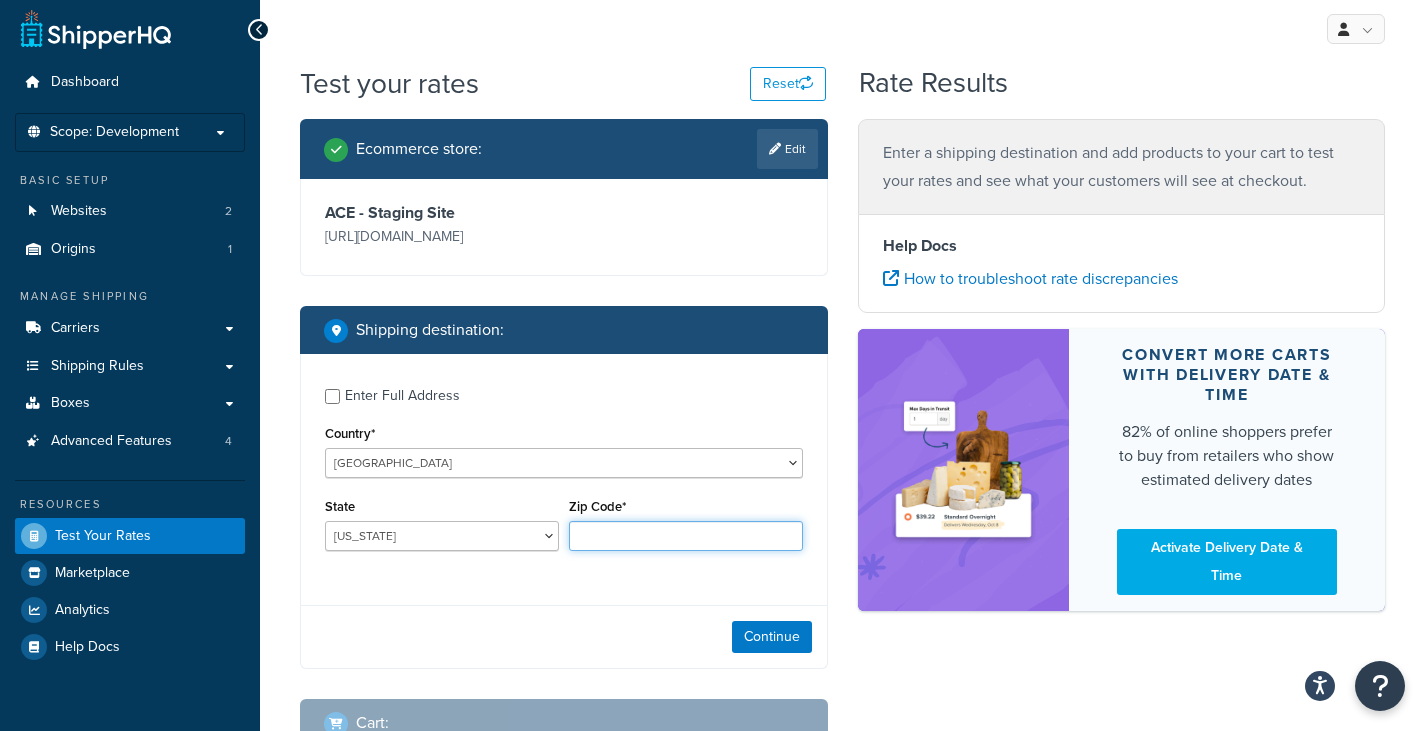 click on "Zip Code*" at bounding box center (686, 536) 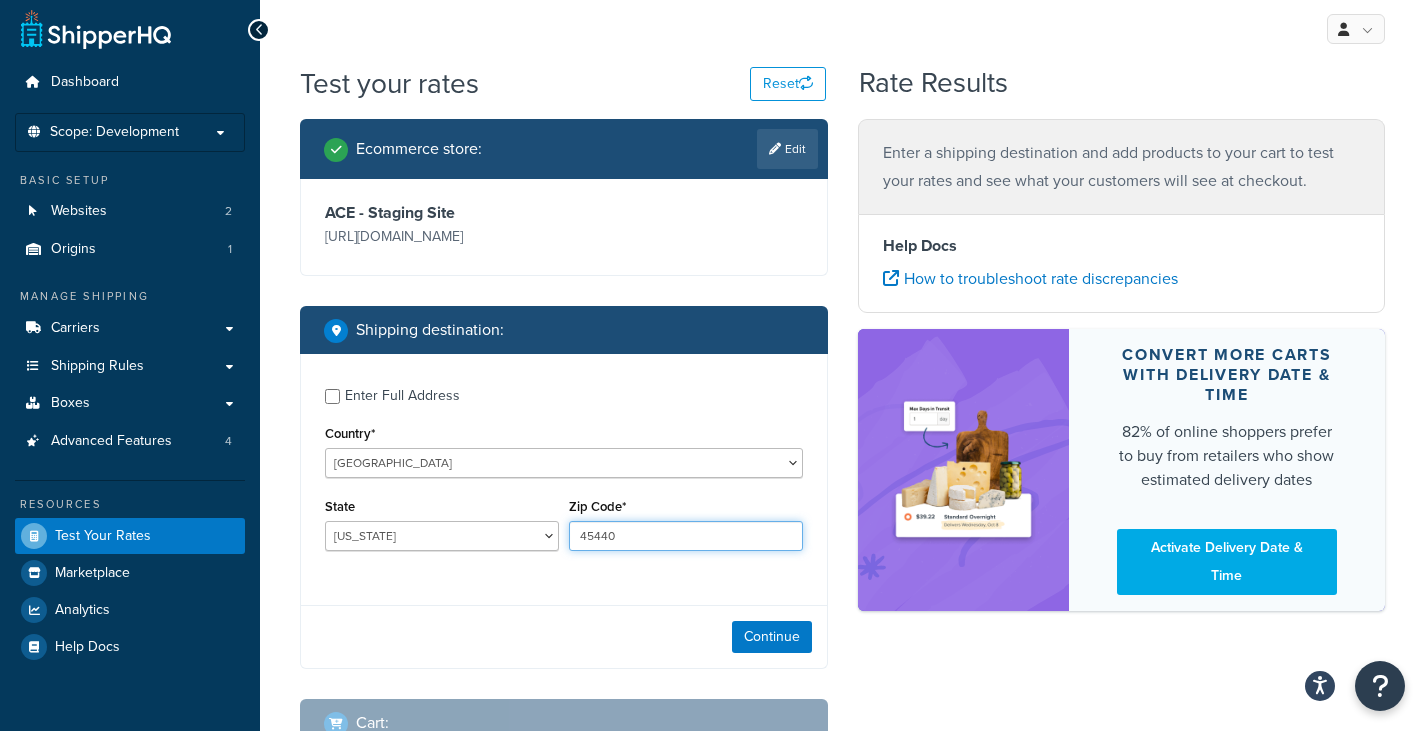 click on "45440" at bounding box center [686, 536] 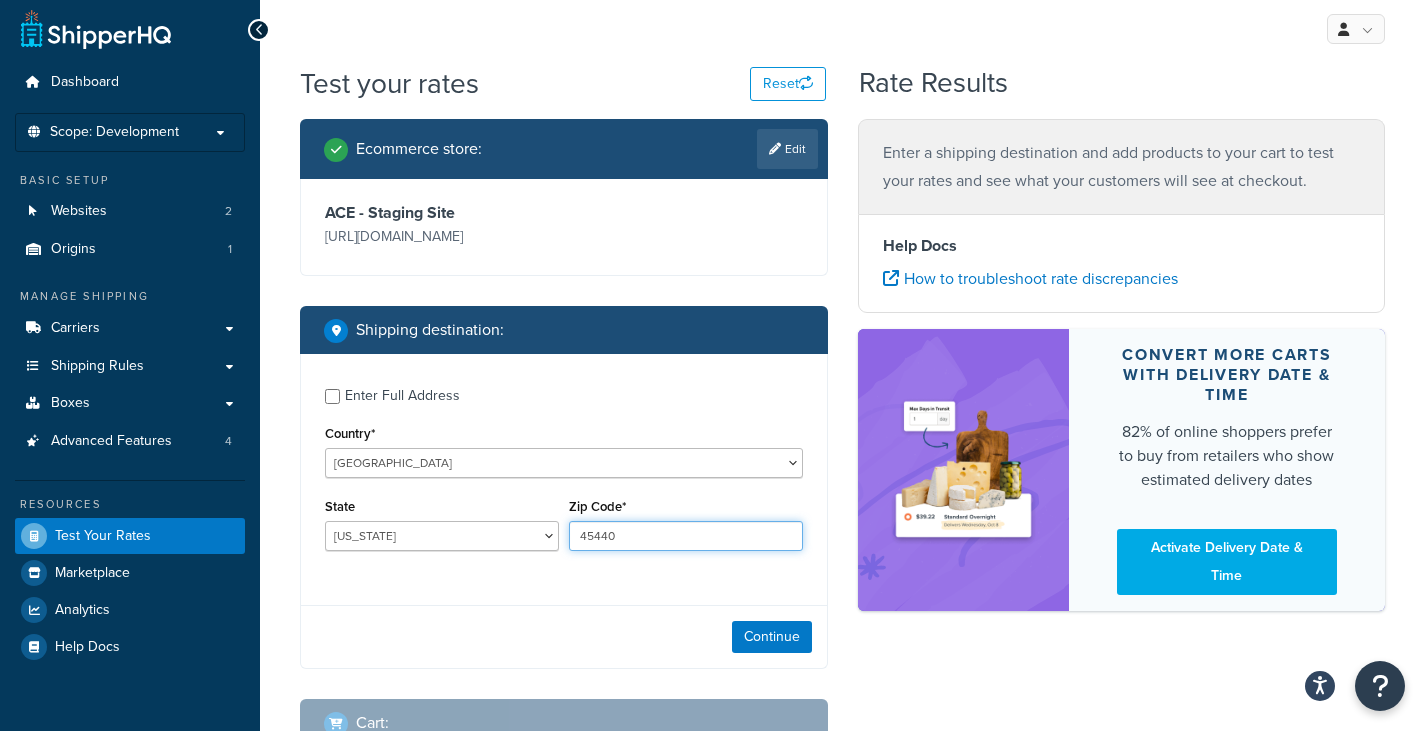 type on "45440" 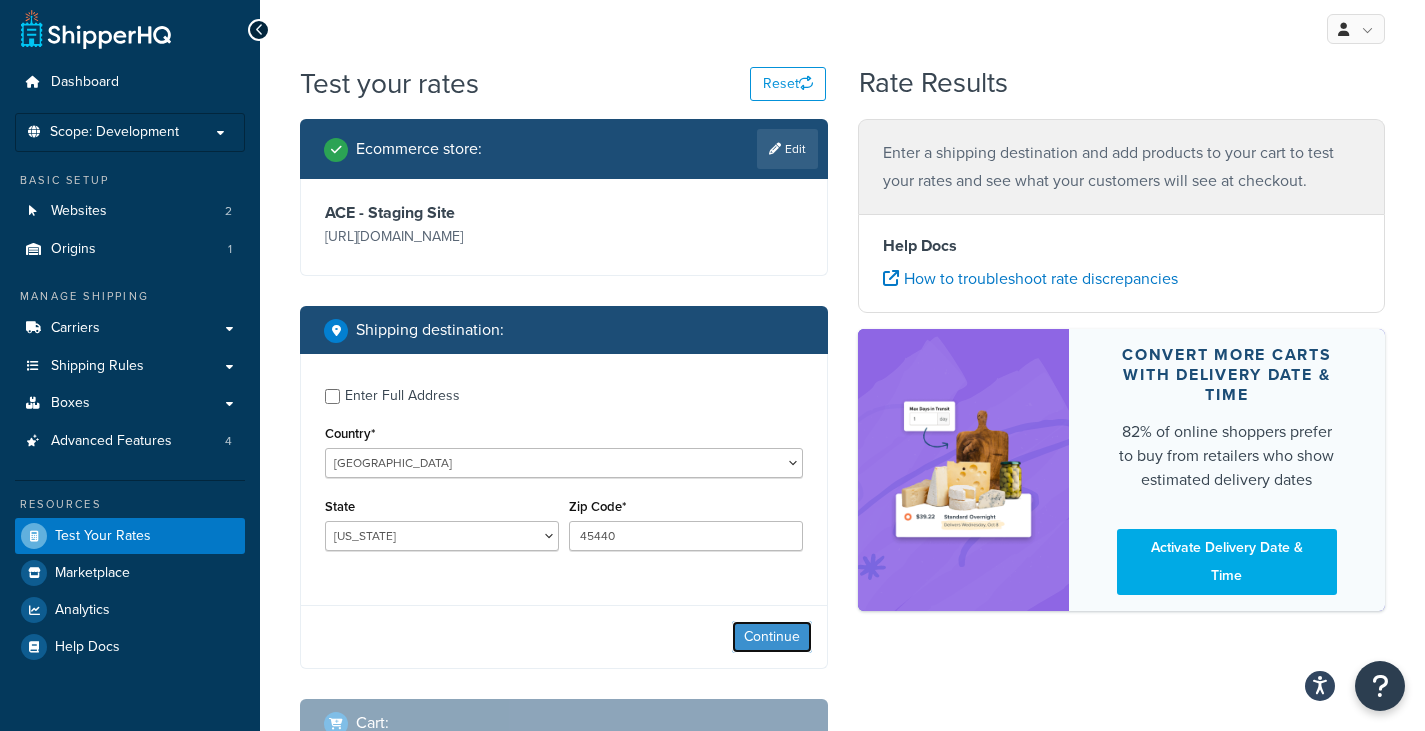 click on "Continue" at bounding box center (772, 637) 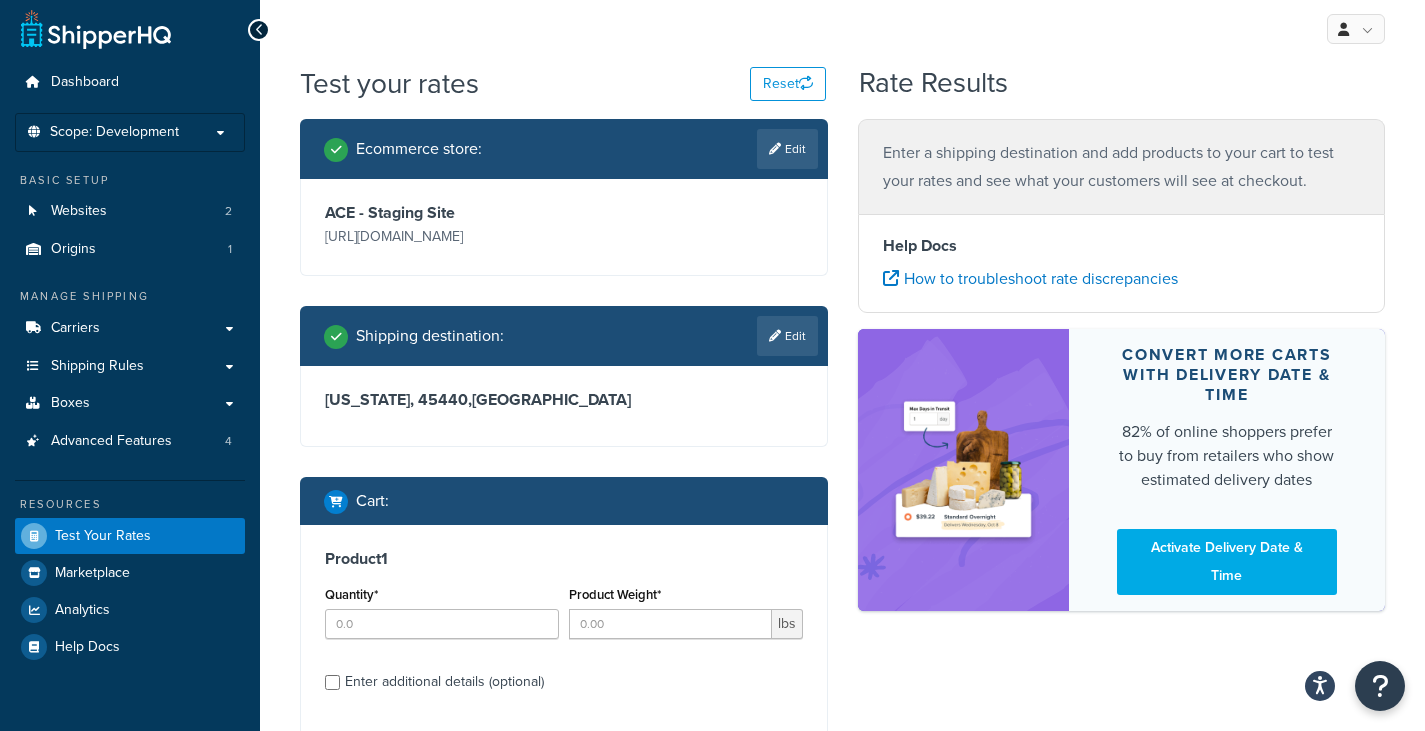 scroll, scrollTop: 150, scrollLeft: 0, axis: vertical 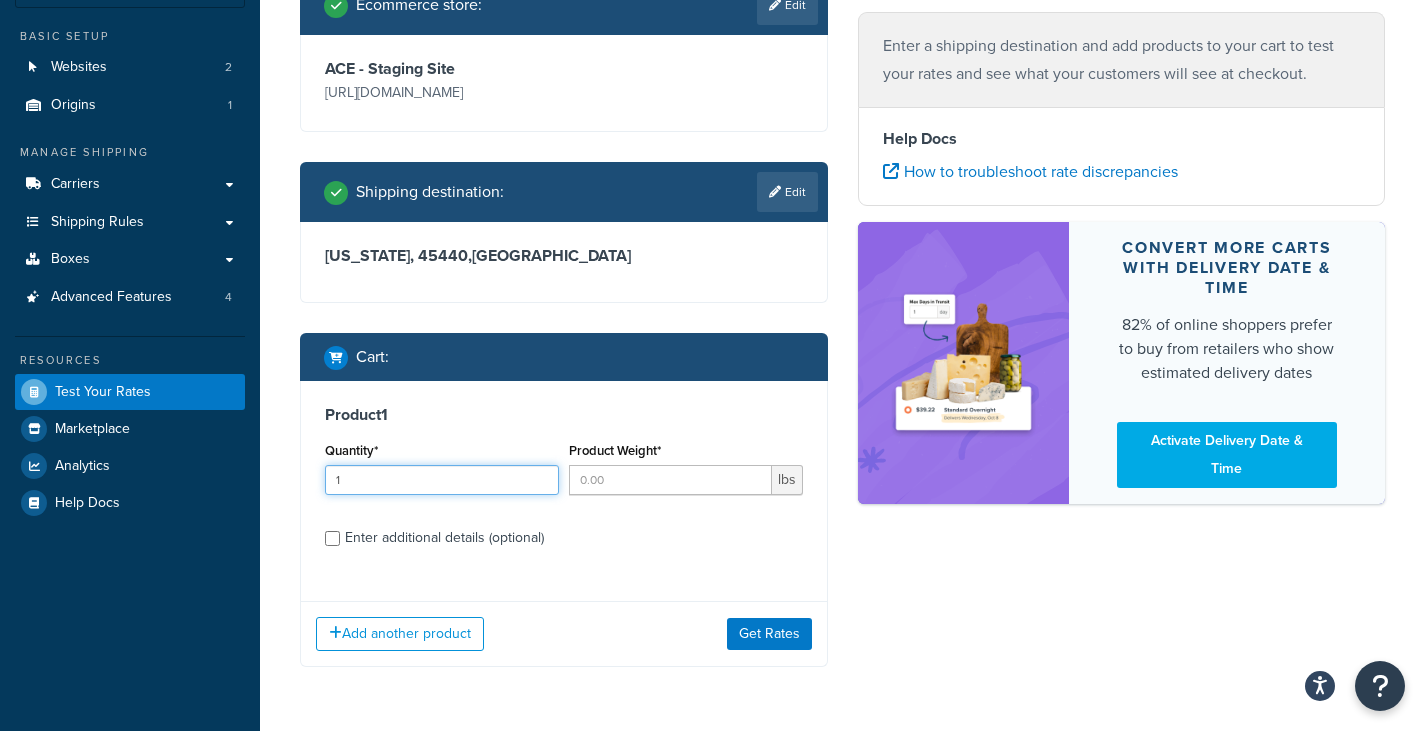 type on "1" 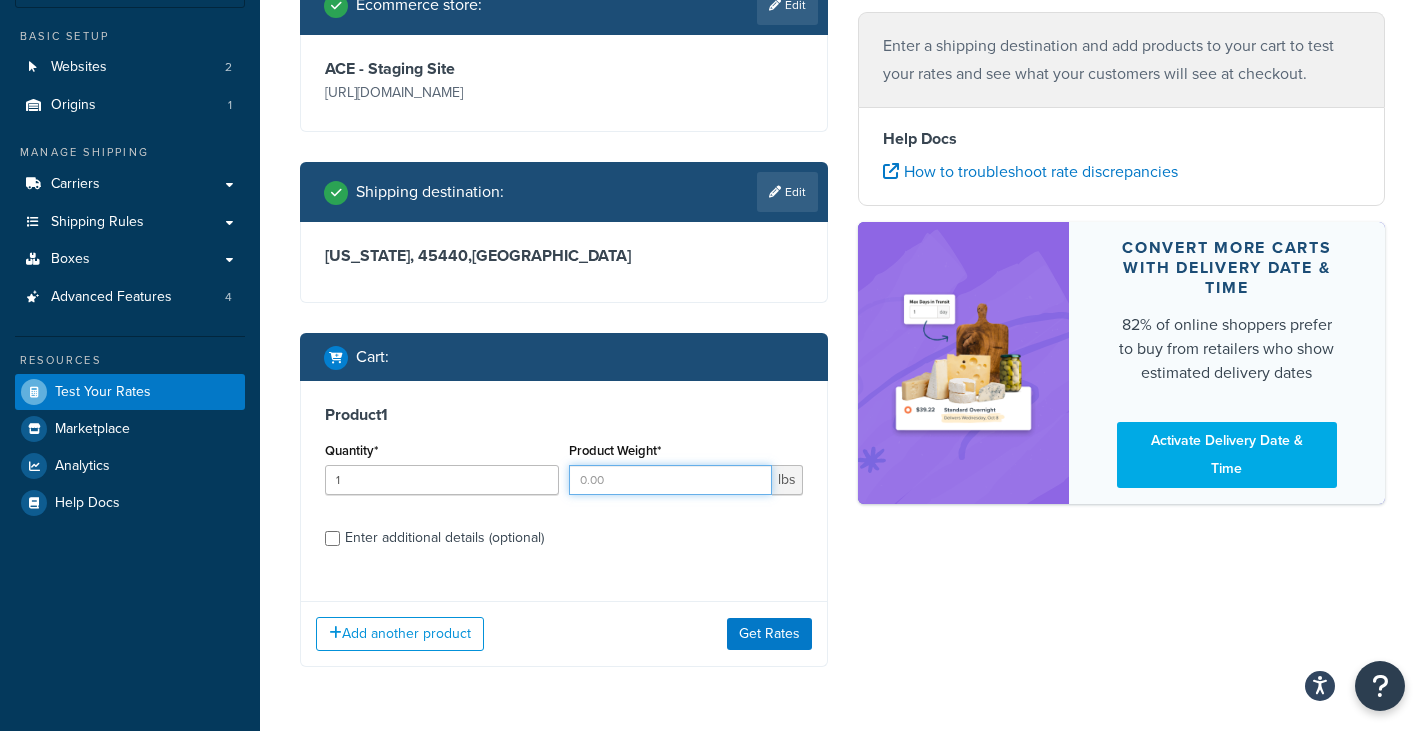 click on "Product Weight*" at bounding box center [670, 480] 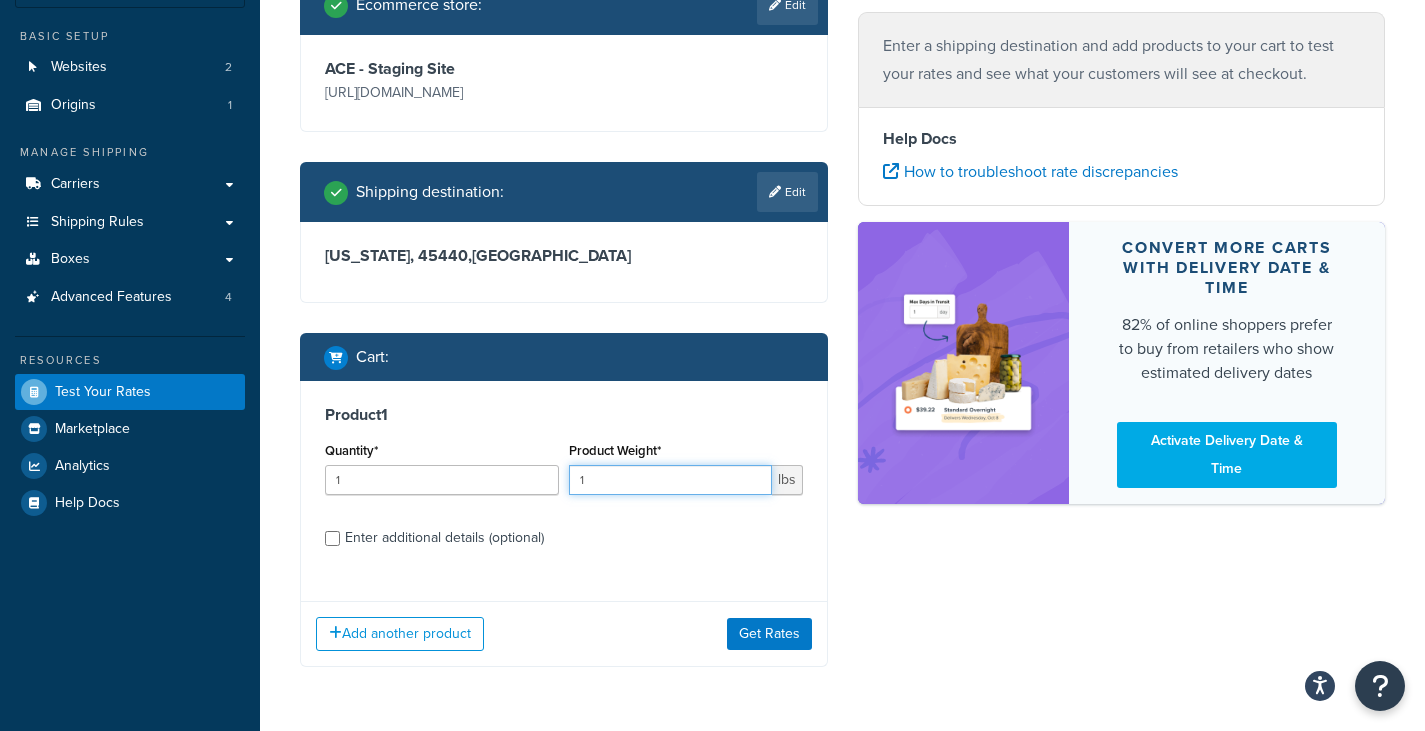 click on "1" at bounding box center [670, 480] 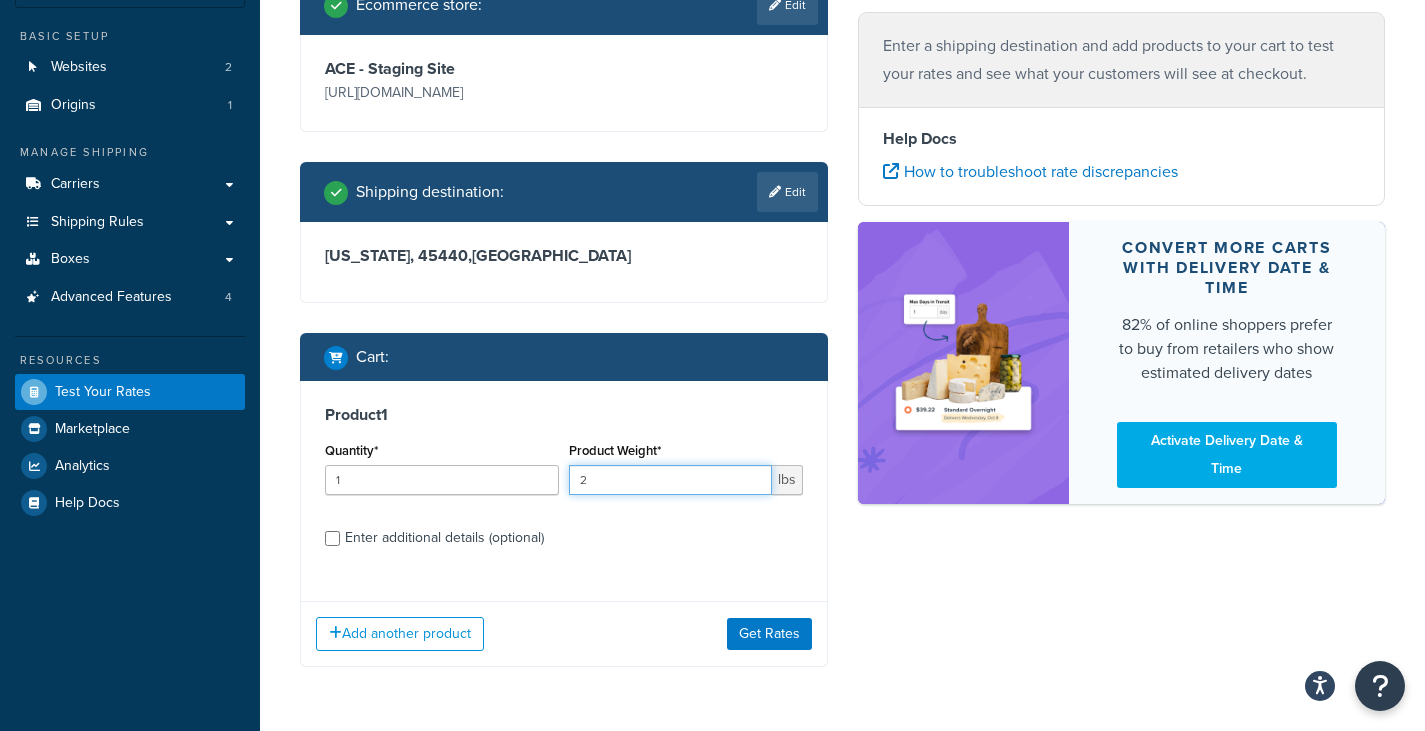 click on "2" at bounding box center [670, 480] 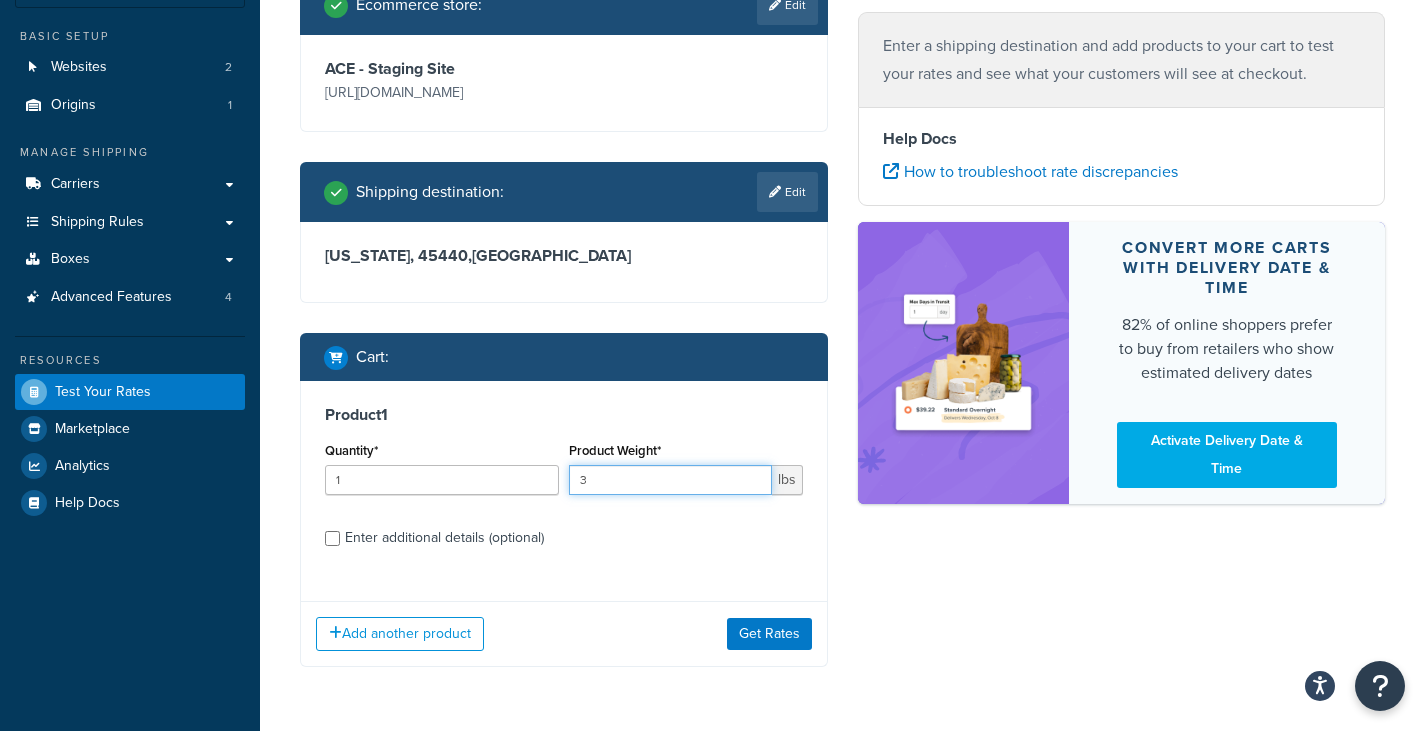 click on "3" at bounding box center (670, 480) 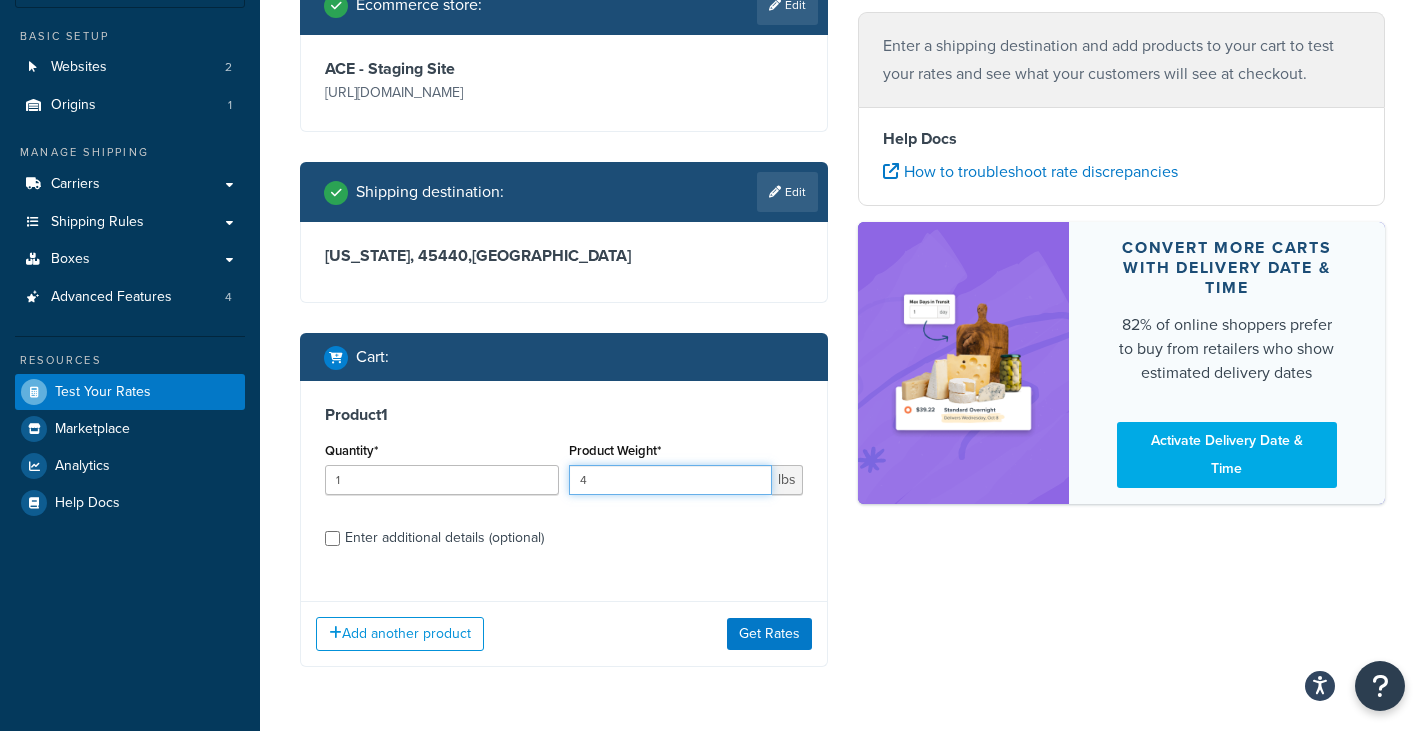 click on "4" at bounding box center (670, 480) 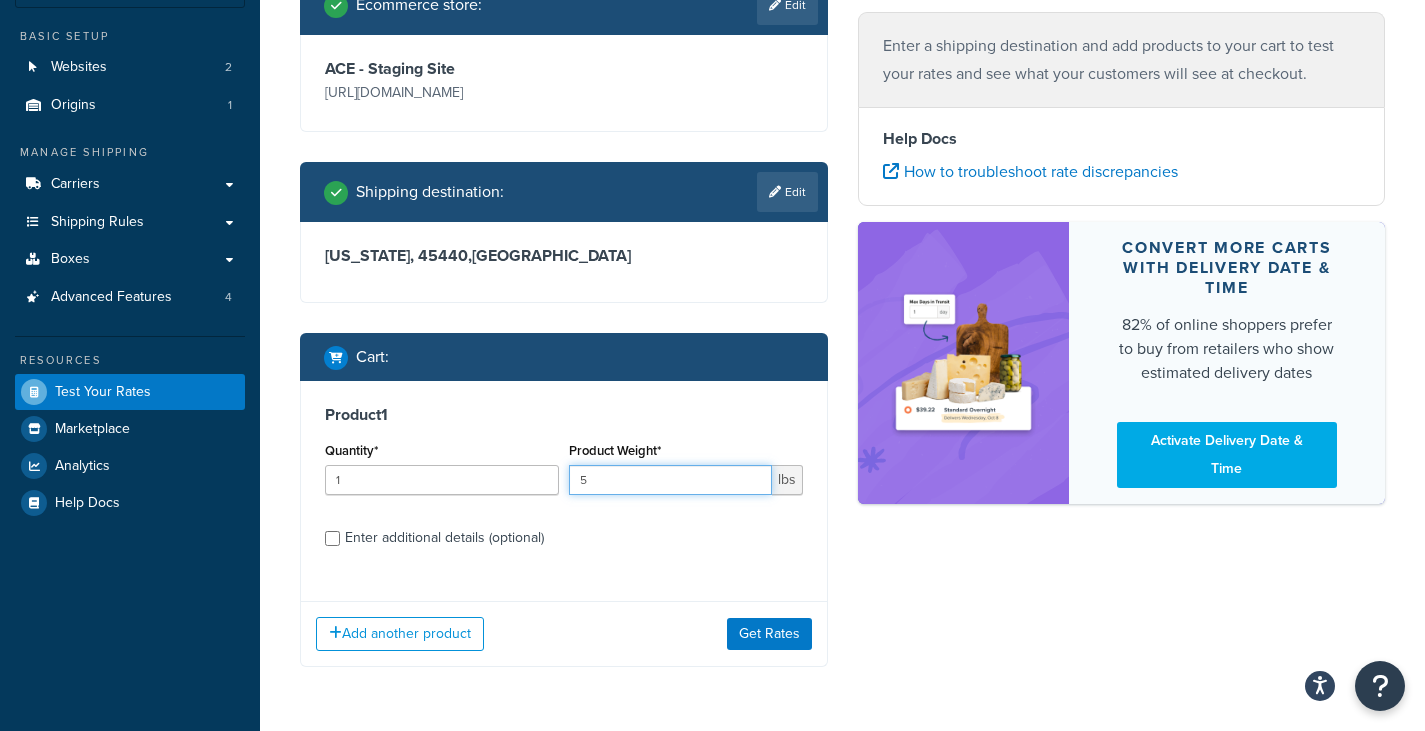 click on "5" at bounding box center [670, 480] 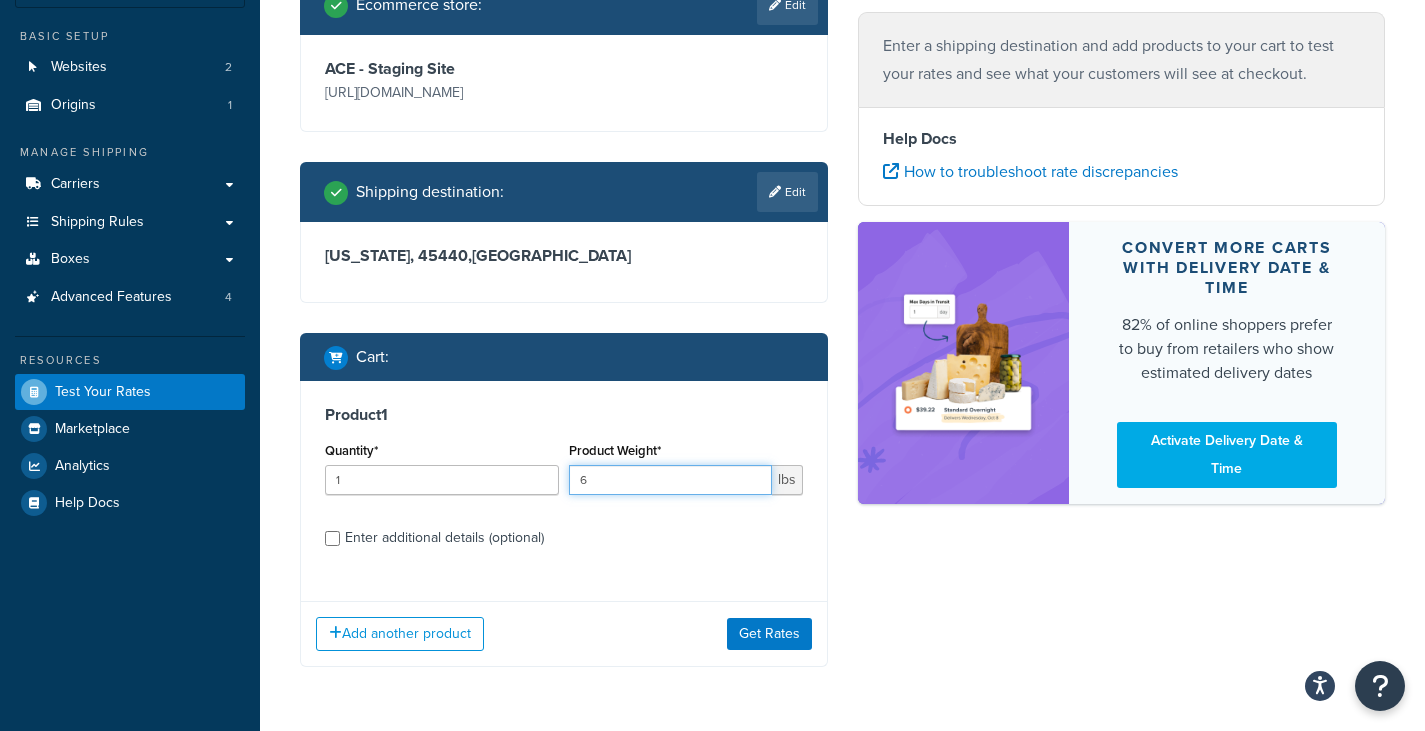 type on "6" 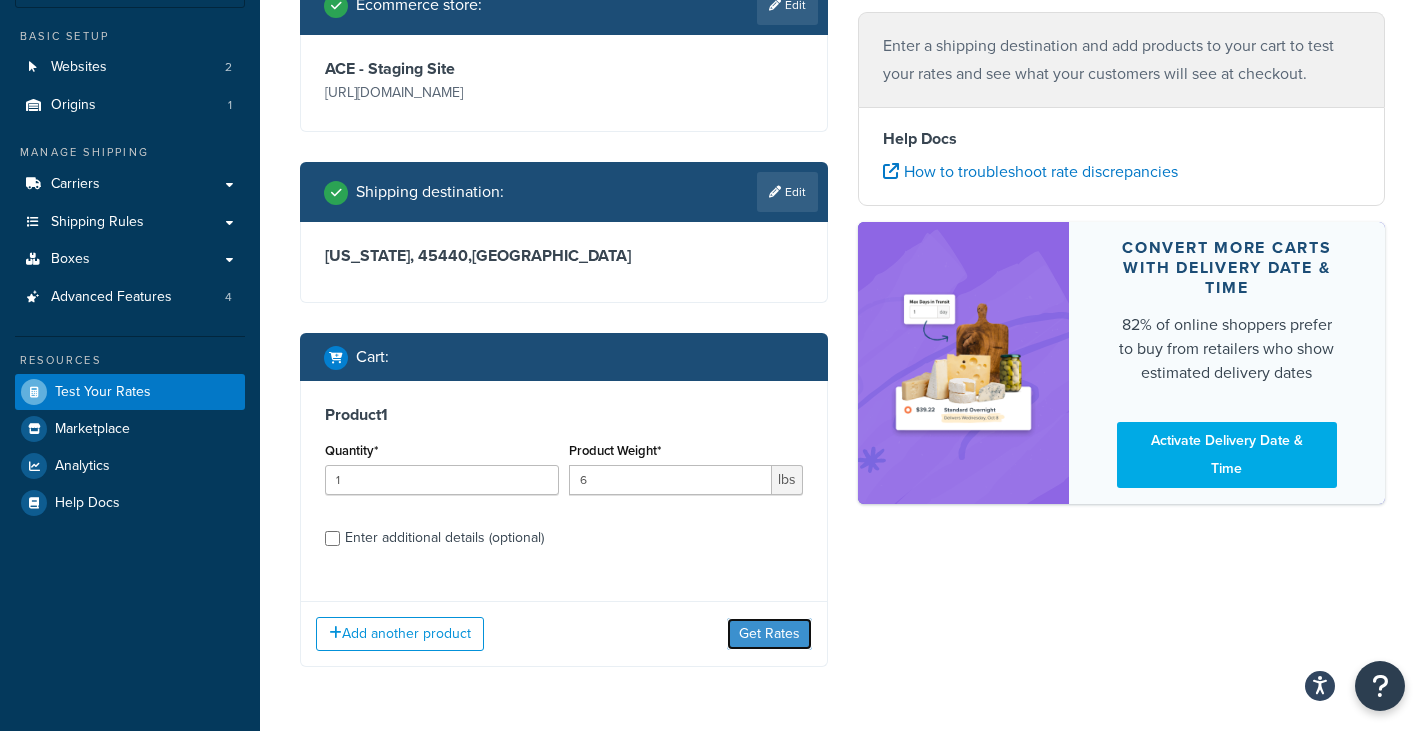 click on "Get Rates" at bounding box center [769, 634] 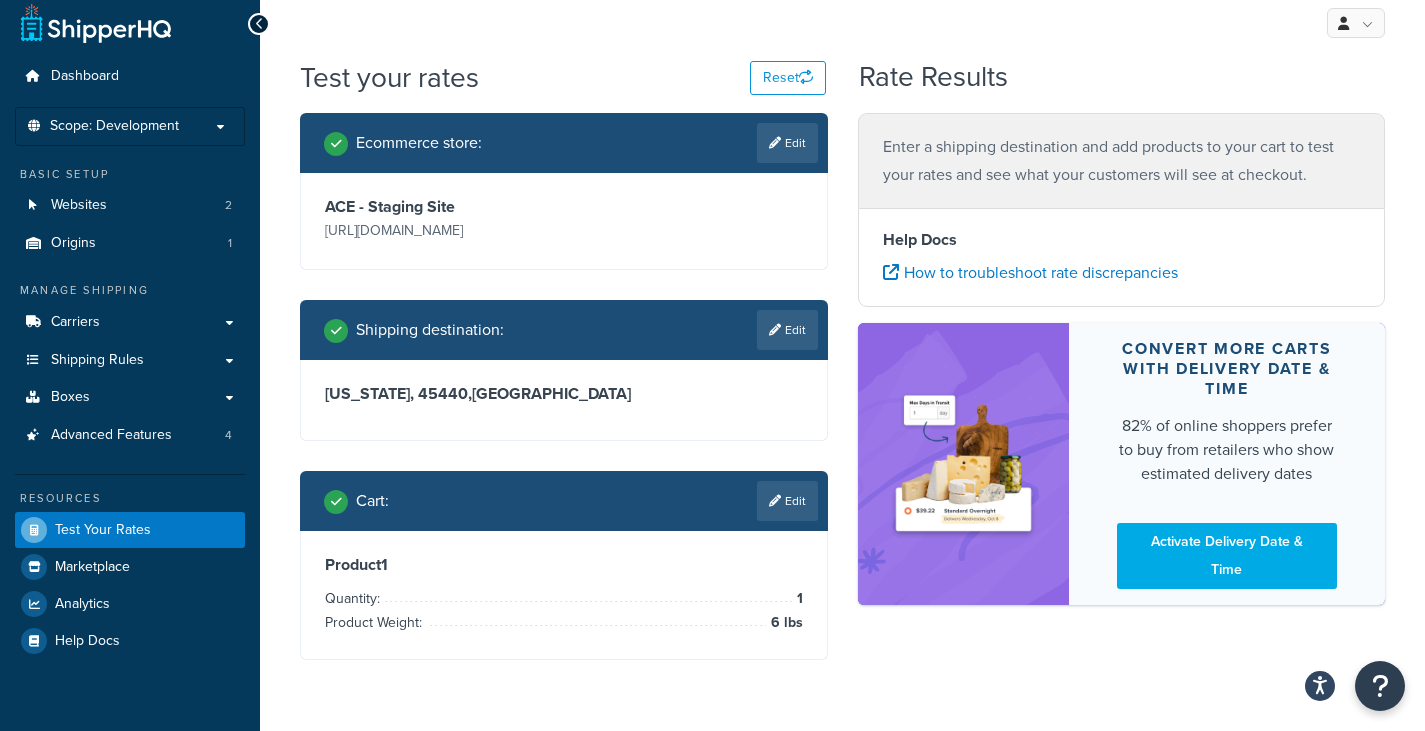 scroll, scrollTop: 0, scrollLeft: 0, axis: both 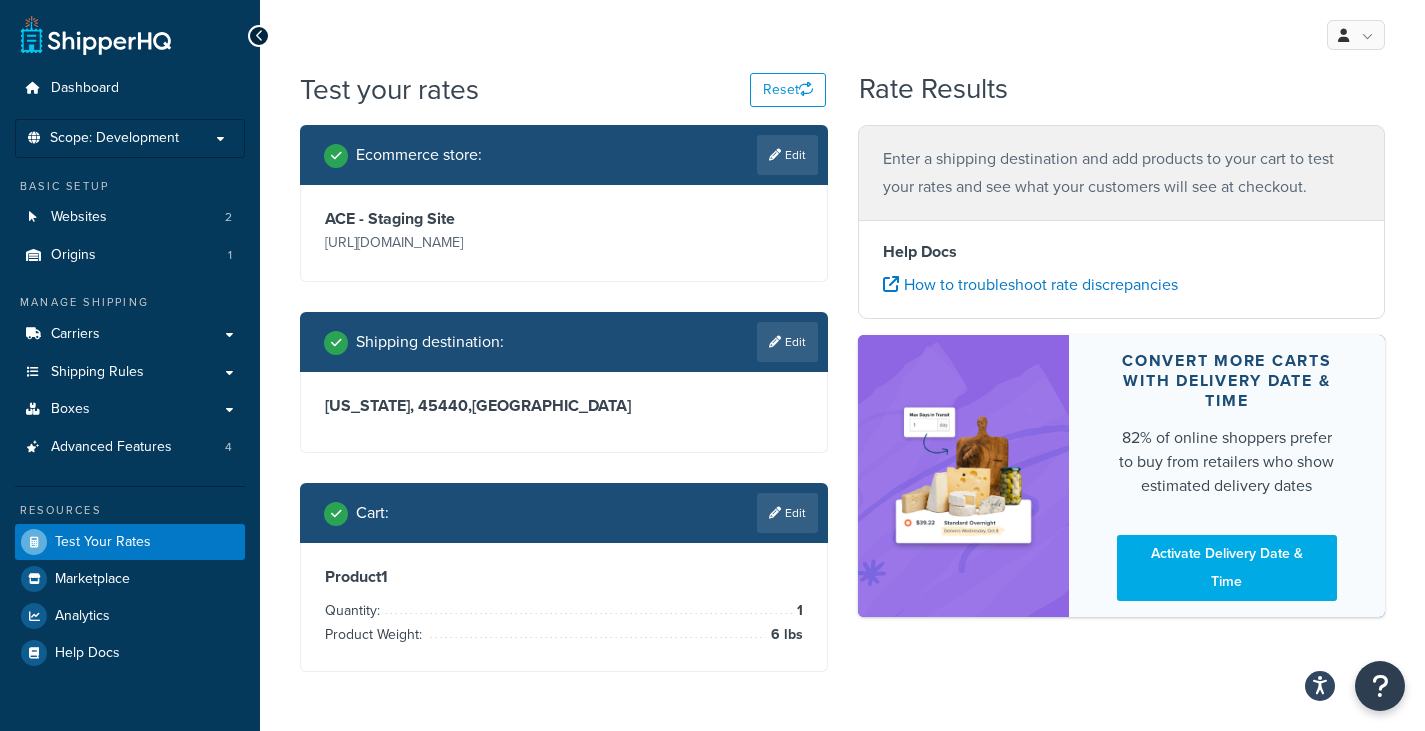 drag, startPoint x: 591, startPoint y: 246, endPoint x: 388, endPoint y: 239, distance: 203.12065 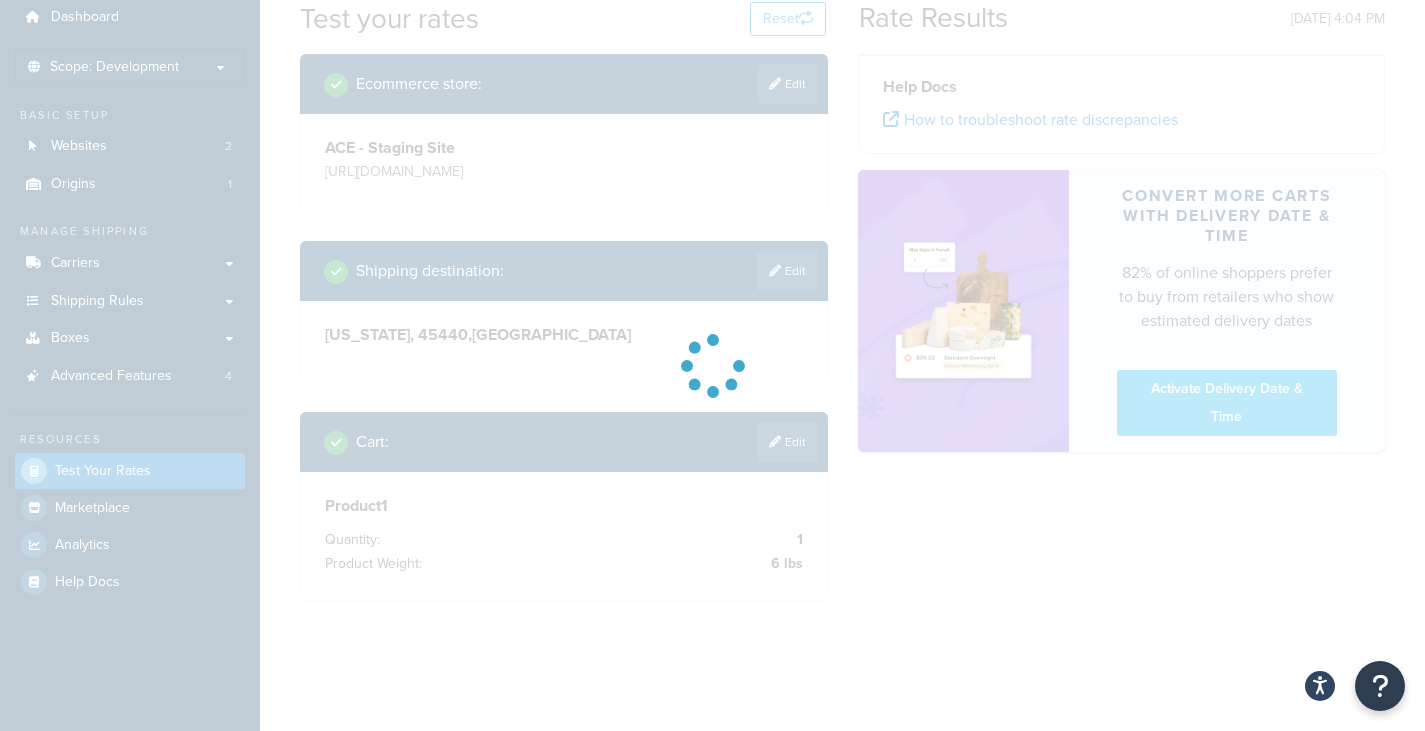 scroll, scrollTop: 0, scrollLeft: 0, axis: both 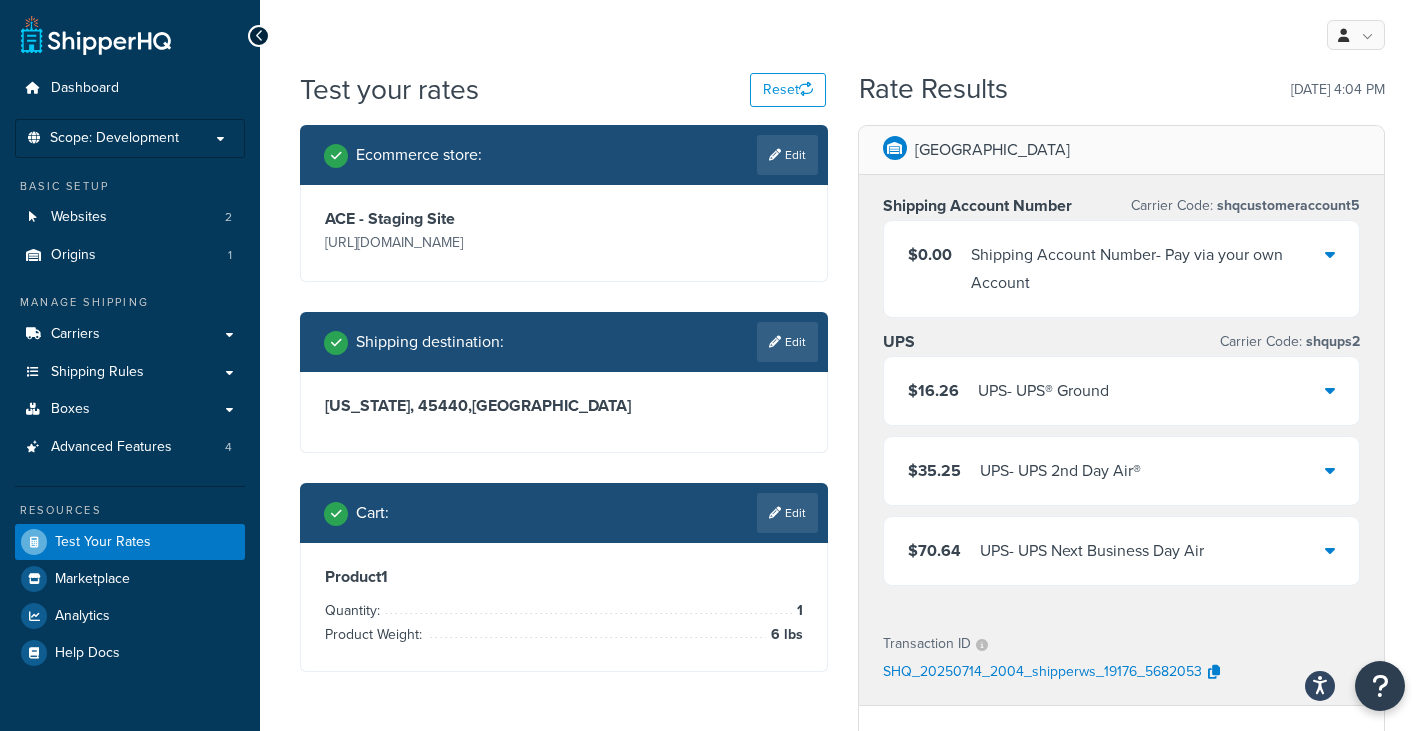 click on "UPS  -   UPS Next Business Day Air" at bounding box center [1092, 551] 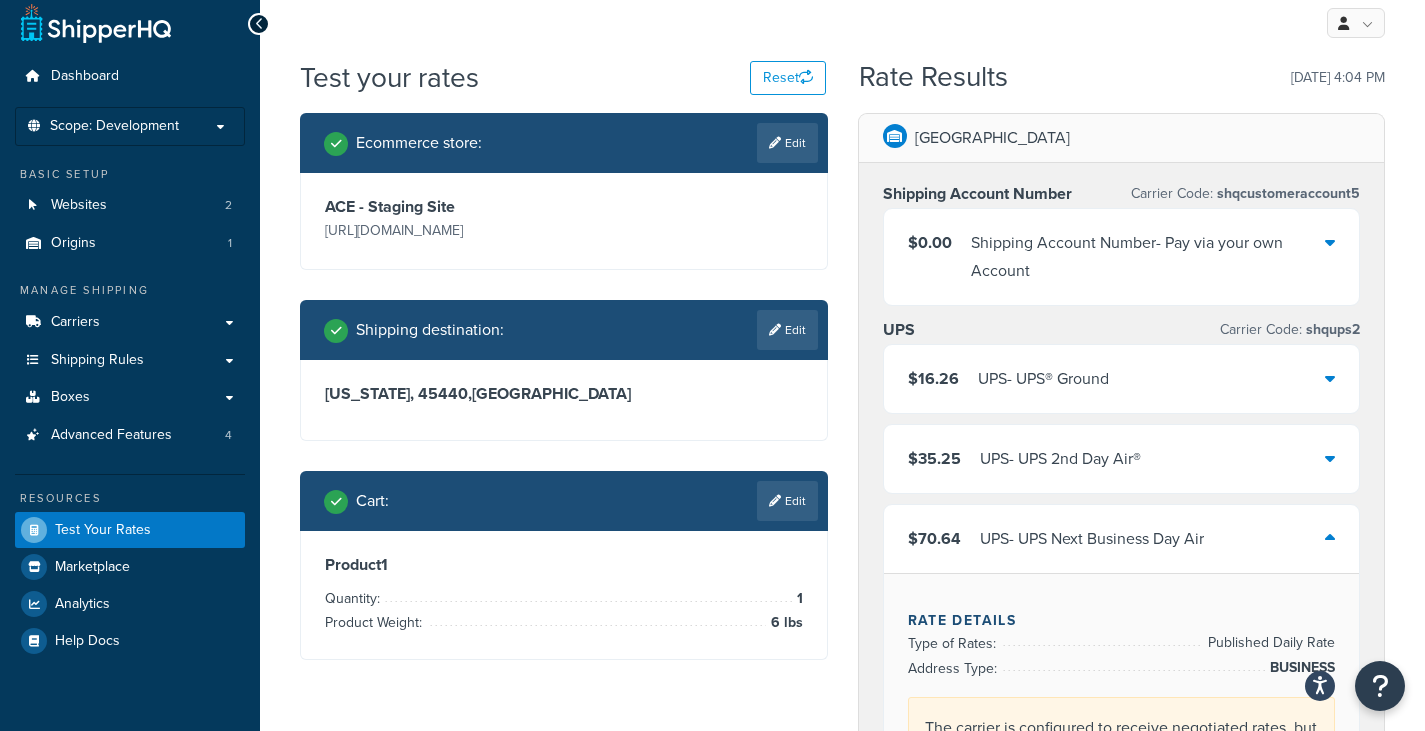 scroll, scrollTop: 0, scrollLeft: 0, axis: both 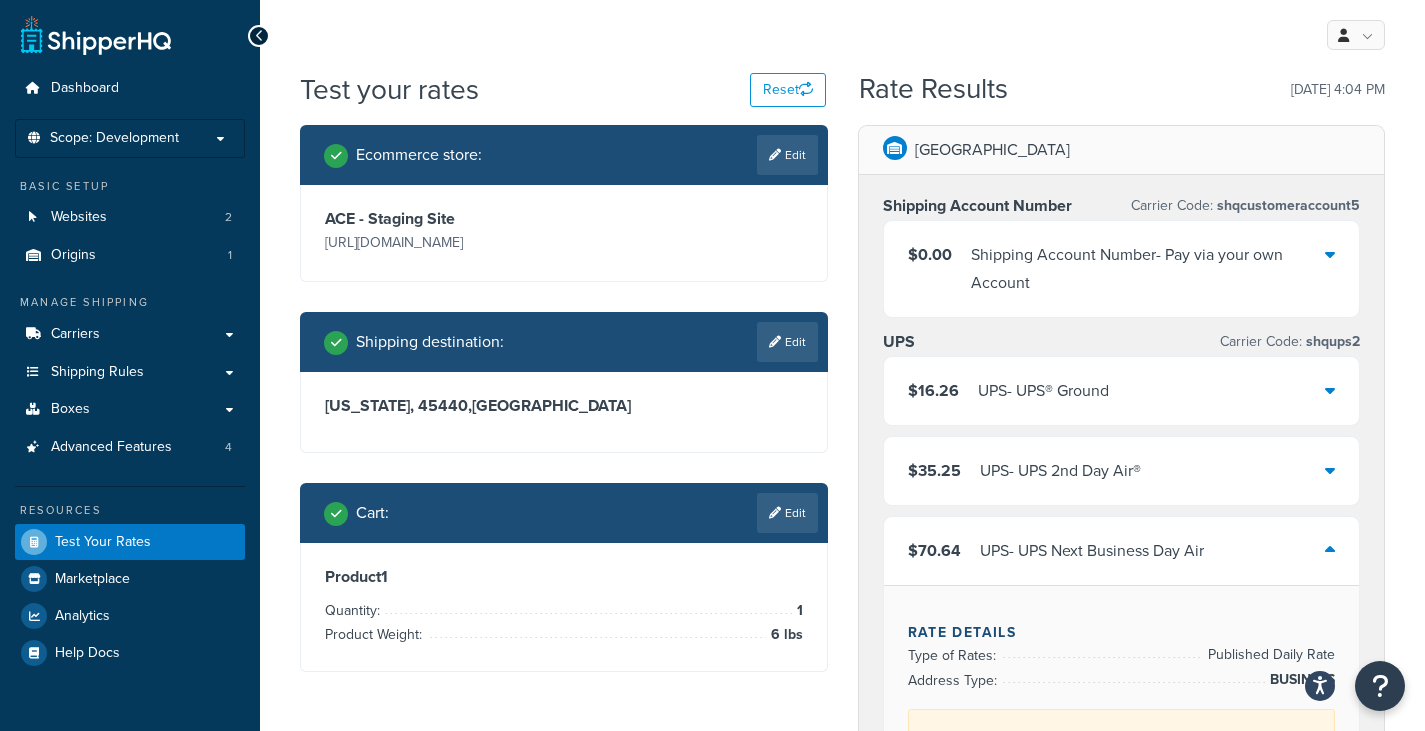 click at bounding box center [1330, 551] 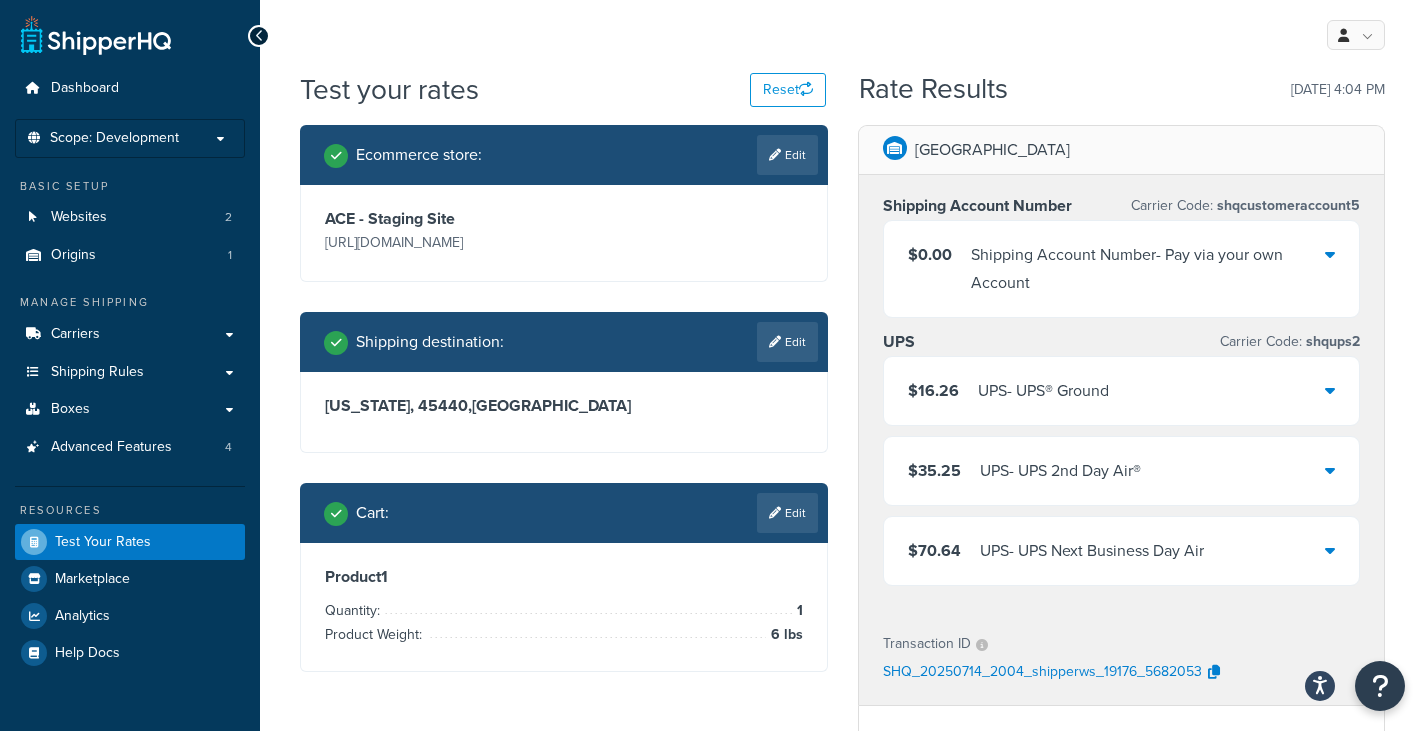 click at bounding box center [1330, 550] 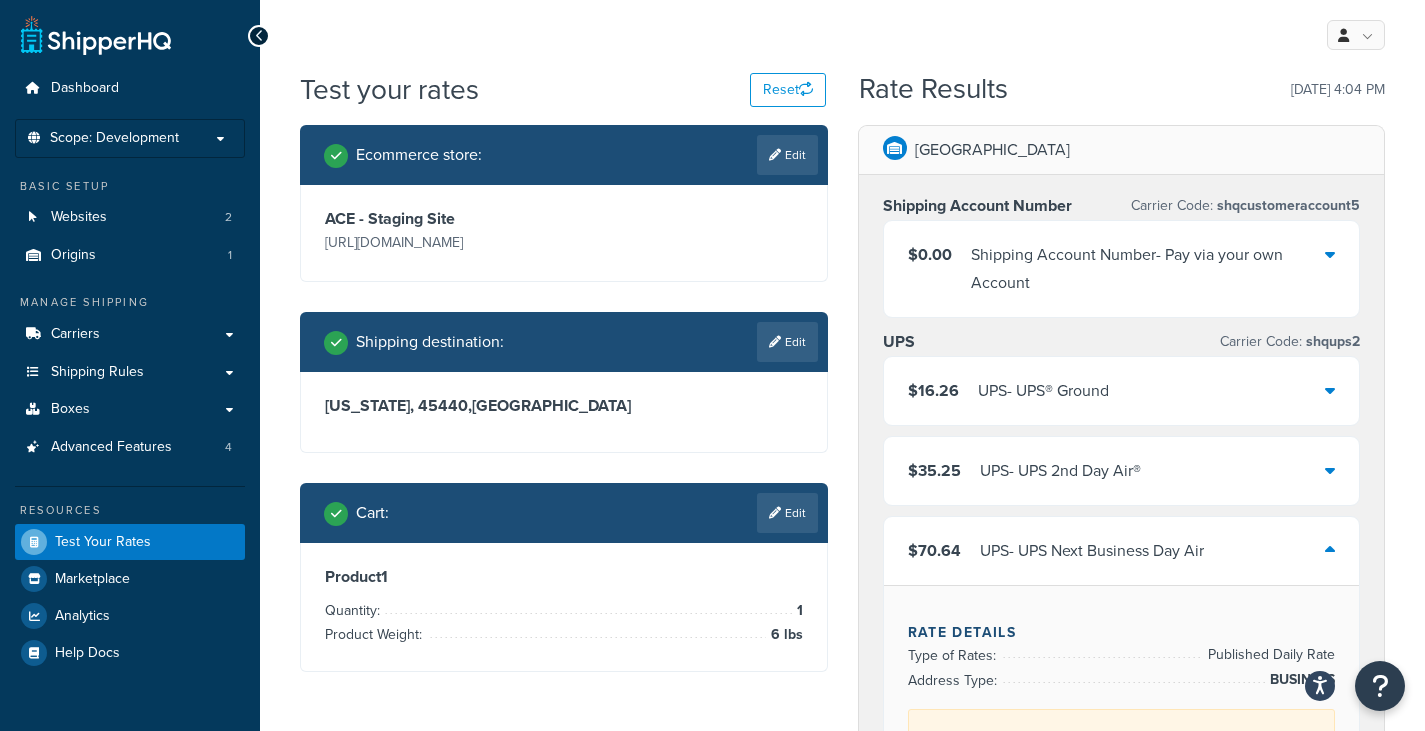 click at bounding box center [1330, 550] 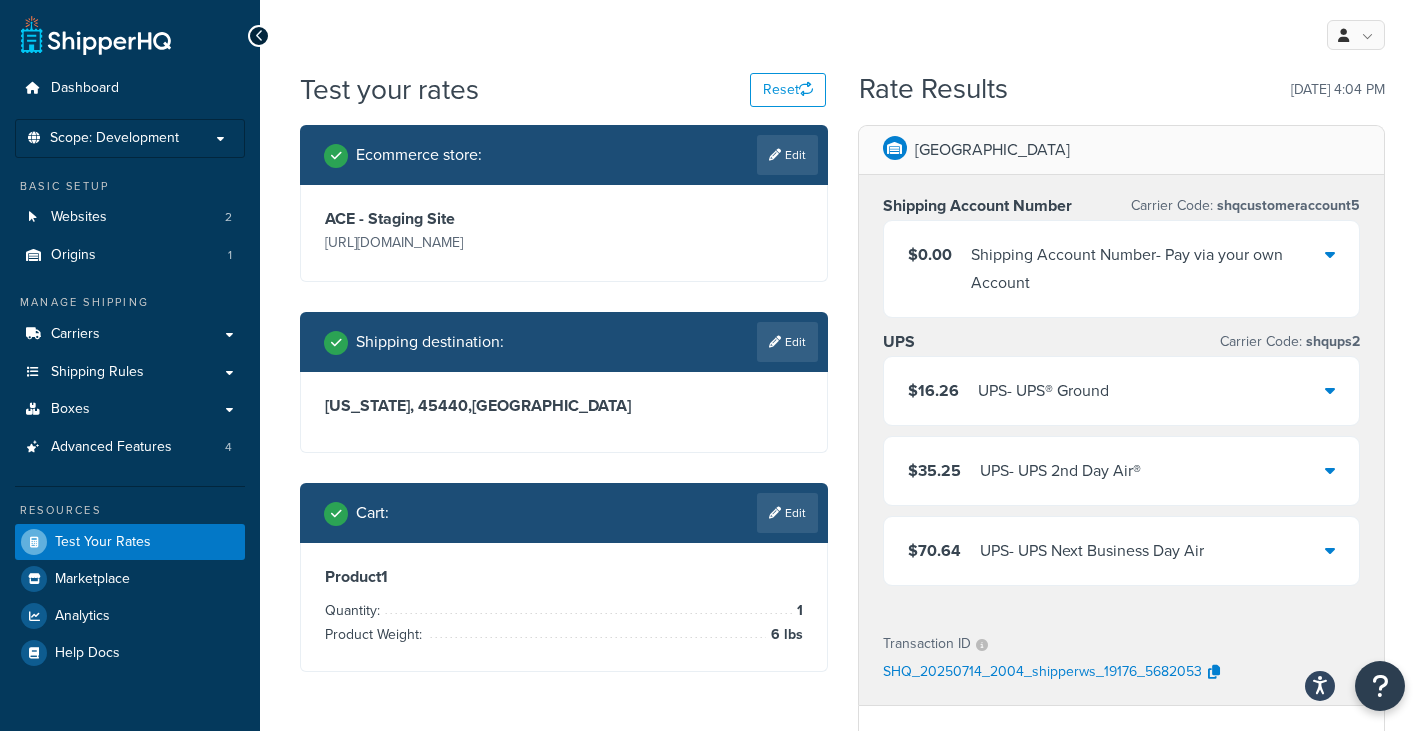 click on "$0.00 Shipping Account Number  -   Pay via your own Account" at bounding box center (1117, 269) 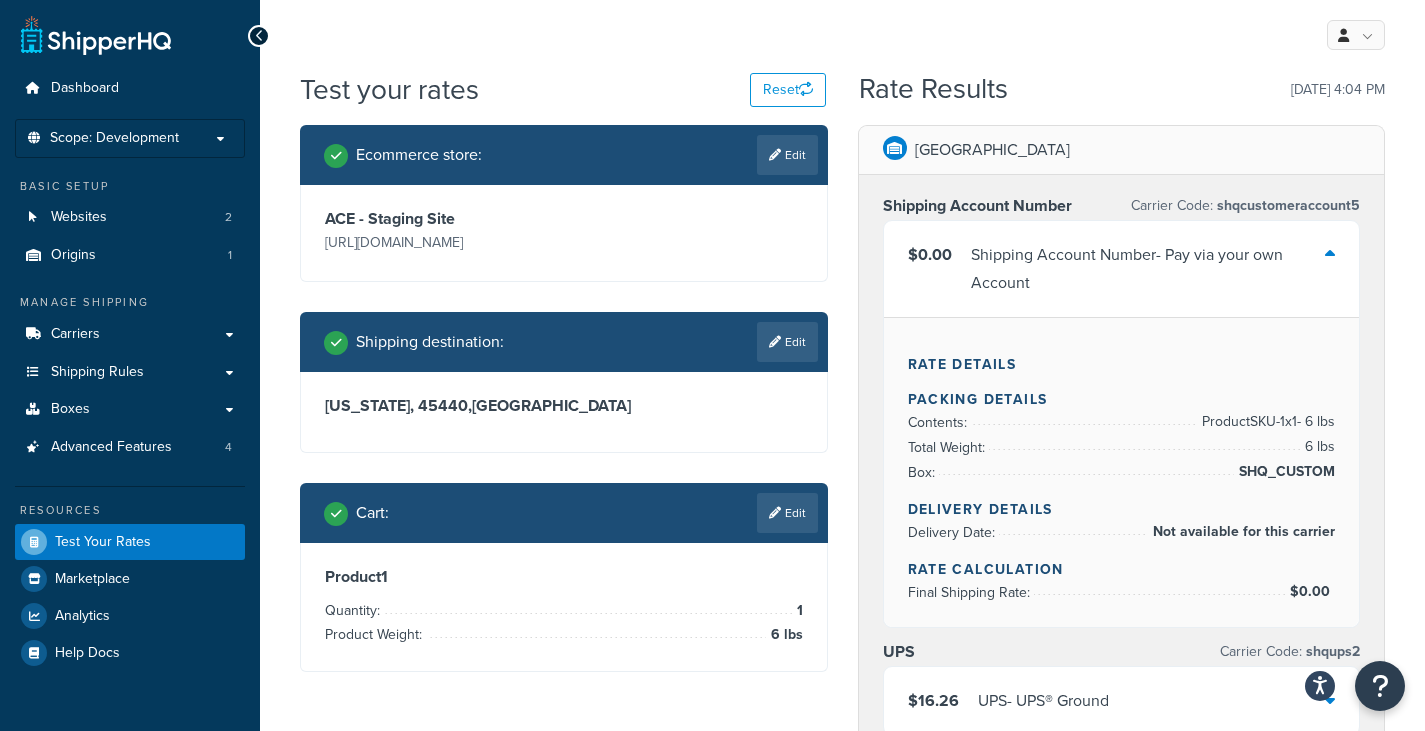click on "$0.00 Shipping Account Number  -   Pay via your own Account" at bounding box center (1117, 269) 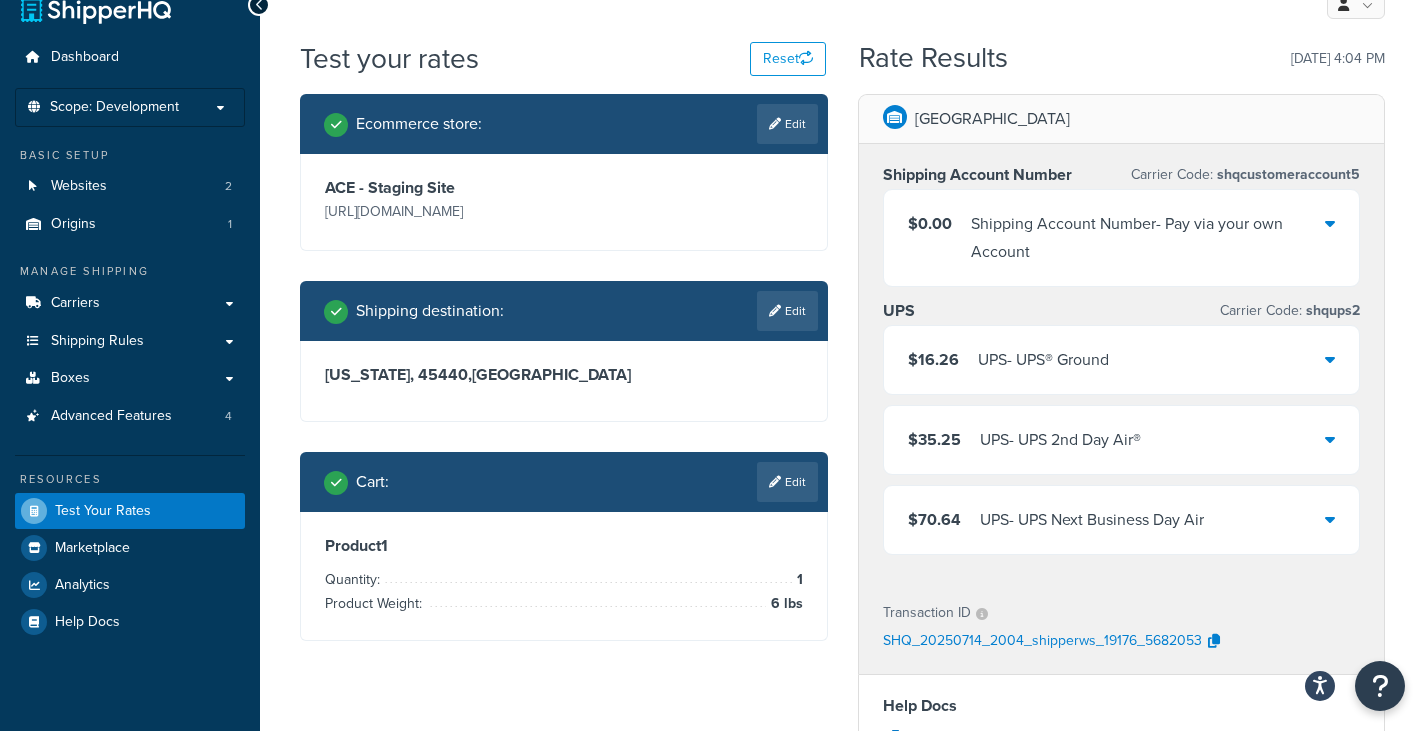 scroll, scrollTop: 0, scrollLeft: 0, axis: both 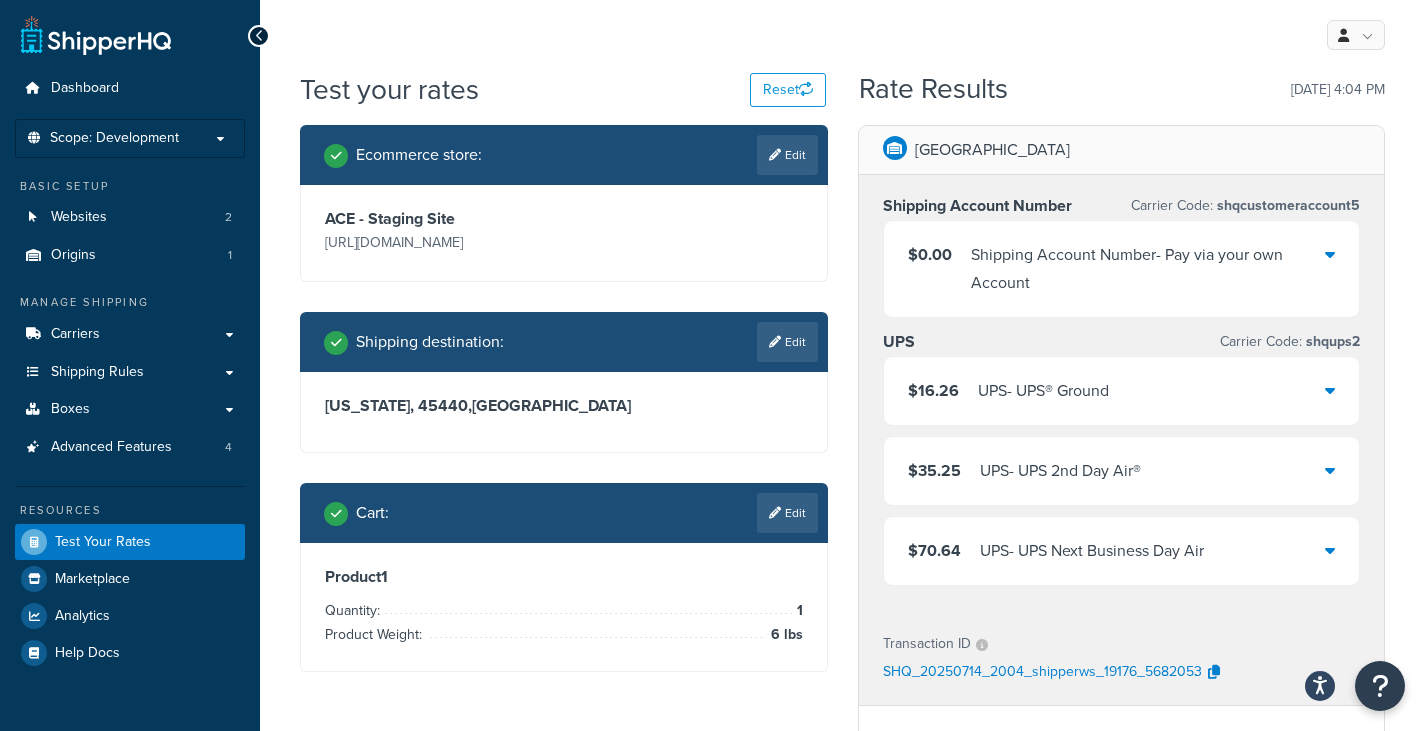 click on "$70.64 UPS  -   UPS Next Business Day Air" at bounding box center (1122, 551) 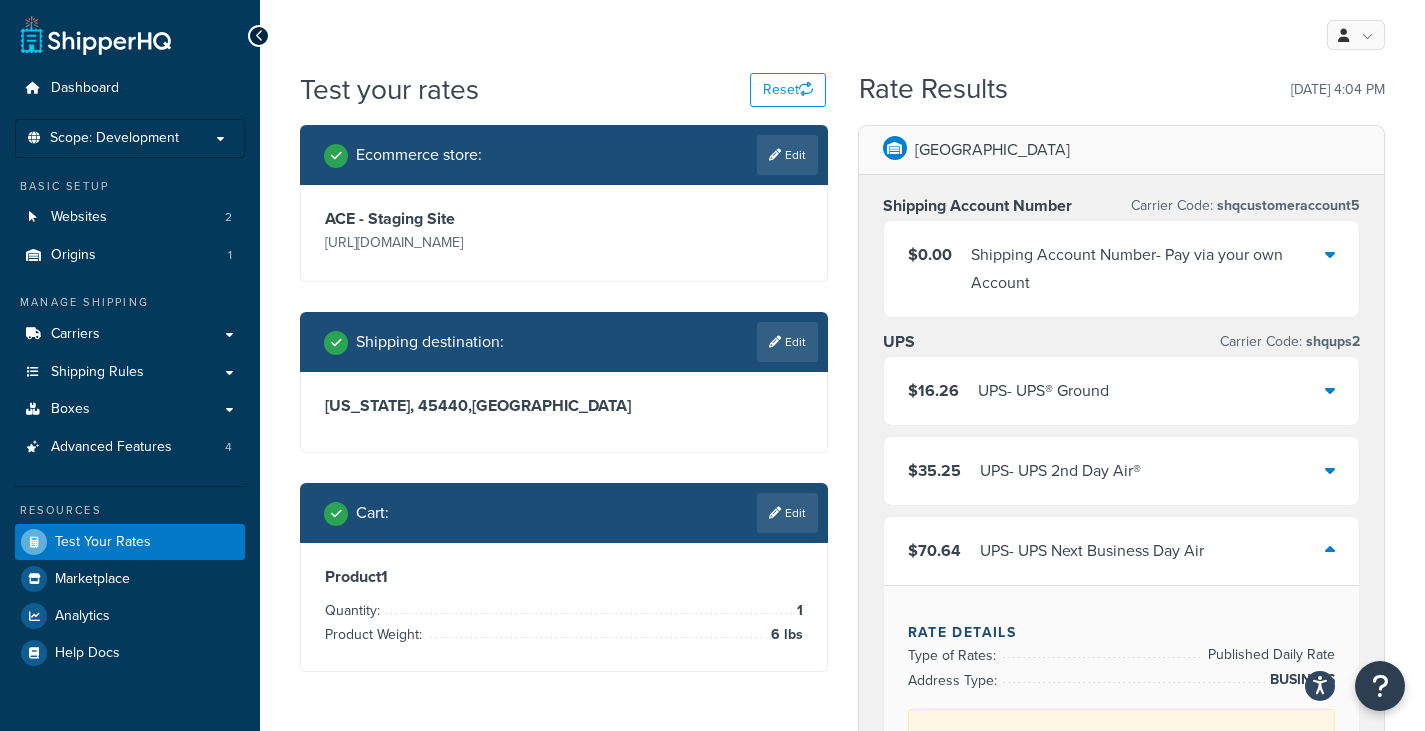 click on "$70.64 UPS  -   UPS Next Business Day Air" at bounding box center [1122, 551] 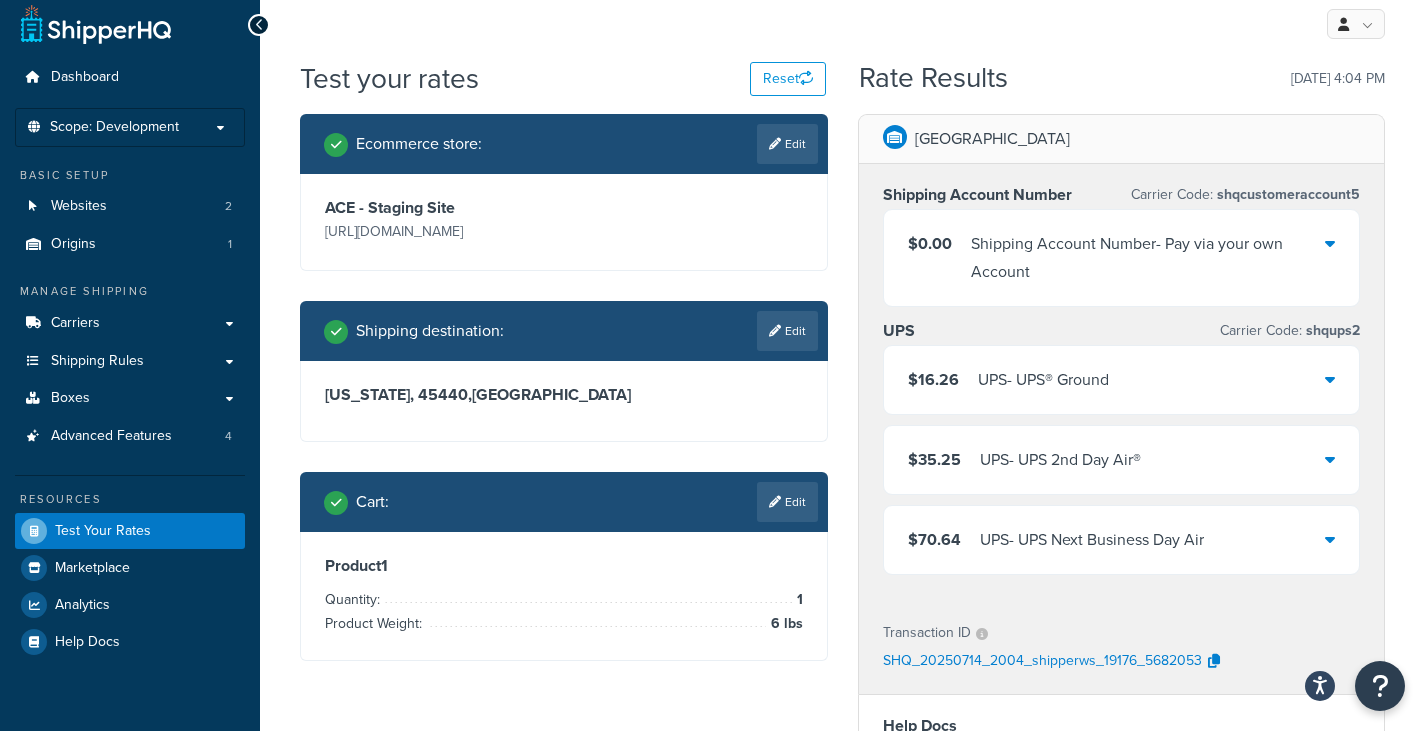scroll, scrollTop: 0, scrollLeft: 0, axis: both 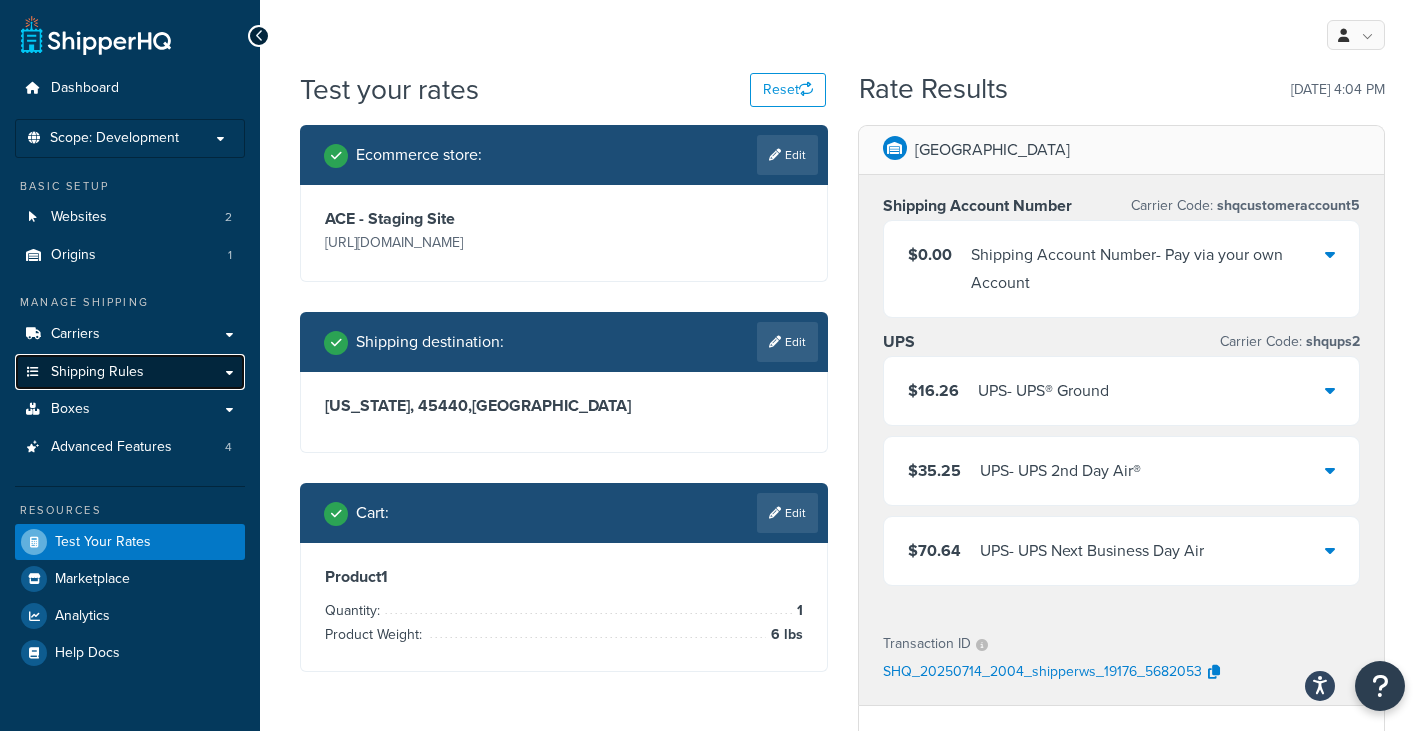 click on "Shipping Rules" at bounding box center (97, 372) 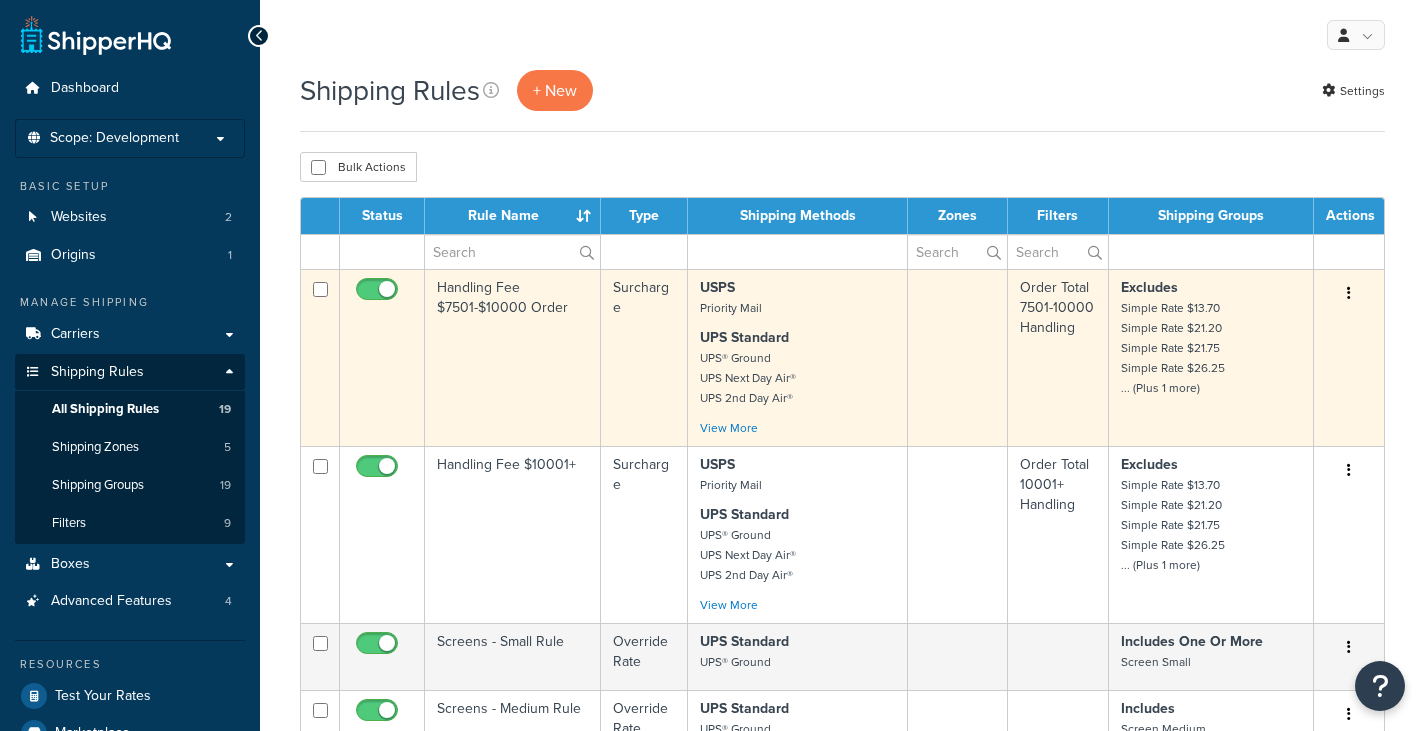 scroll, scrollTop: 0, scrollLeft: 0, axis: both 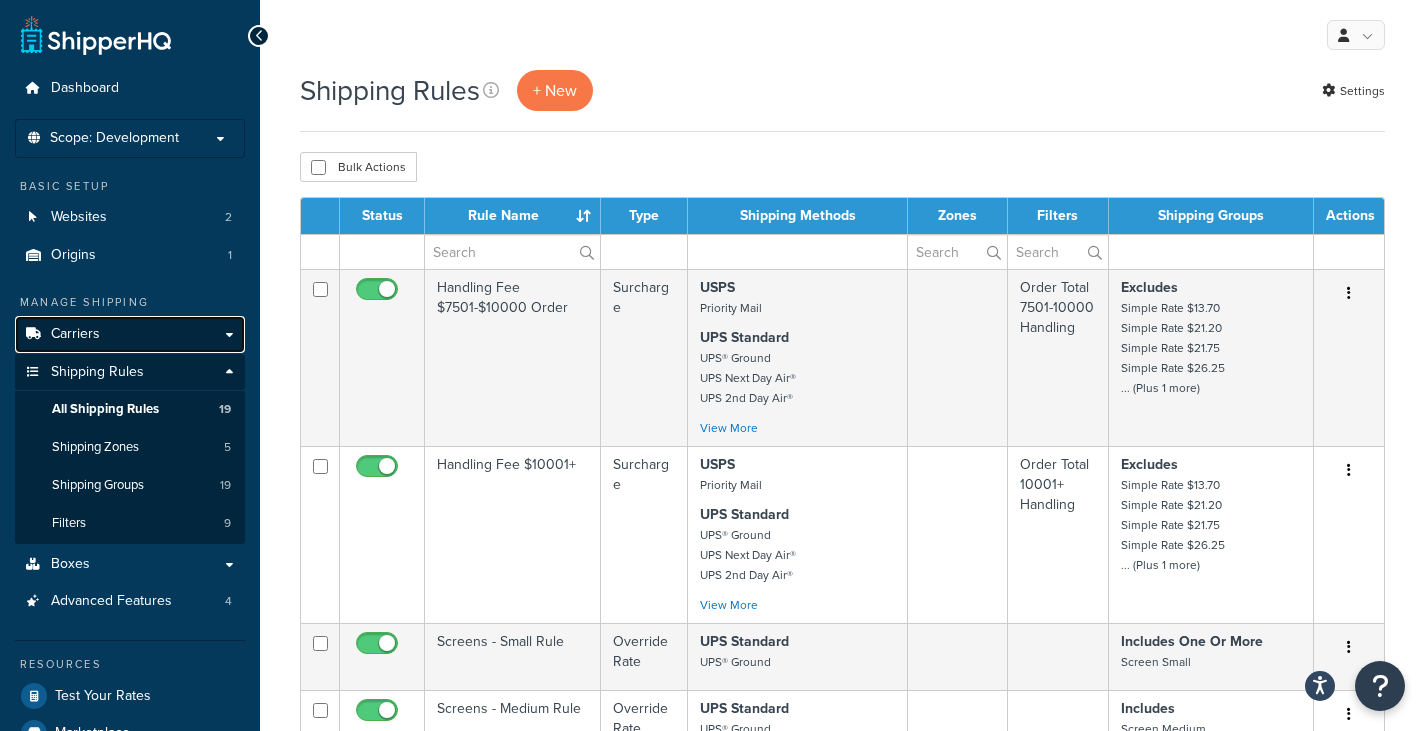click on "Carriers" at bounding box center [75, 334] 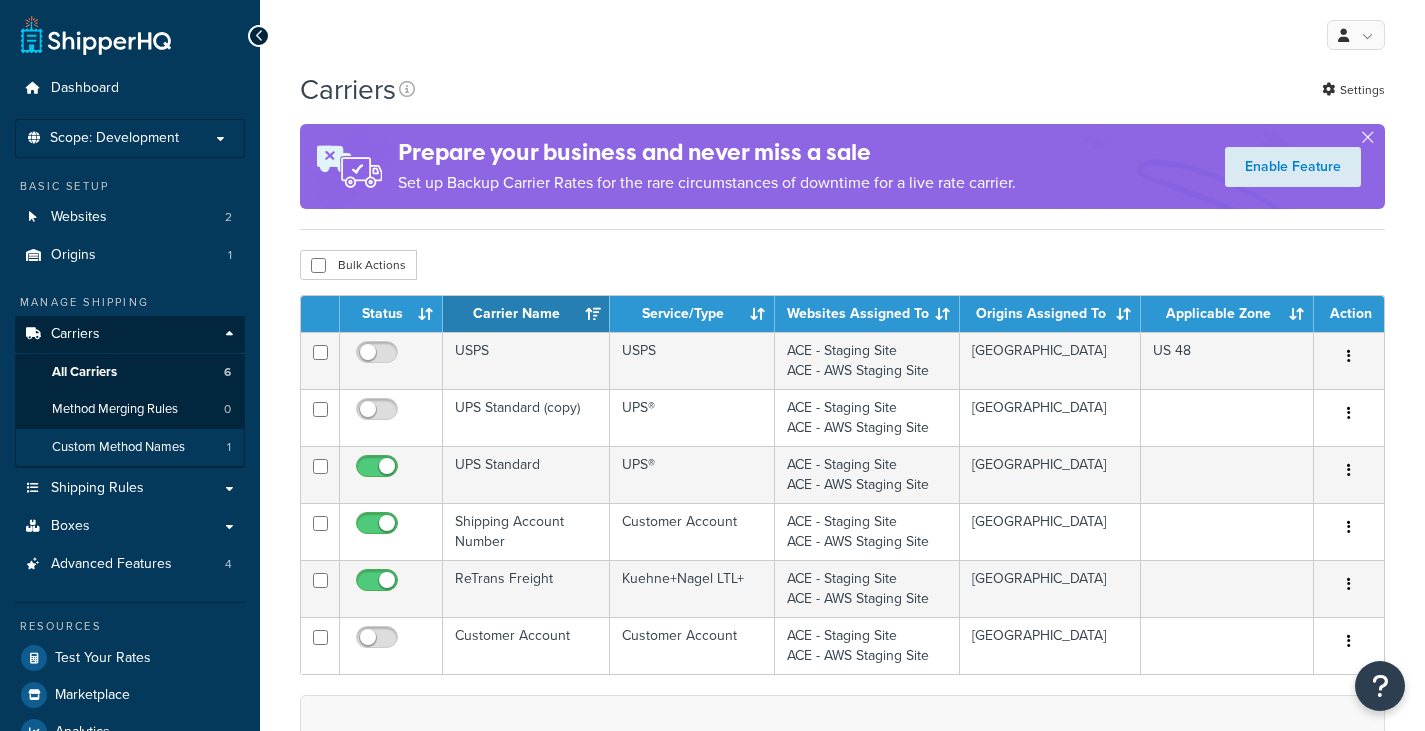 scroll, scrollTop: 0, scrollLeft: 0, axis: both 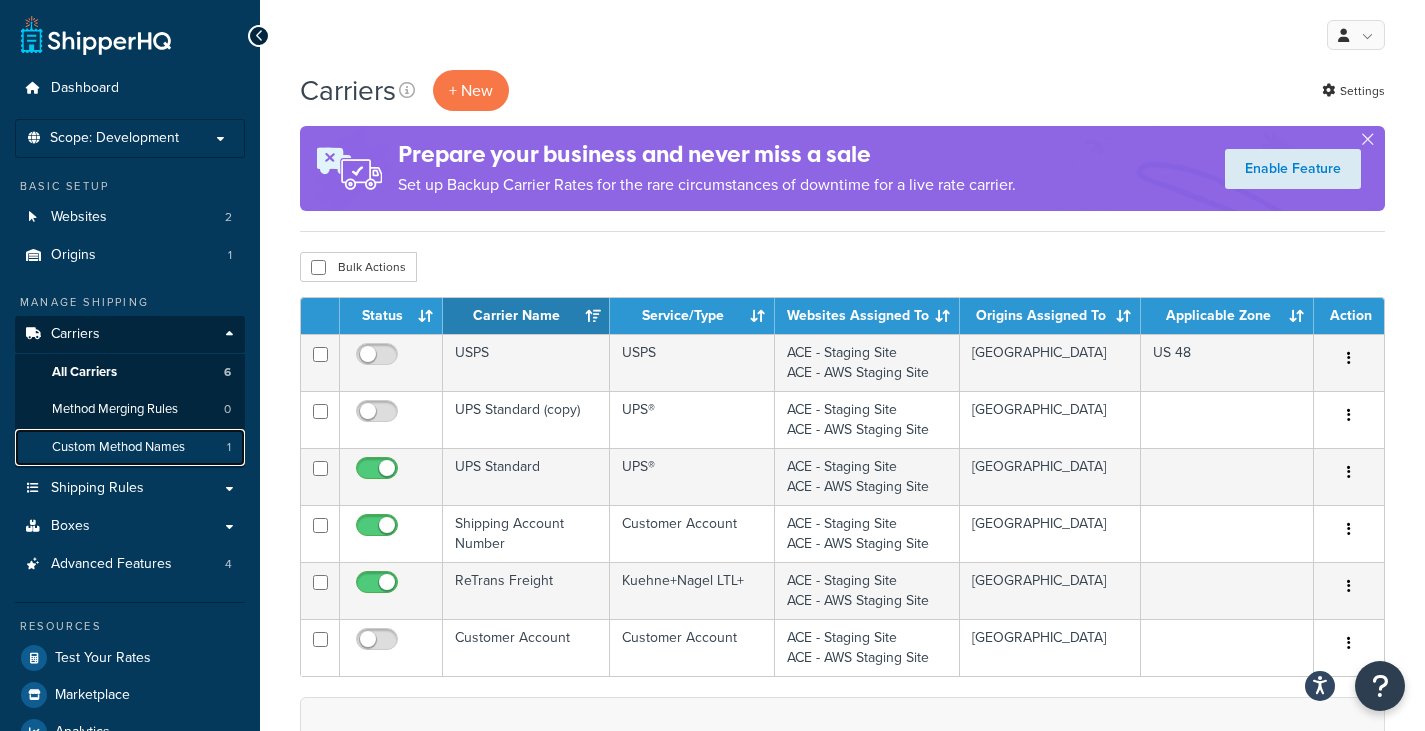 click on "Custom Method Names
1" at bounding box center (130, 447) 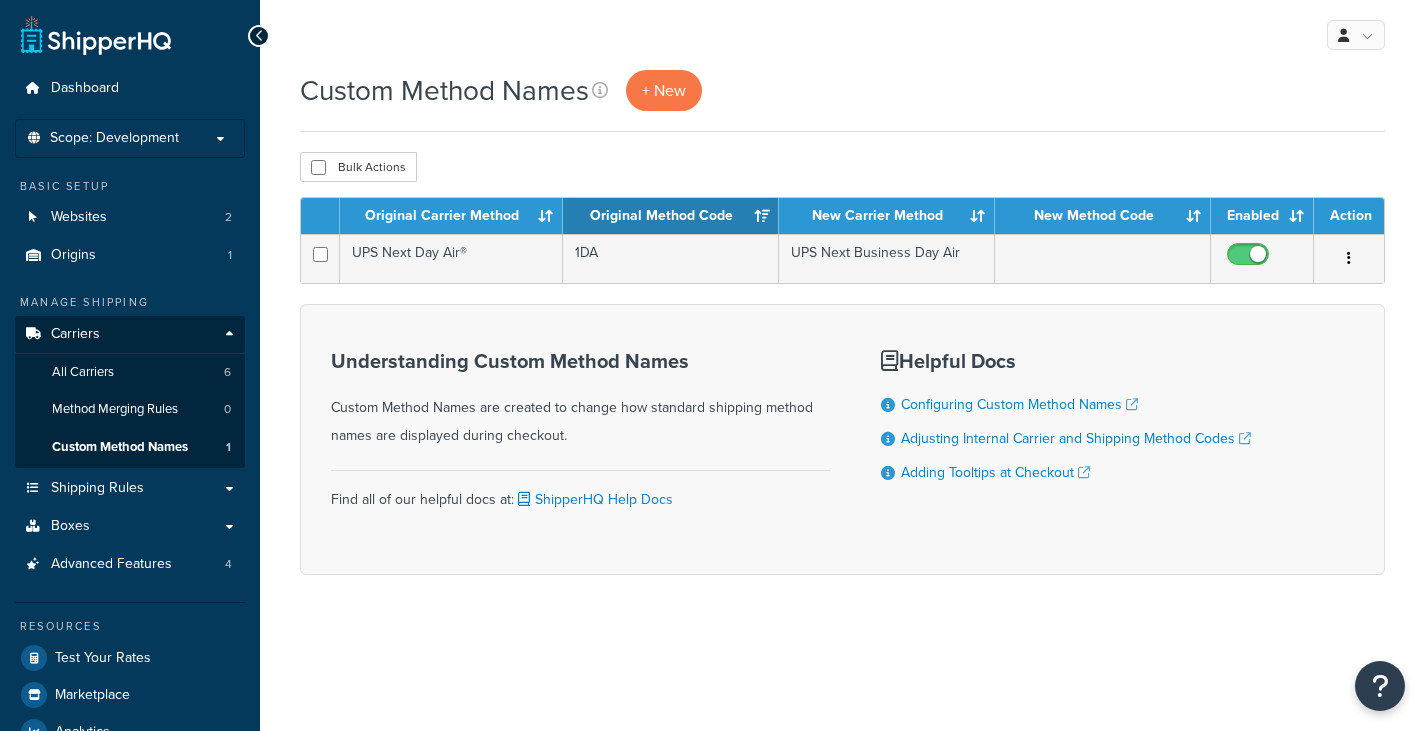 scroll, scrollTop: 0, scrollLeft: 0, axis: both 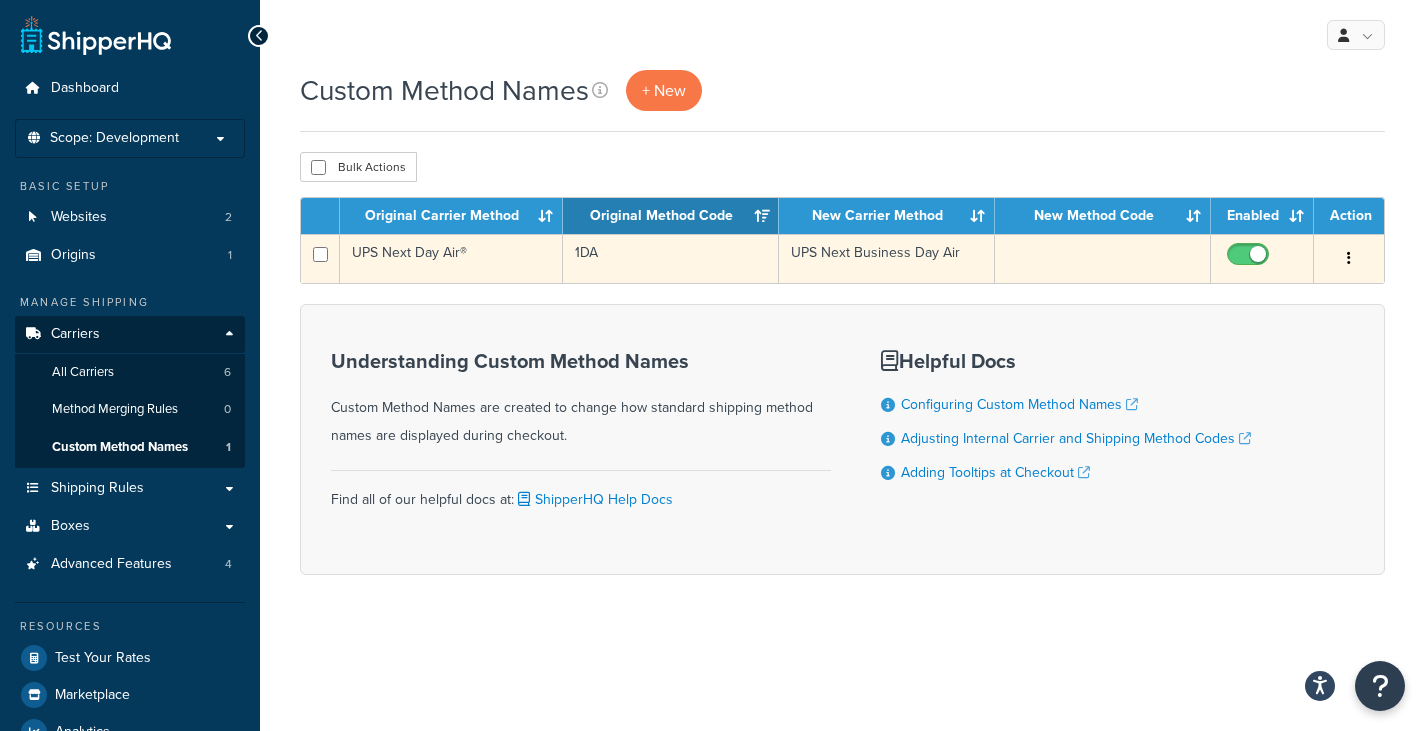 click on "UPS Next Business Day Air" at bounding box center (887, 258) 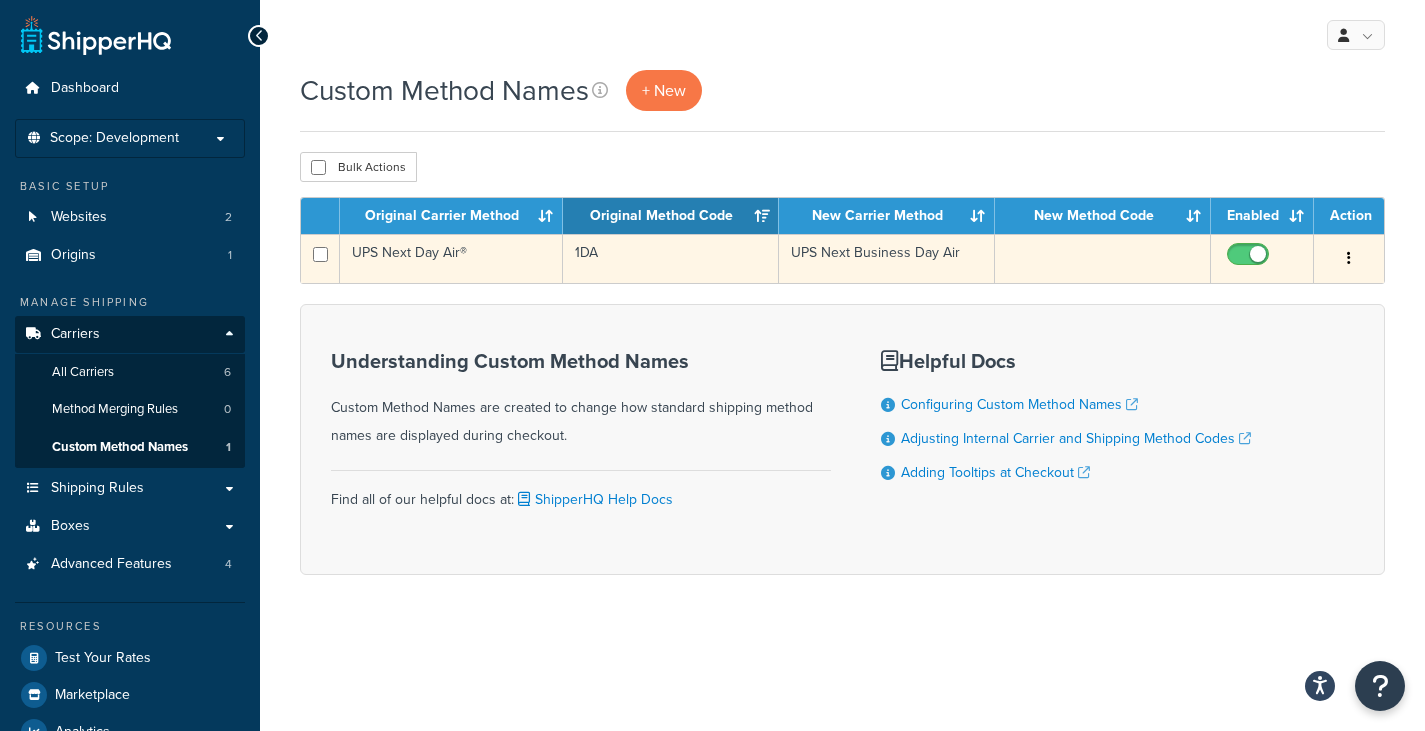 click at bounding box center [1349, 259] 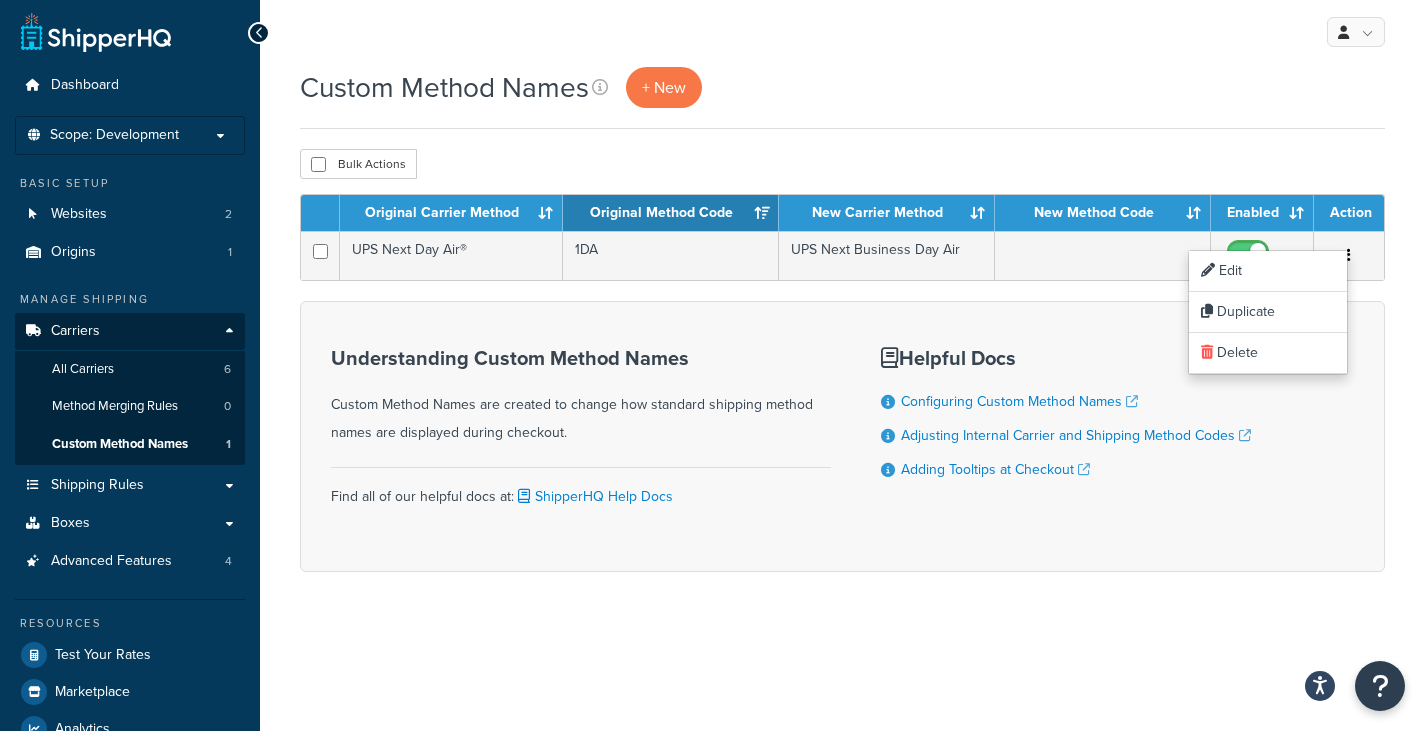 scroll, scrollTop: 0, scrollLeft: 0, axis: both 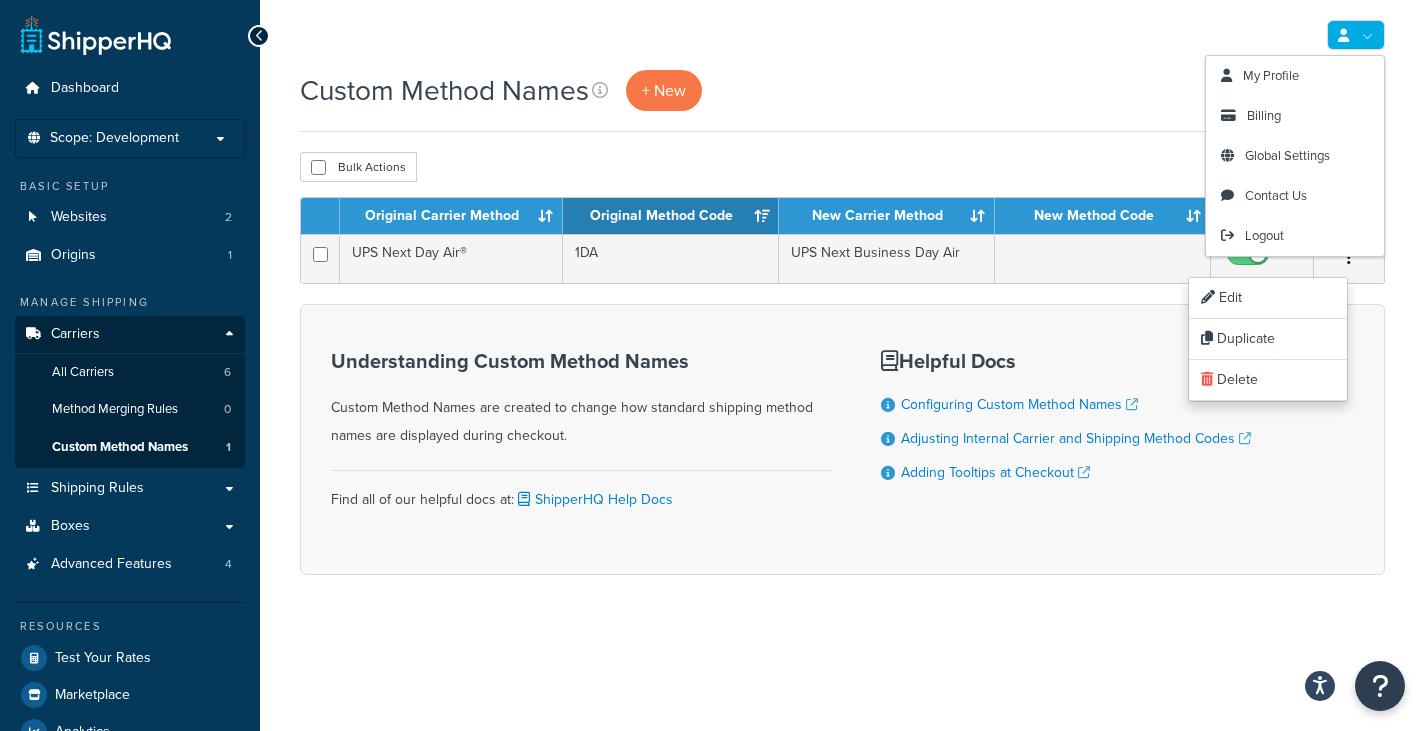 click at bounding box center (1356, 35) 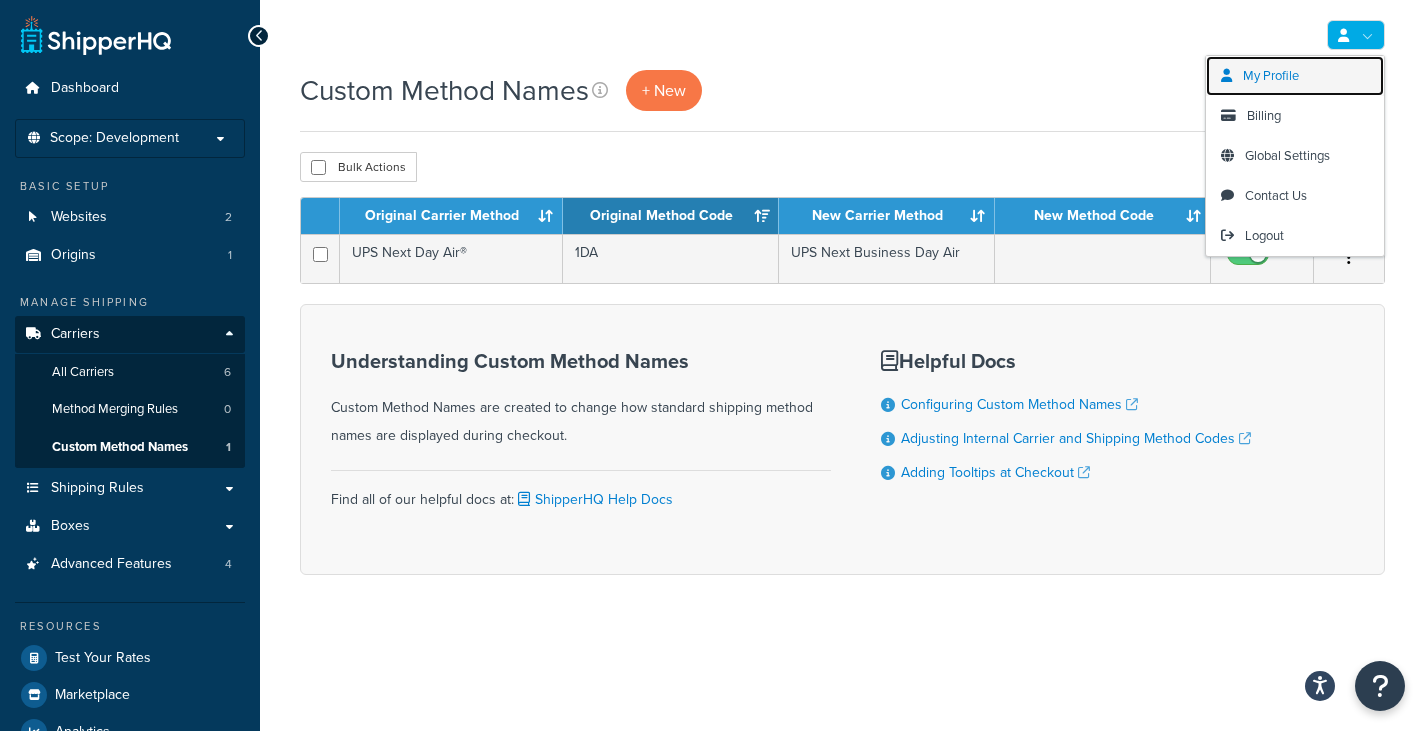 click on "My Profile" at bounding box center [1295, 76] 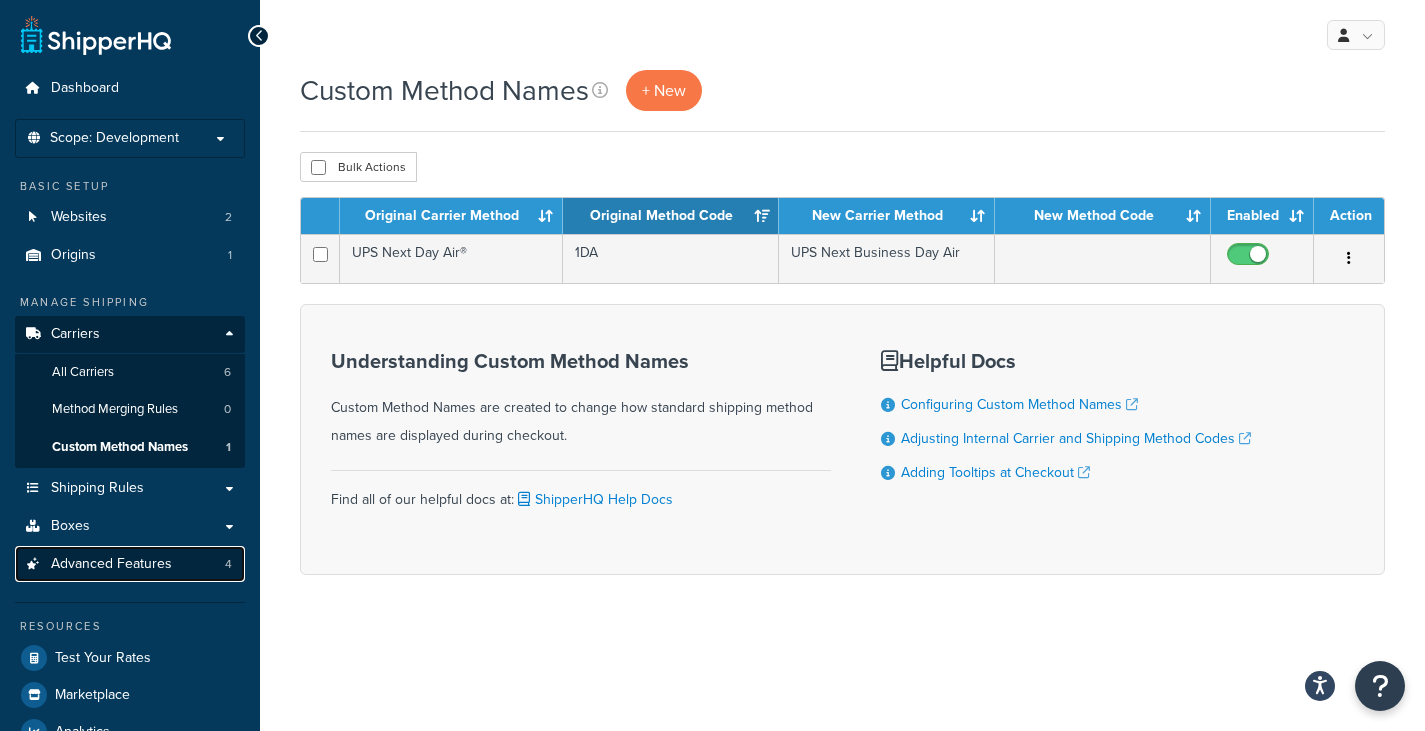 click on "Advanced Features" at bounding box center [111, 564] 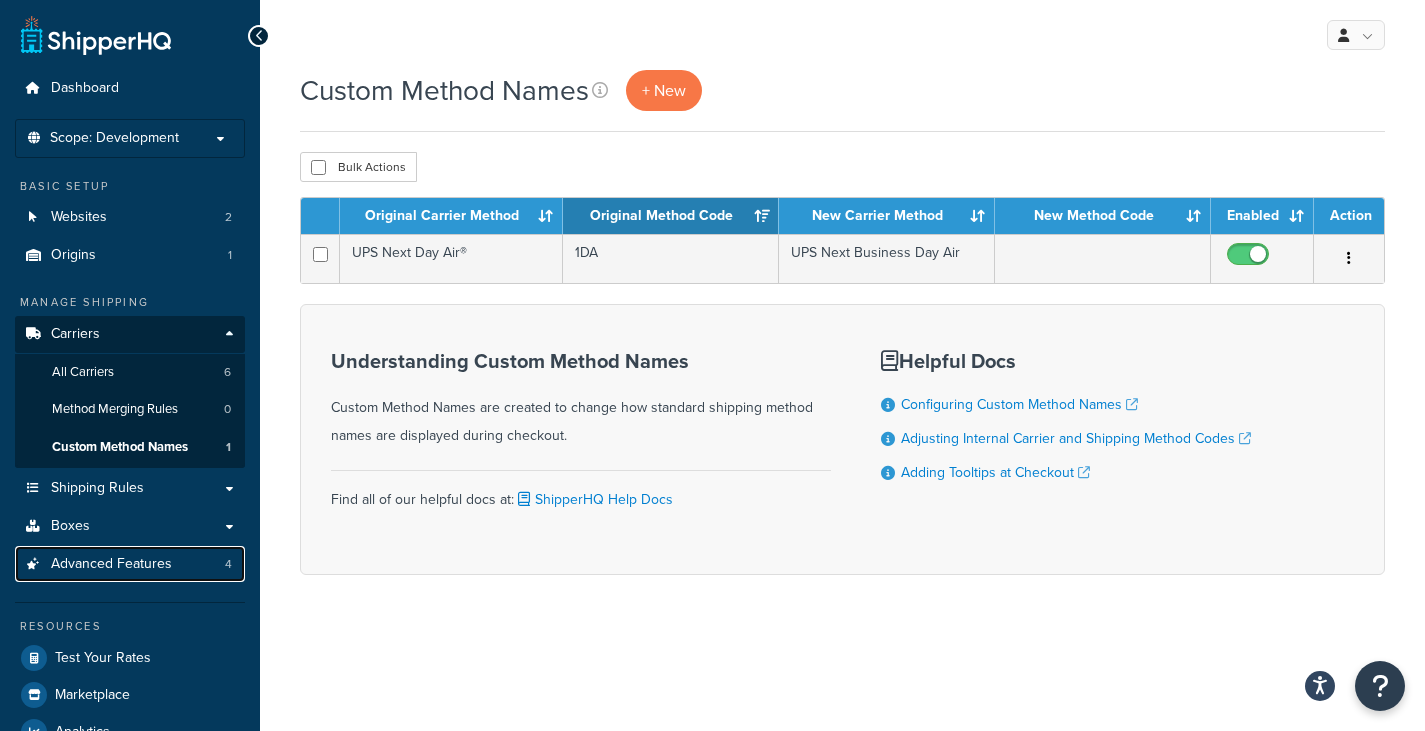scroll, scrollTop: 81, scrollLeft: 0, axis: vertical 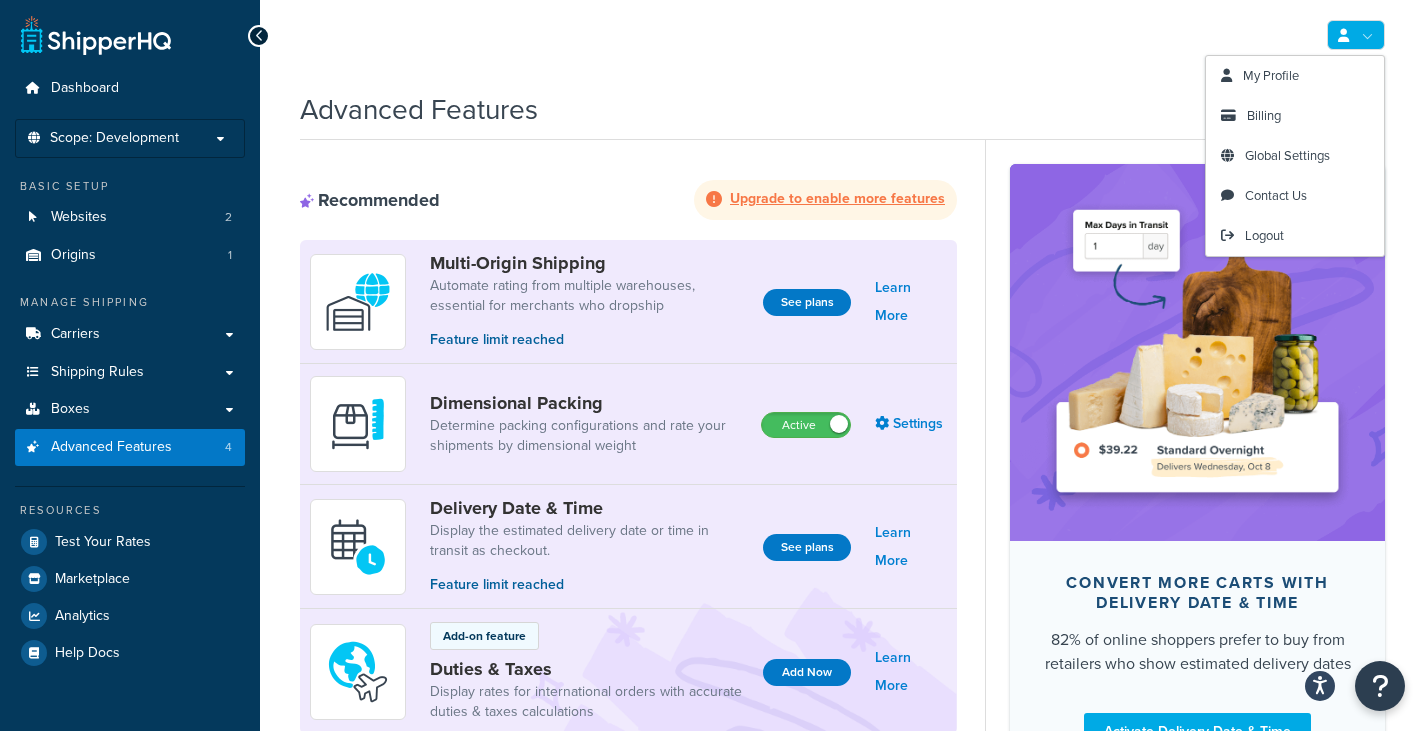 click at bounding box center (1356, 35) 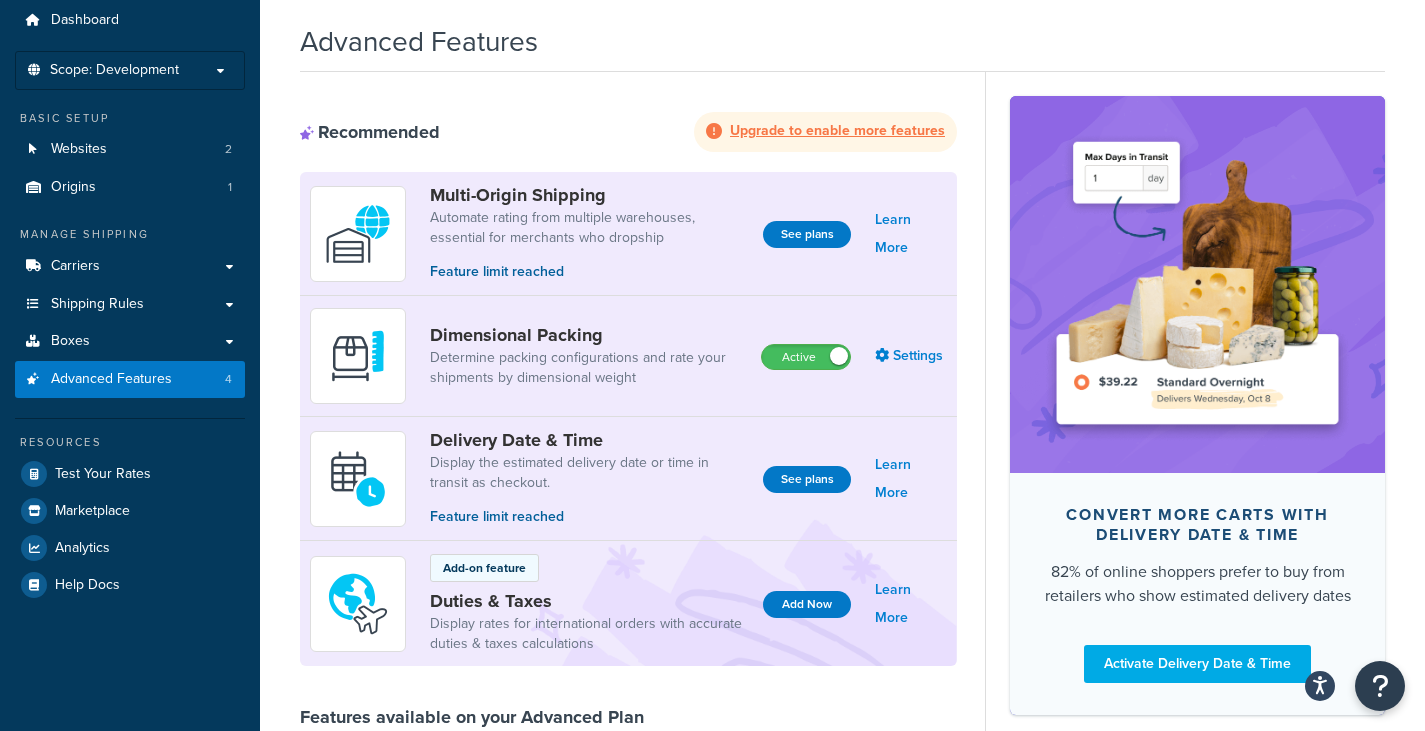 scroll, scrollTop: 100, scrollLeft: 0, axis: vertical 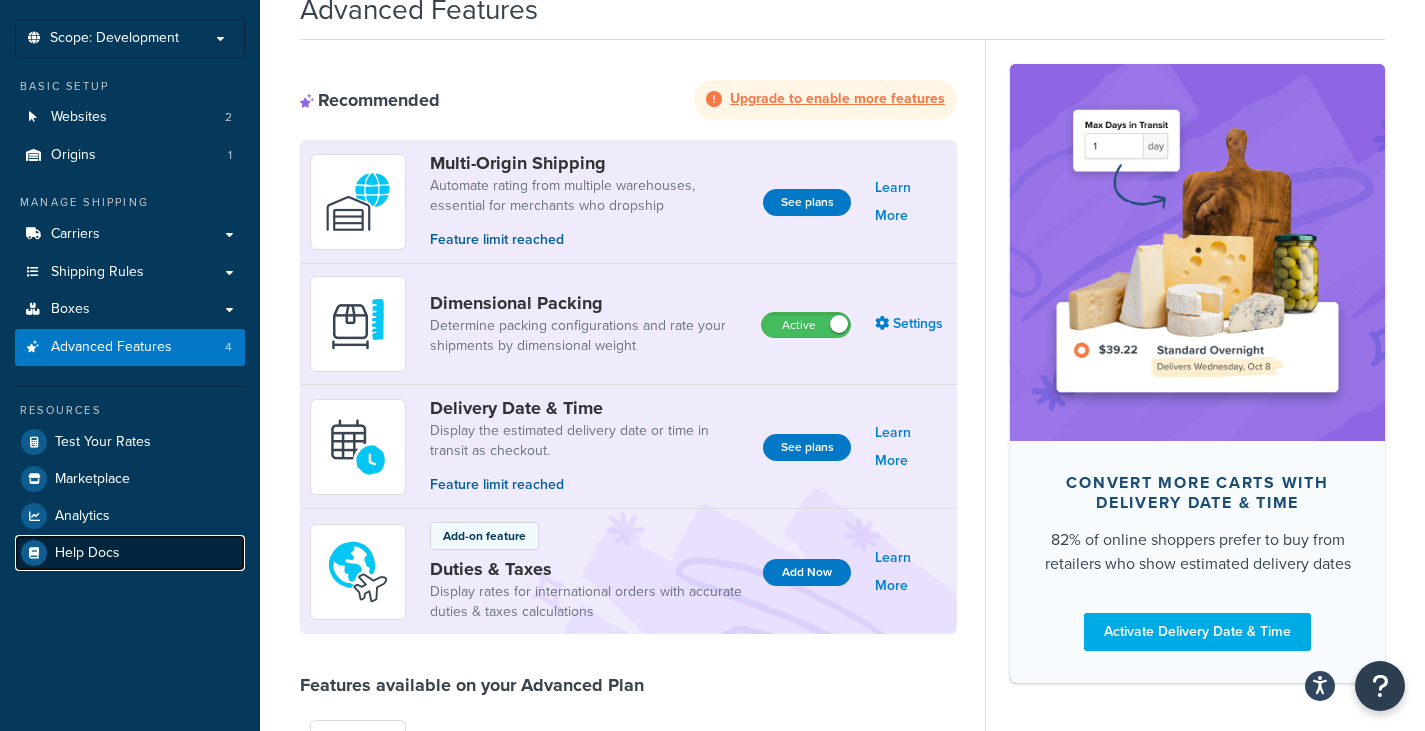 click on "Help Docs" at bounding box center [87, 553] 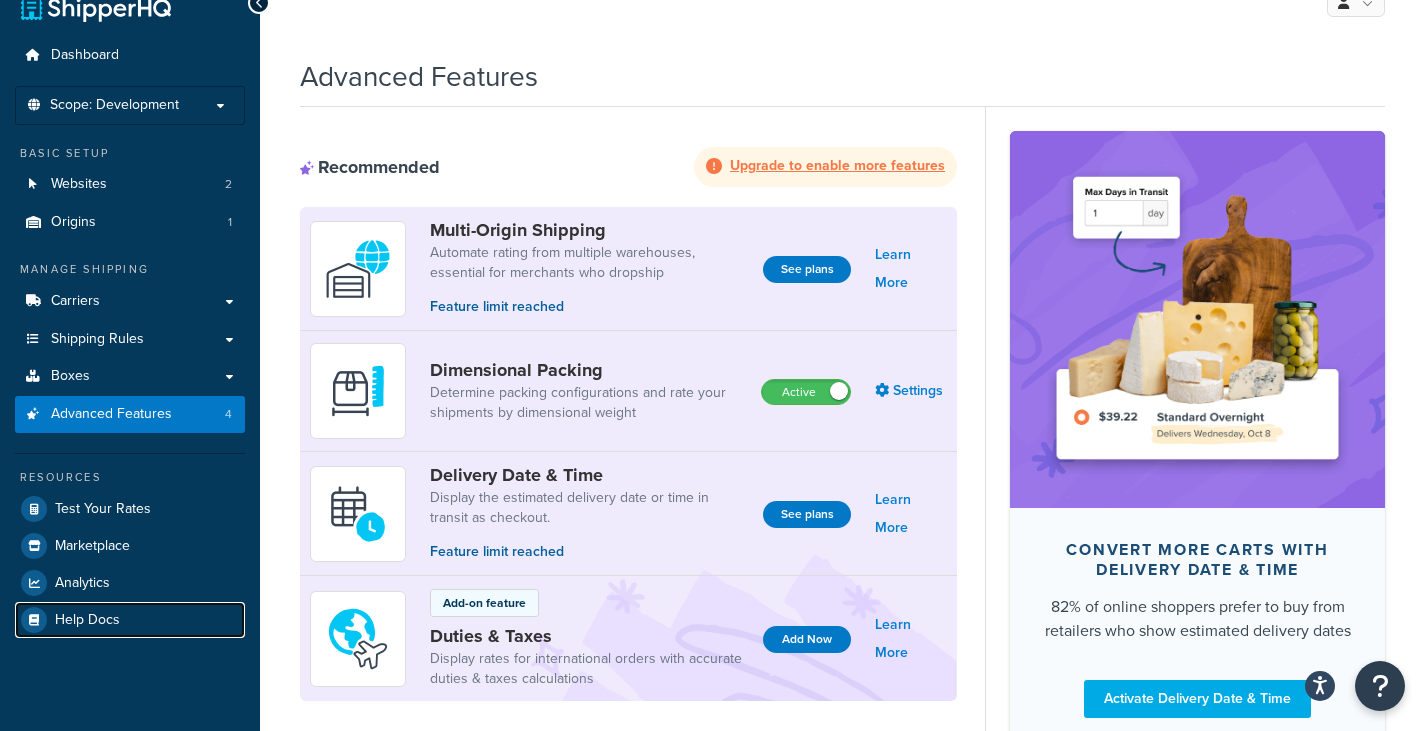 scroll, scrollTop: 0, scrollLeft: 0, axis: both 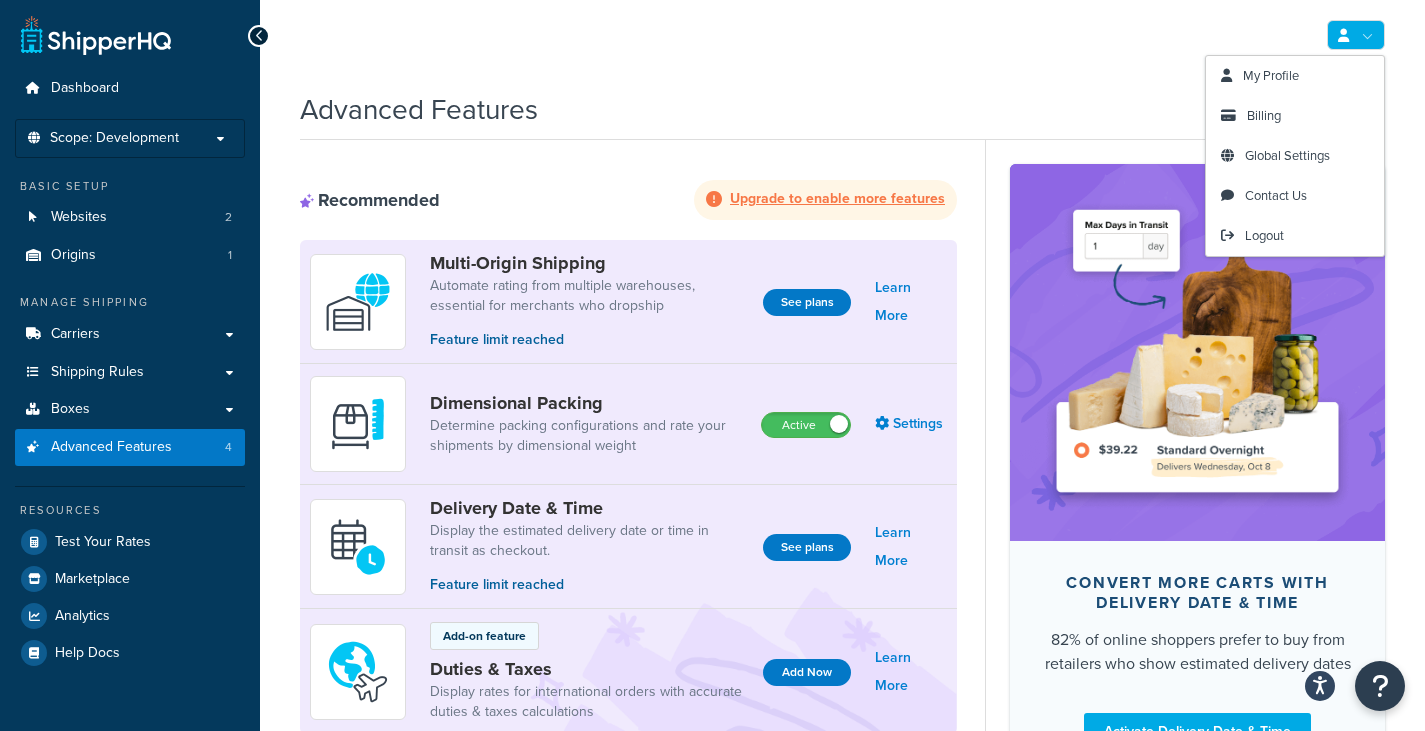 click at bounding box center [1356, 35] 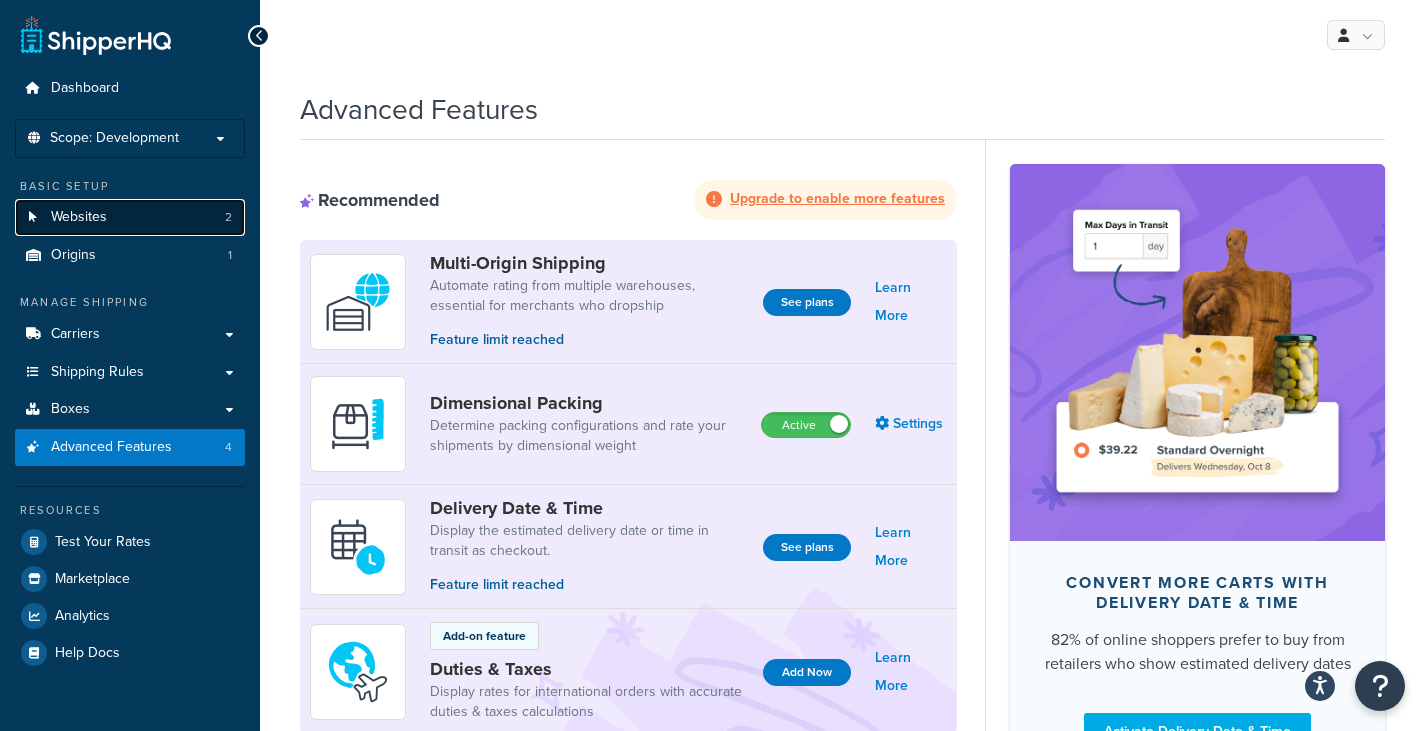 click on "Websites" at bounding box center [79, 217] 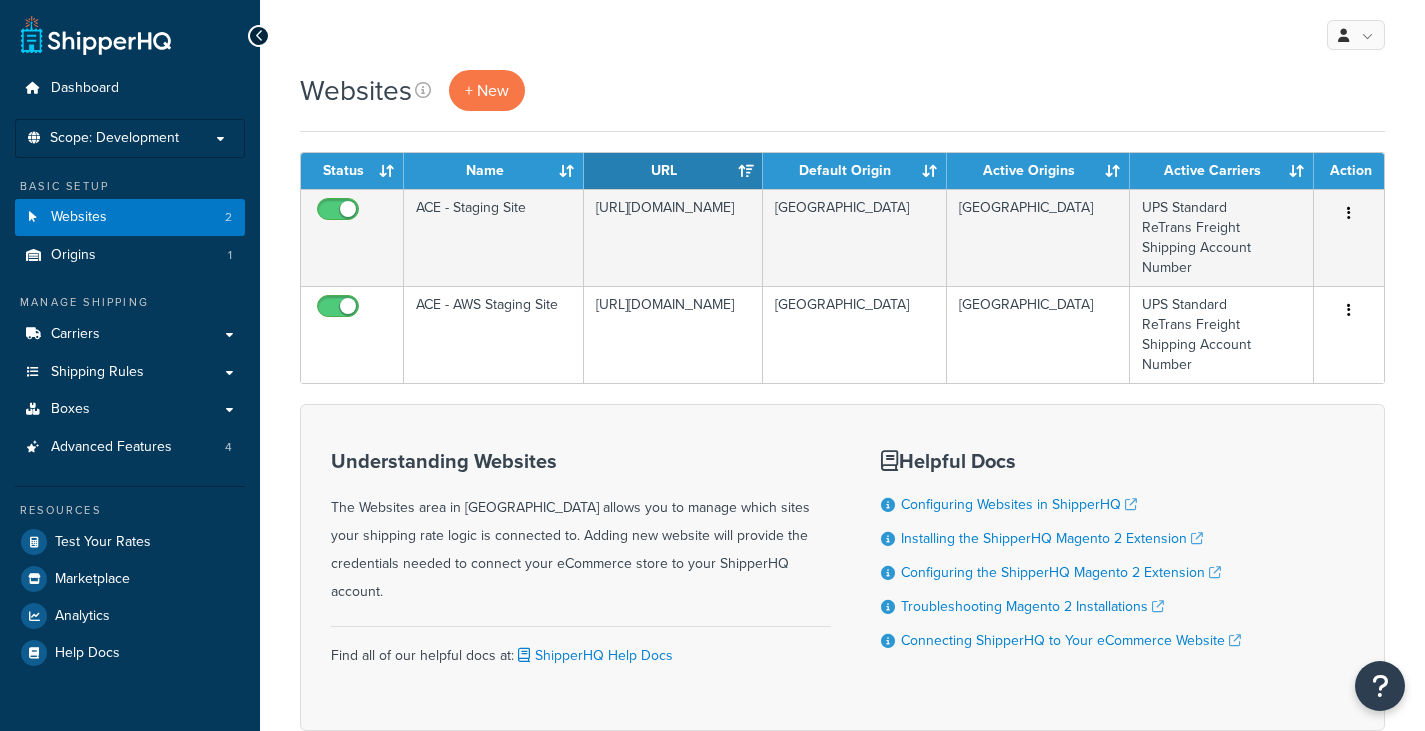 scroll, scrollTop: 0, scrollLeft: 0, axis: both 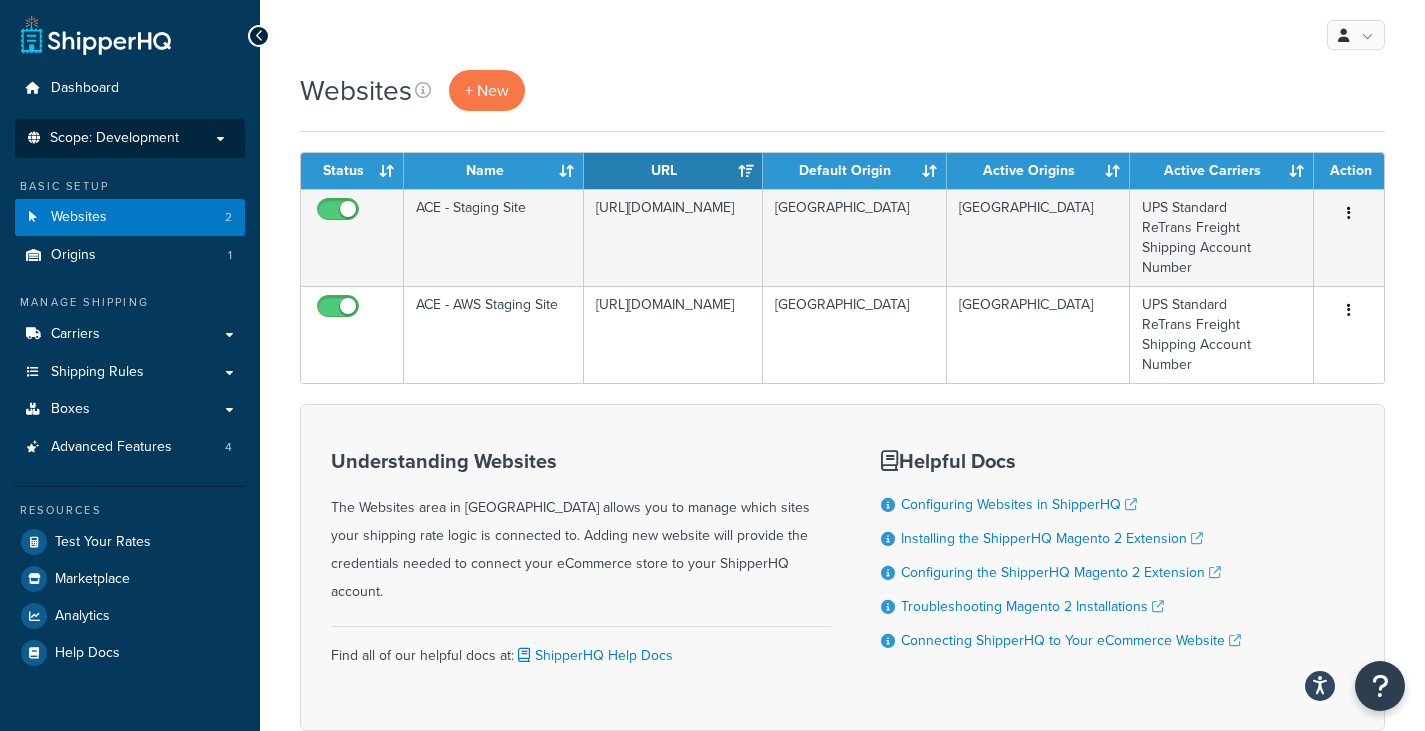 click on "Scope: Development
Live
Integration
Test" at bounding box center [130, 138] 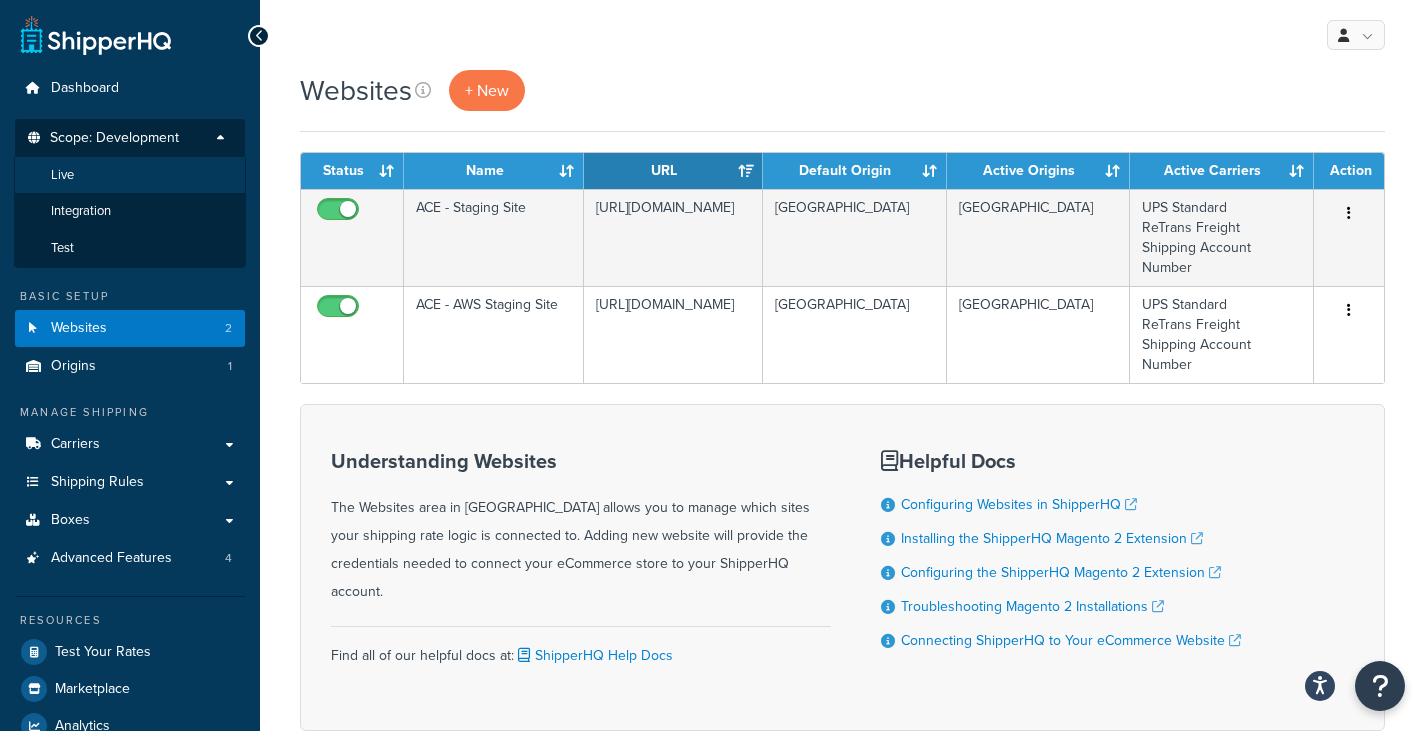 click on "Live" at bounding box center [130, 175] 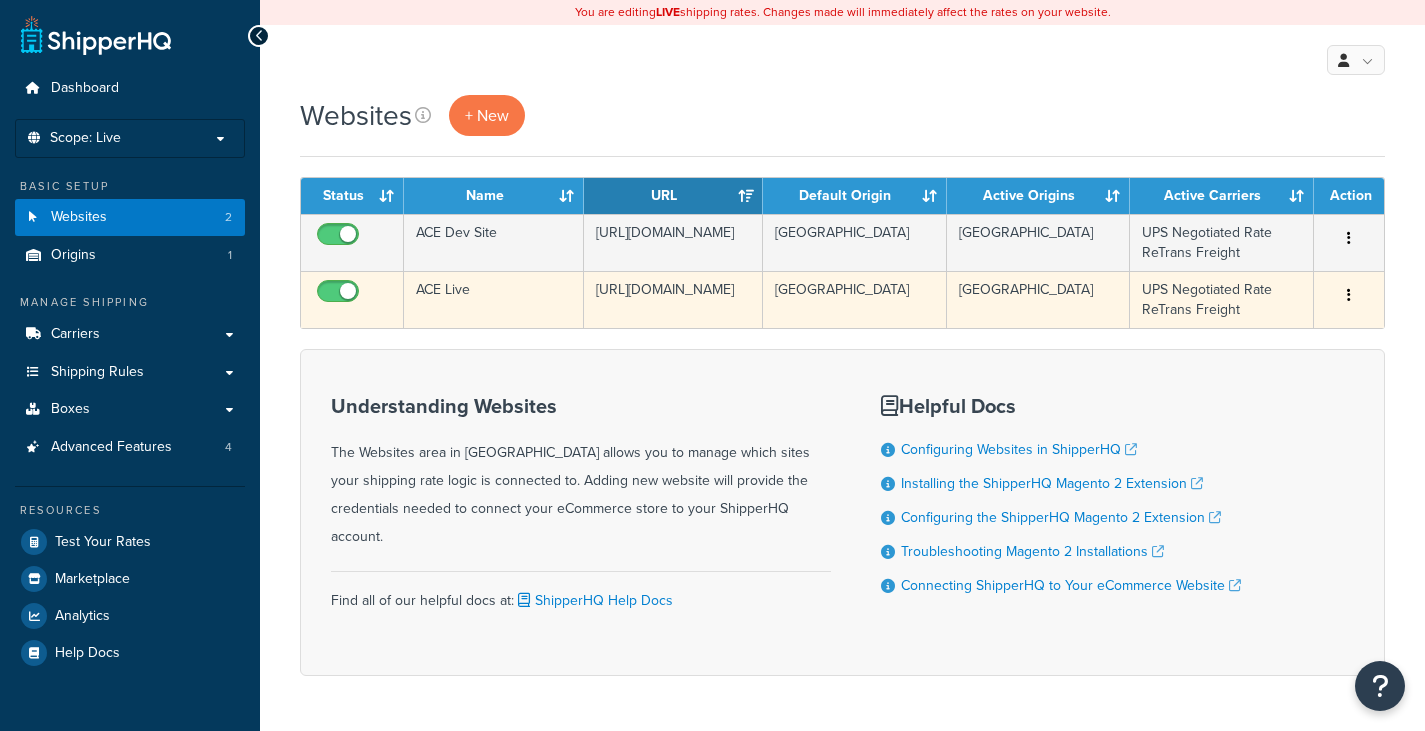 scroll, scrollTop: 0, scrollLeft: 0, axis: both 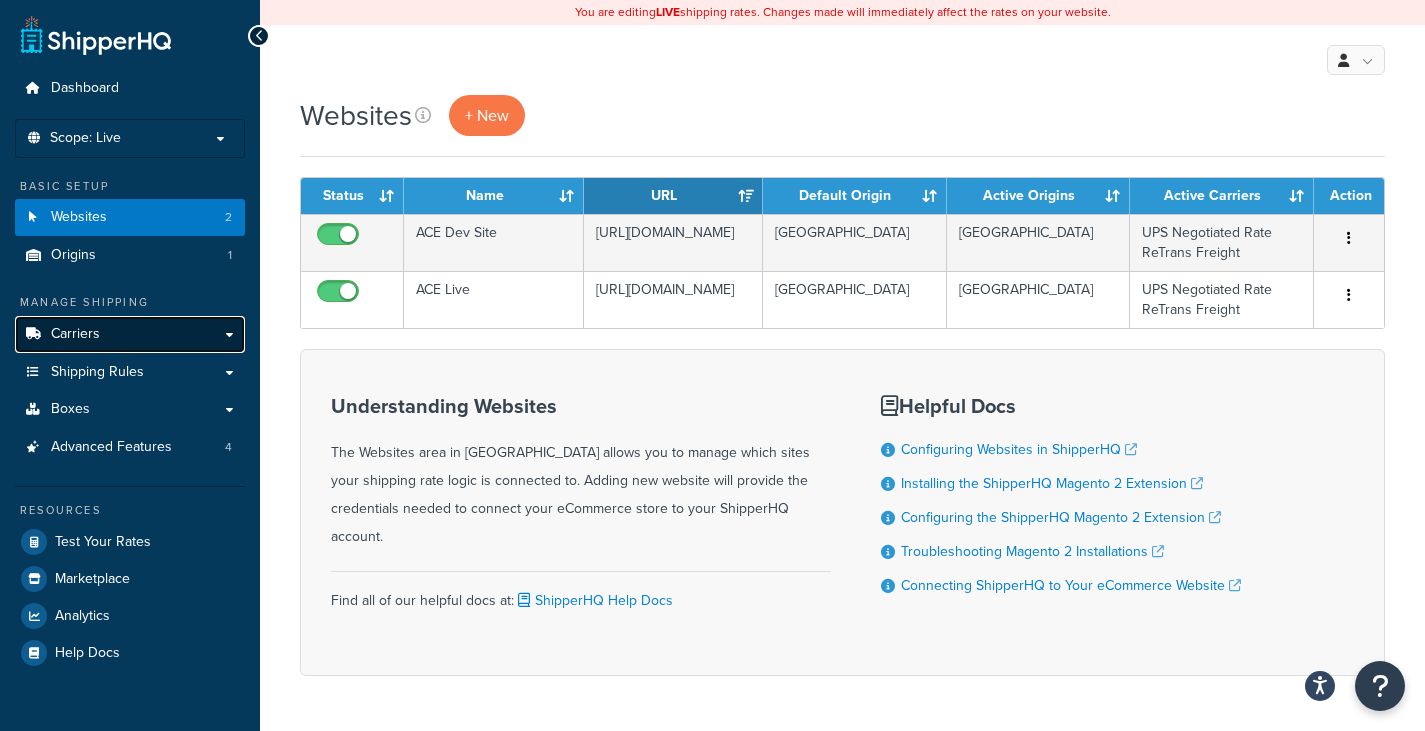 click on "Carriers" at bounding box center [130, 334] 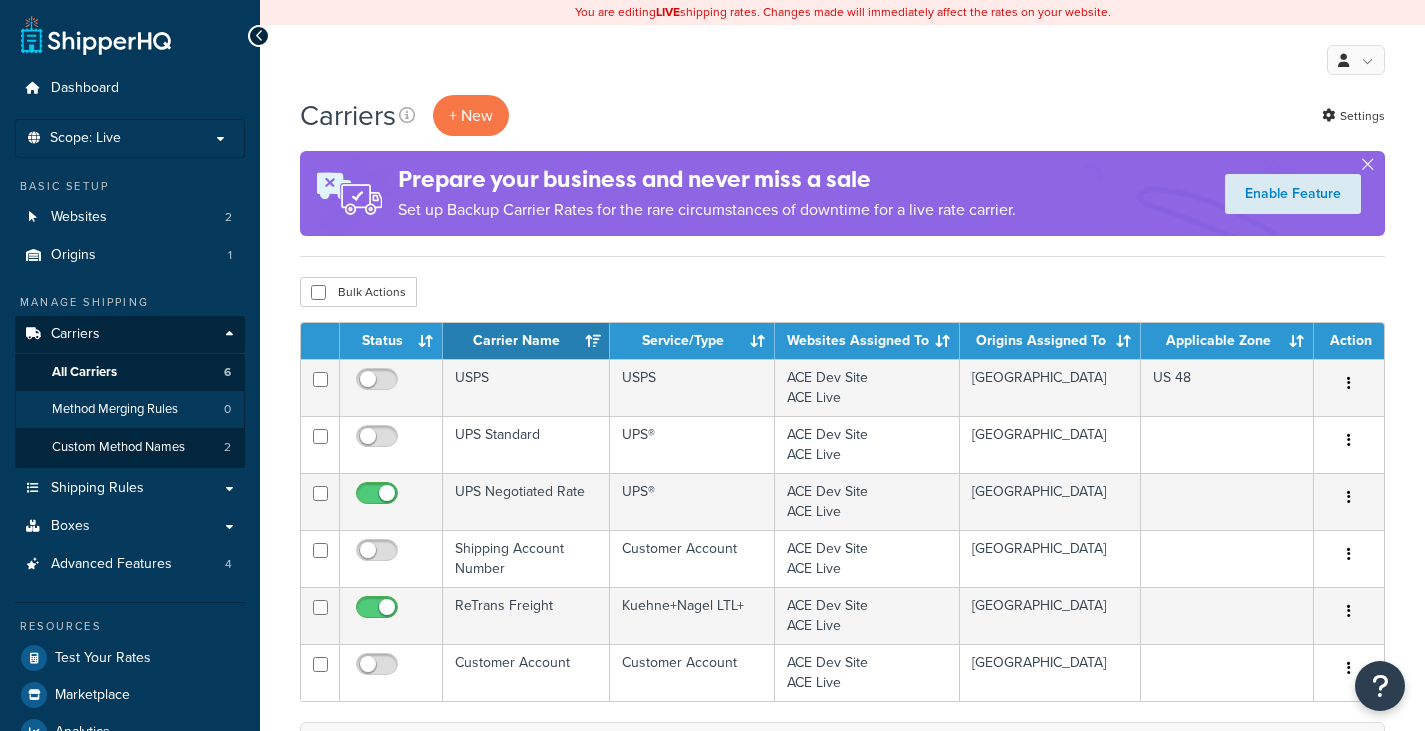 scroll, scrollTop: 0, scrollLeft: 0, axis: both 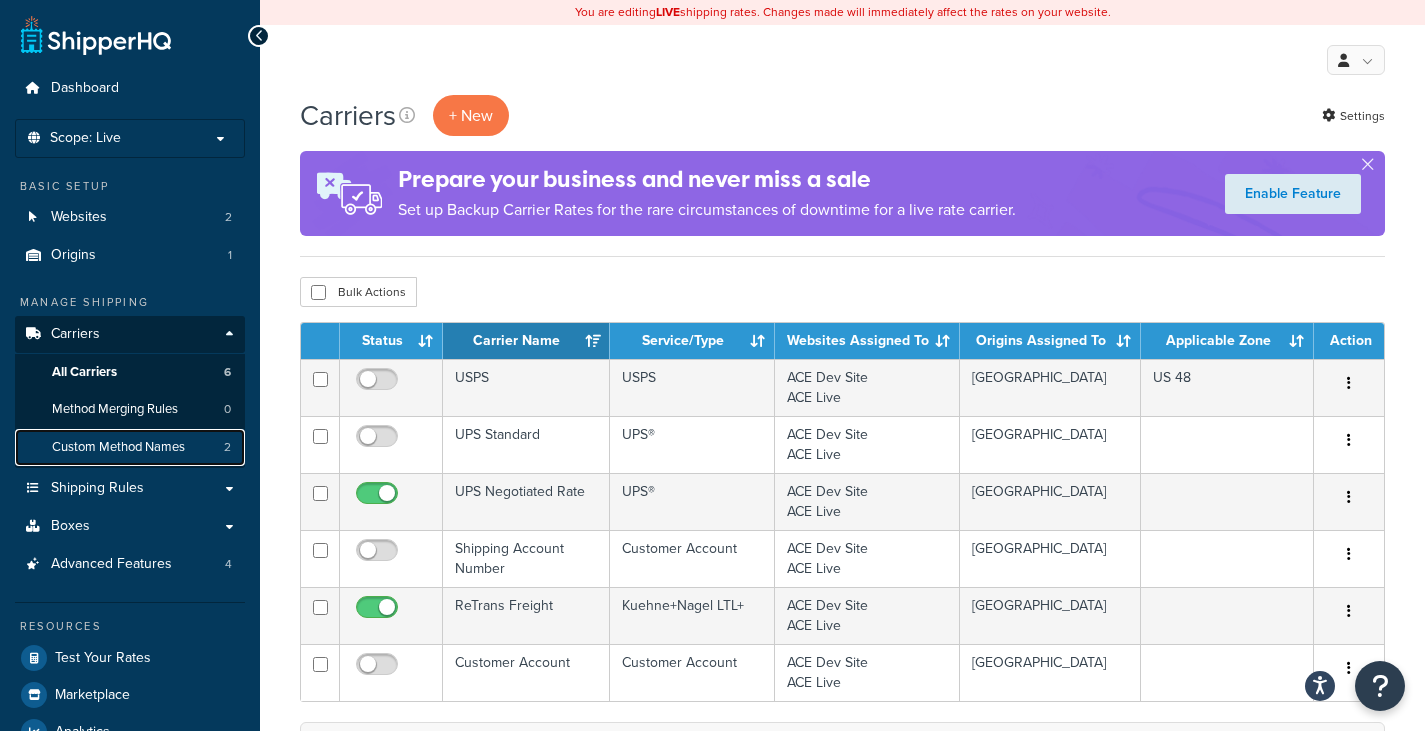 click on "Custom Method Names" at bounding box center [118, 447] 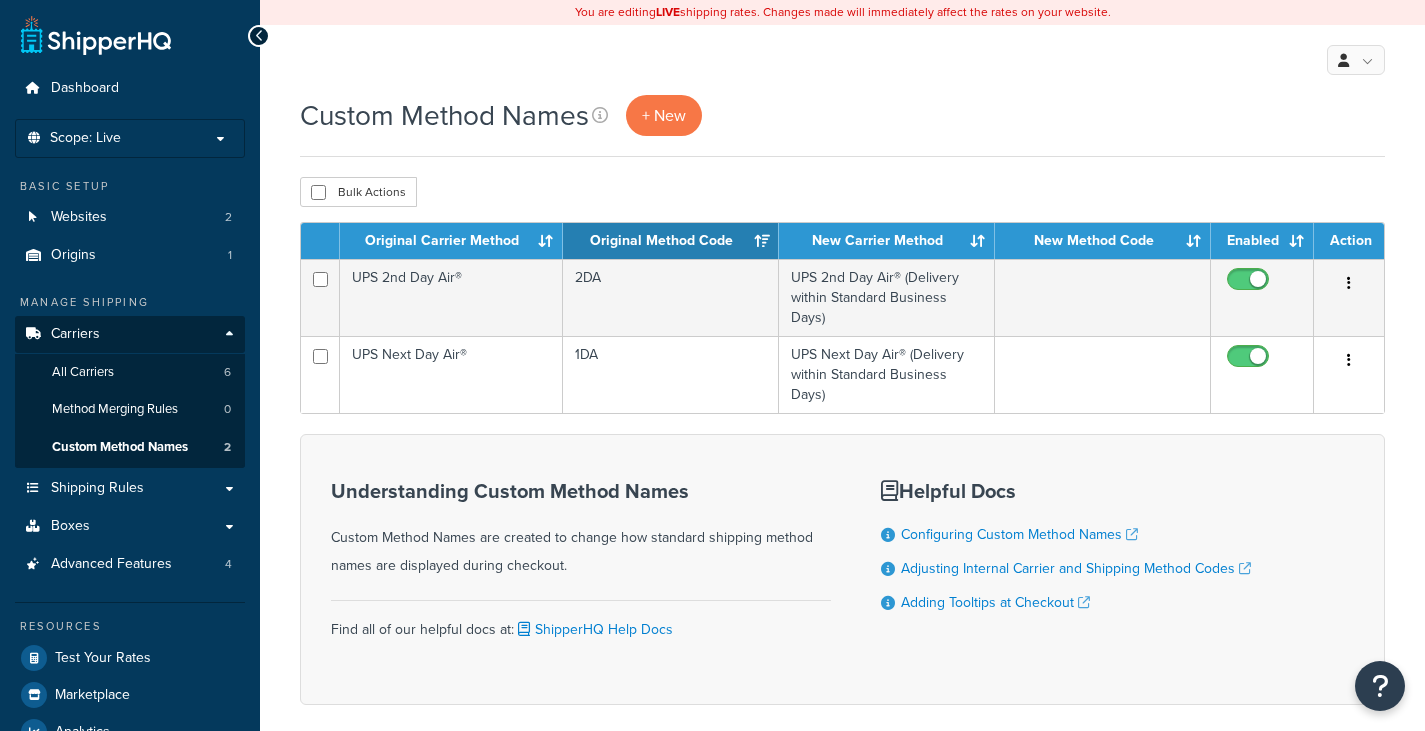scroll, scrollTop: 0, scrollLeft: 0, axis: both 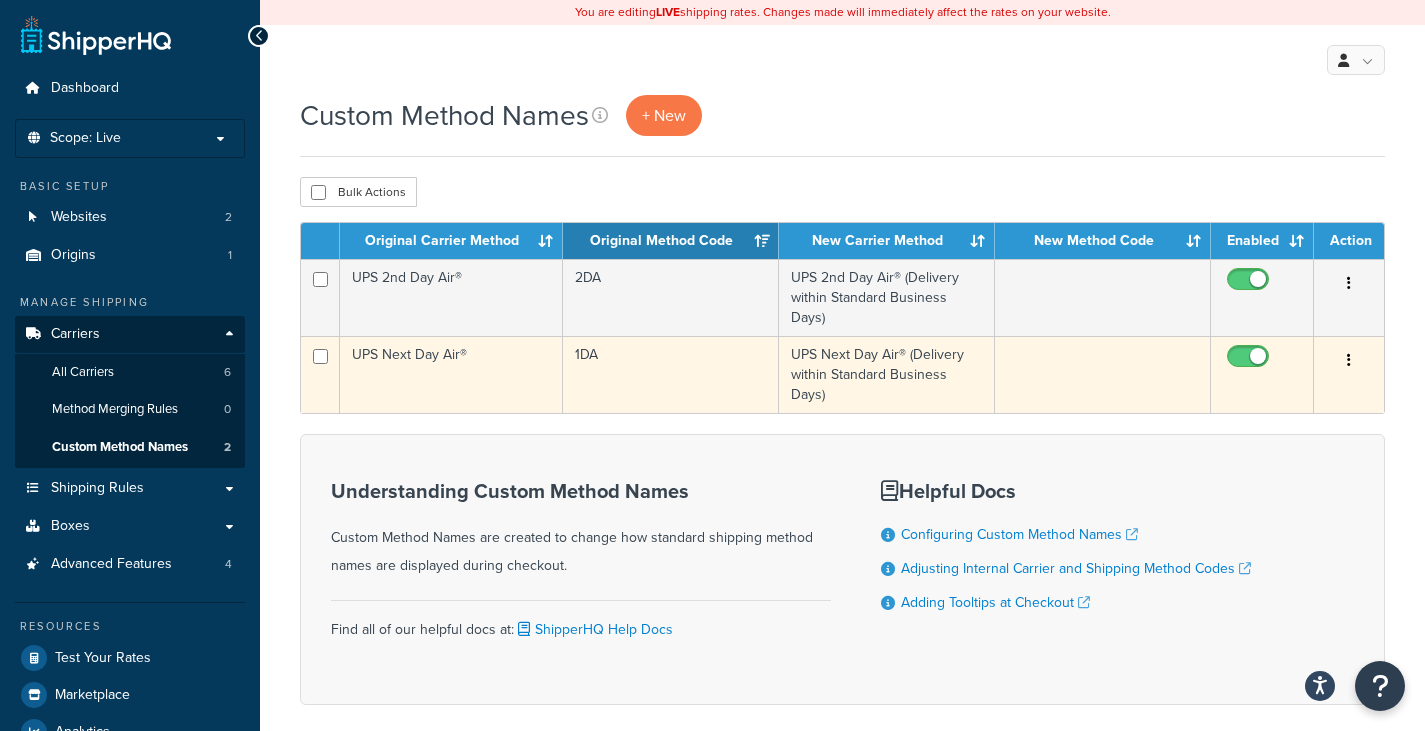 click at bounding box center [1349, 361] 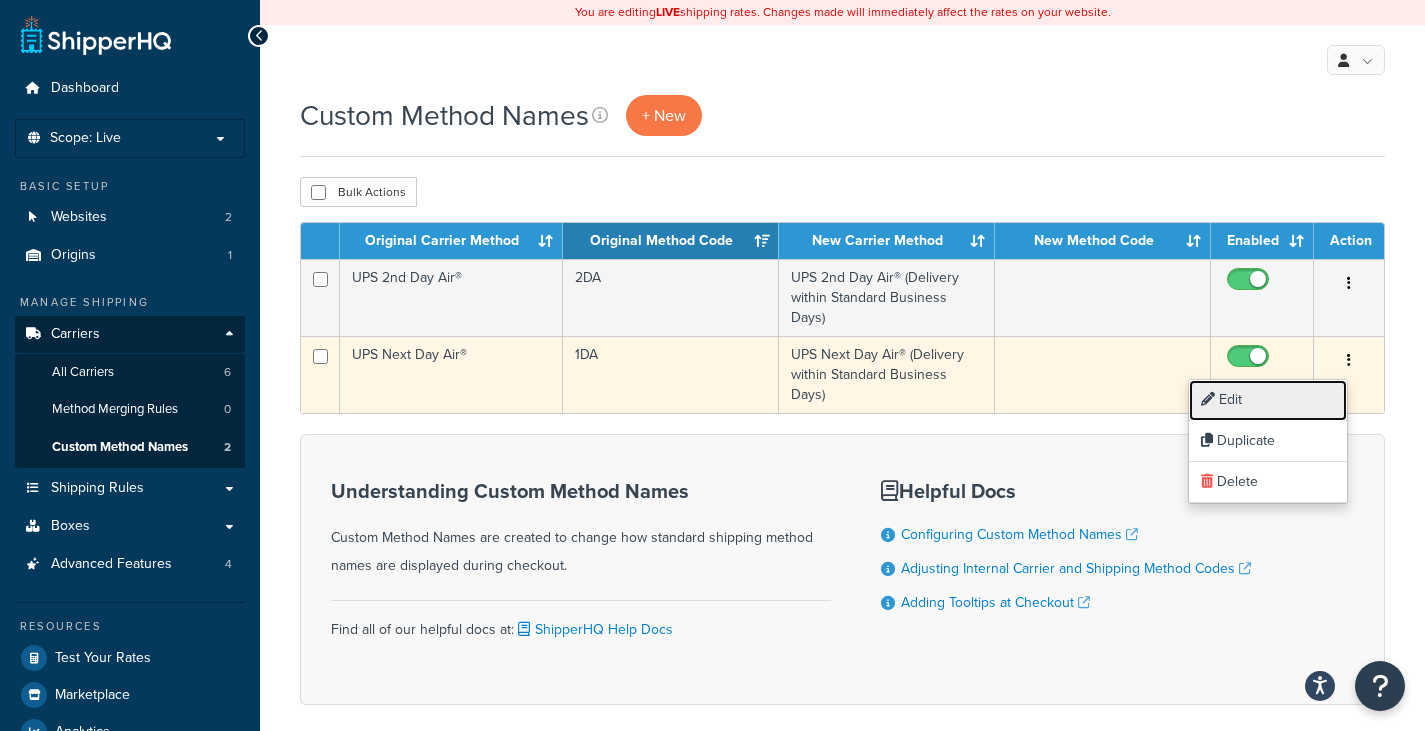 click on "Edit" at bounding box center [1268, 400] 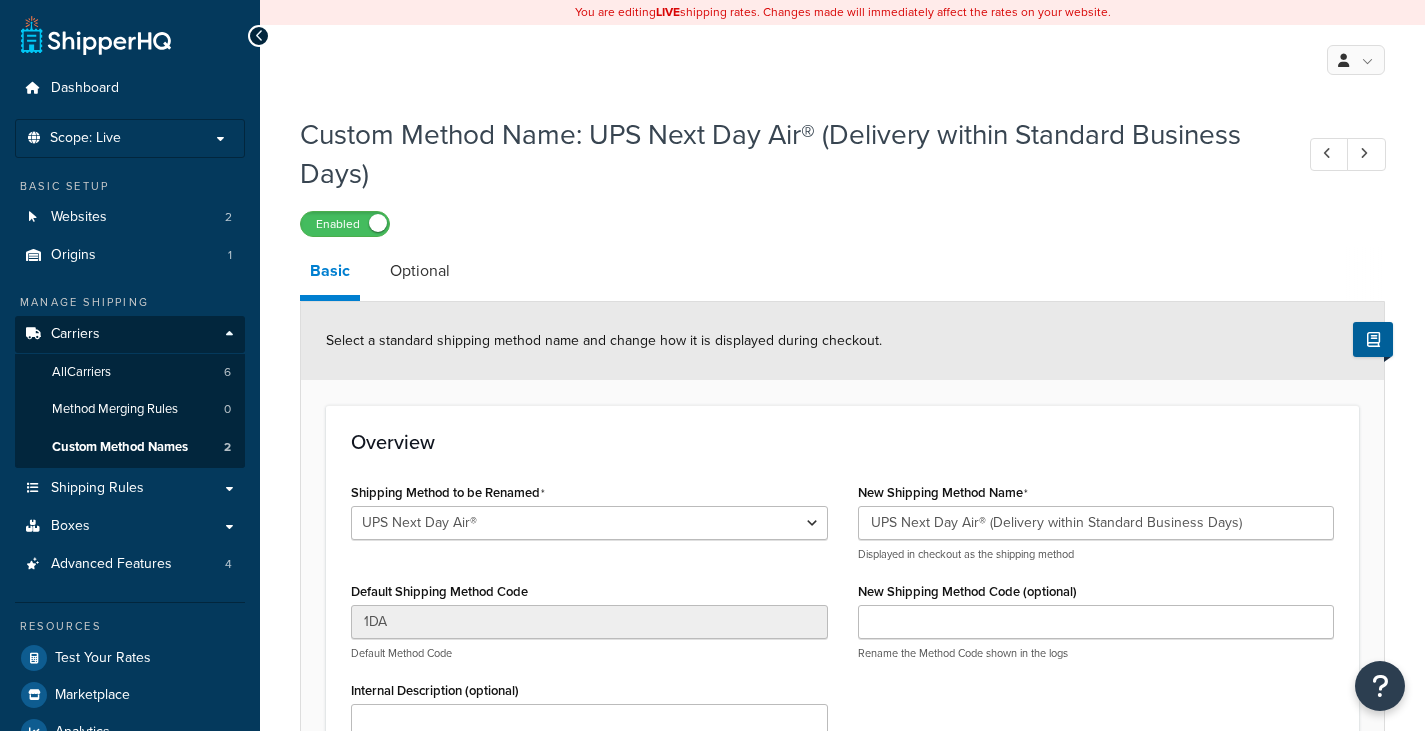 select on "250792" 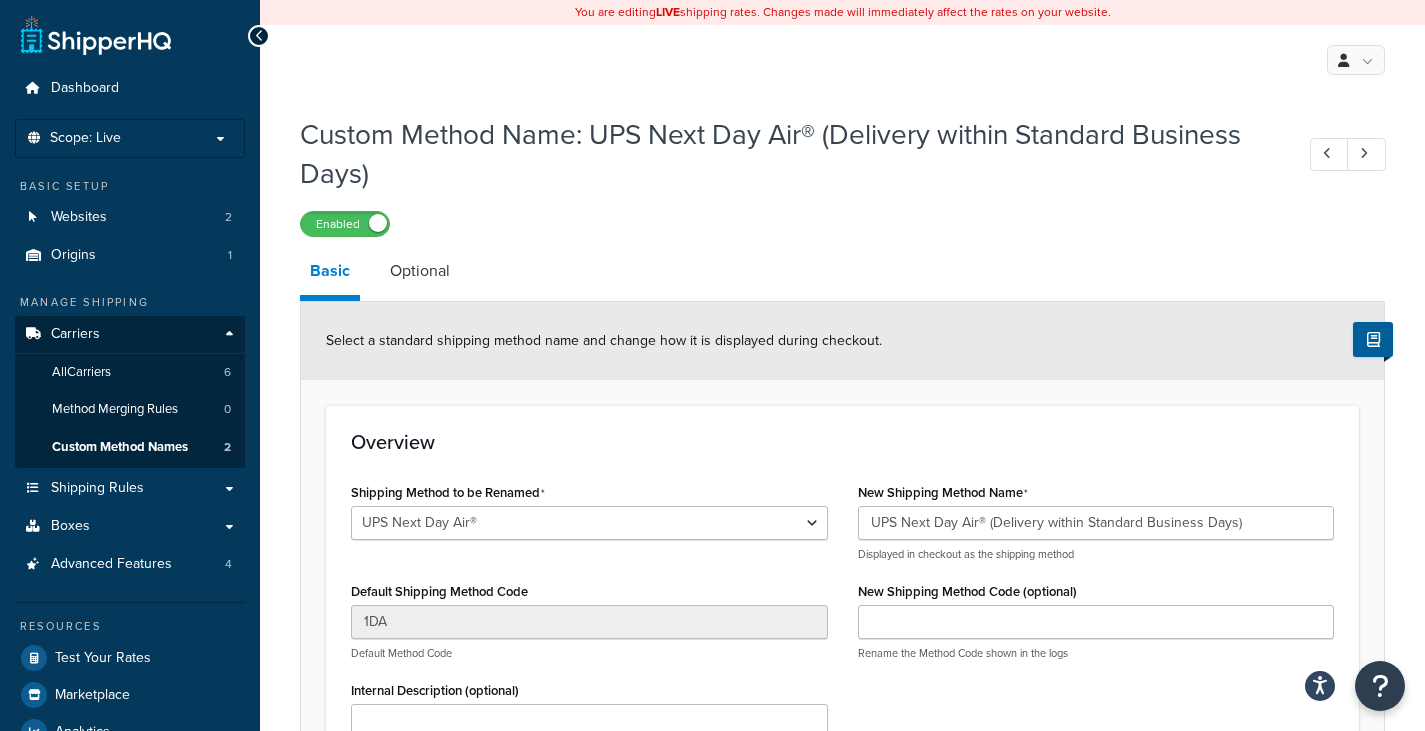 scroll, scrollTop: 0, scrollLeft: 0, axis: both 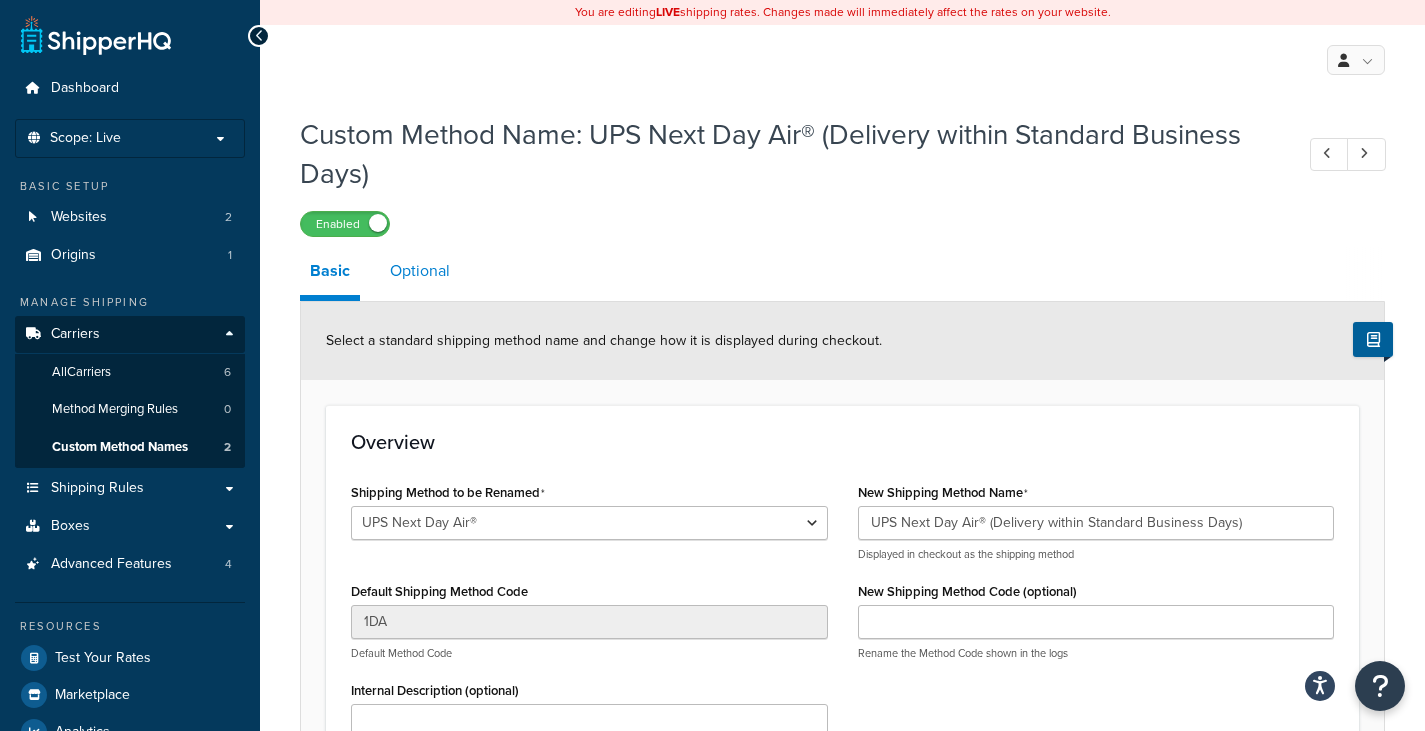 click on "Optional" at bounding box center [420, 271] 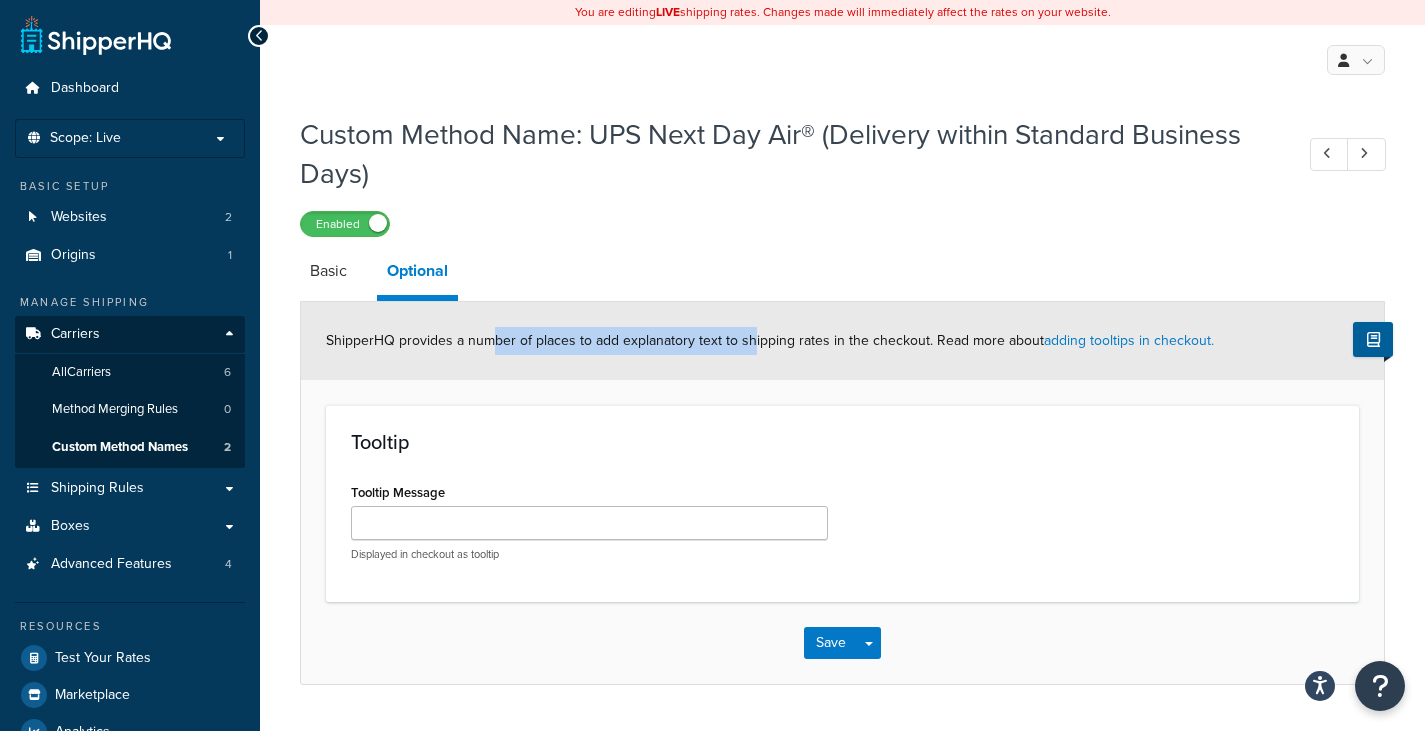 drag, startPoint x: 491, startPoint y: 341, endPoint x: 748, endPoint y: 343, distance: 257.00778 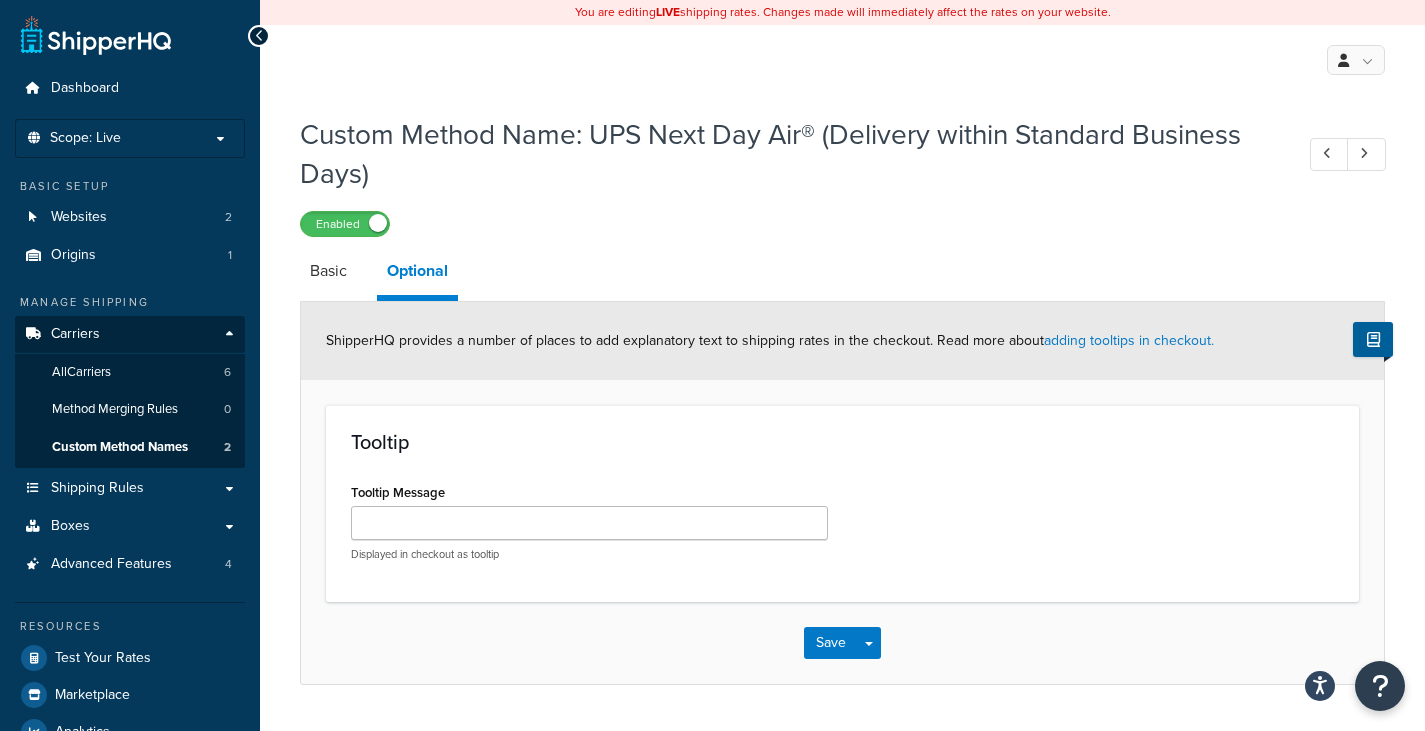 drag, startPoint x: 1034, startPoint y: 685, endPoint x: 650, endPoint y: 594, distance: 394.63528 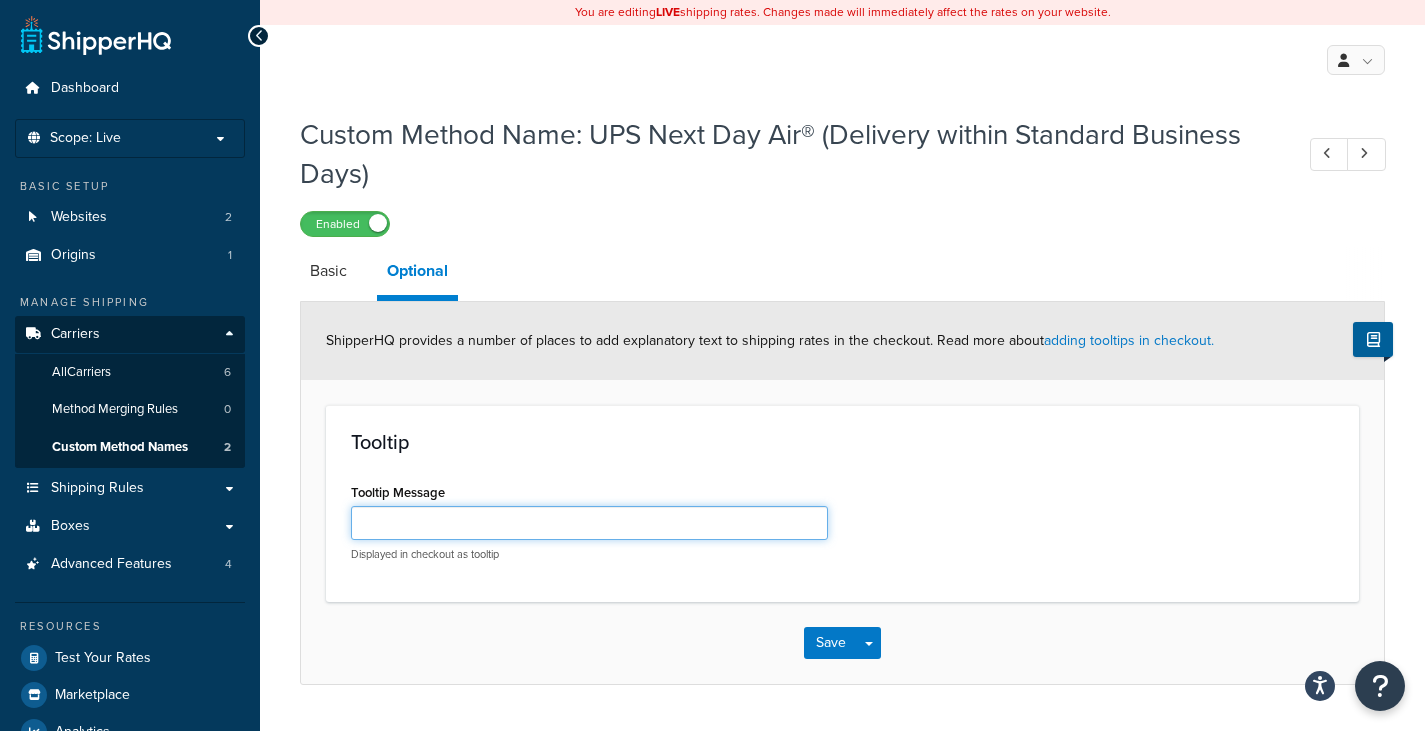 click on "Tooltip Message" at bounding box center [589, 523] 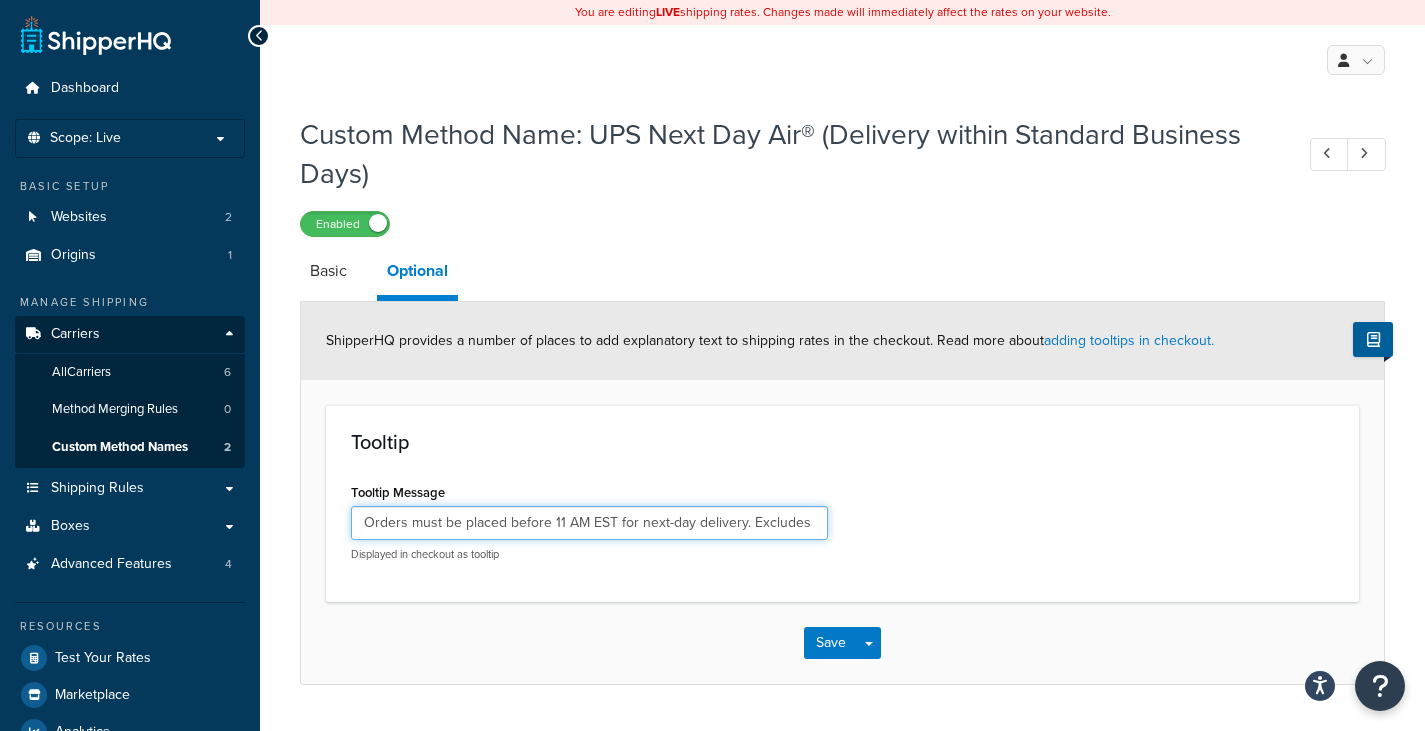 scroll, scrollTop: 0, scrollLeft: 138, axis: horizontal 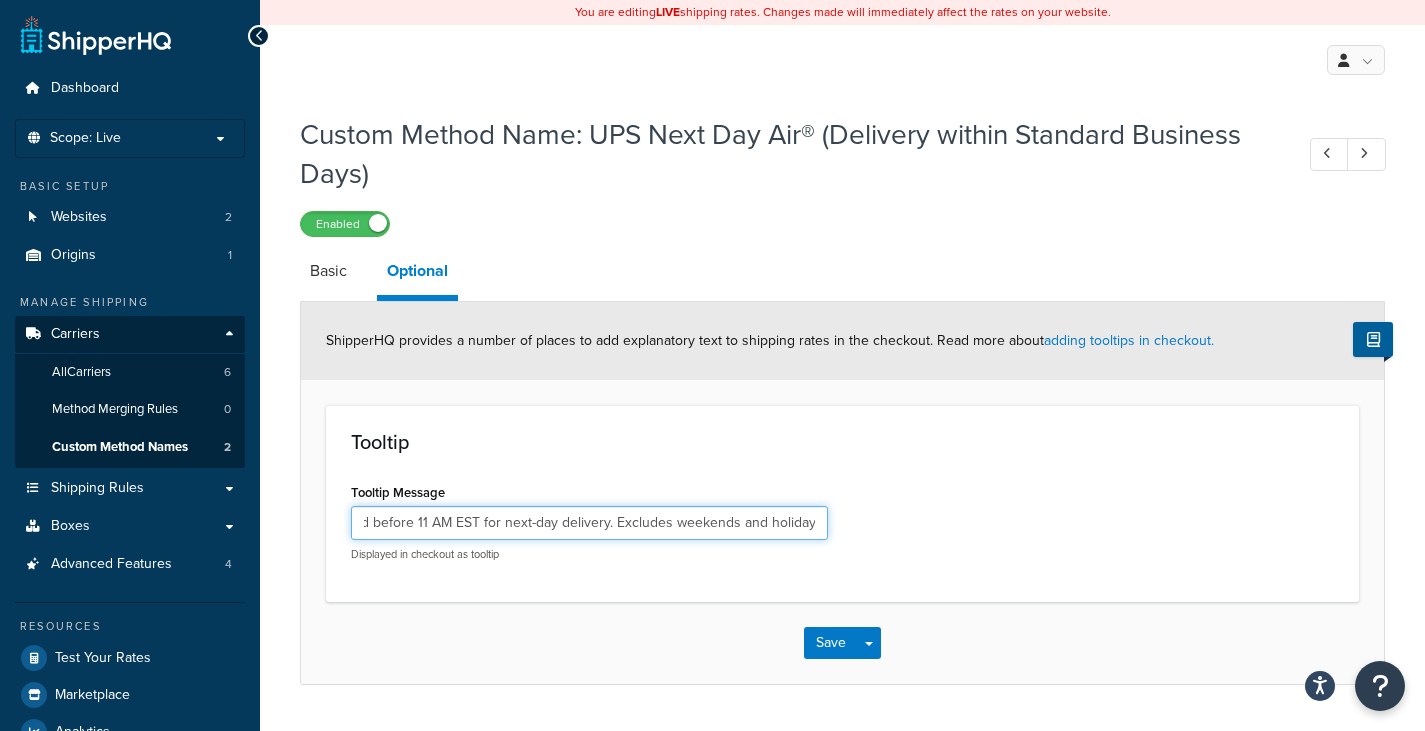 drag, startPoint x: 473, startPoint y: 524, endPoint x: 816, endPoint y: 550, distance: 343.984 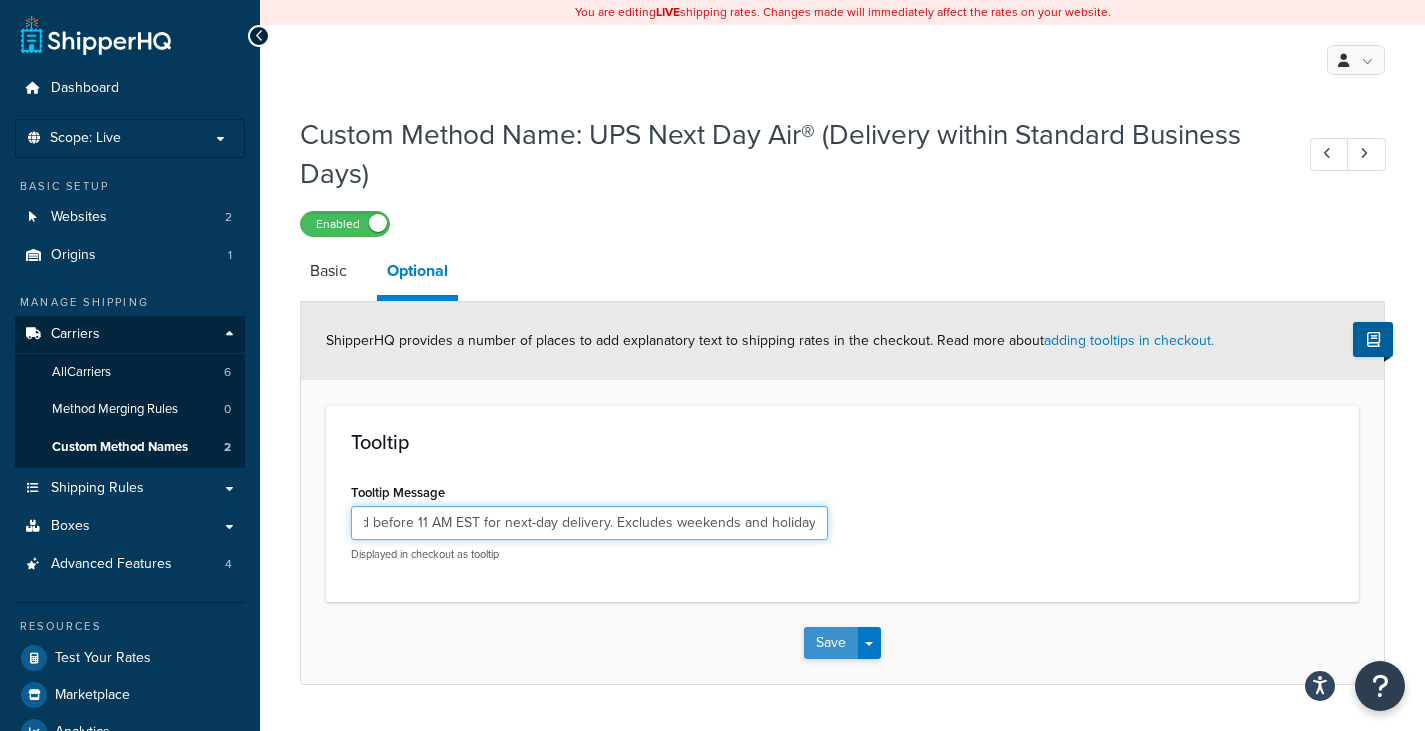 type on "Orders must be placed before 11 AM EST for next-day delivery. Excludes weekends and holidays." 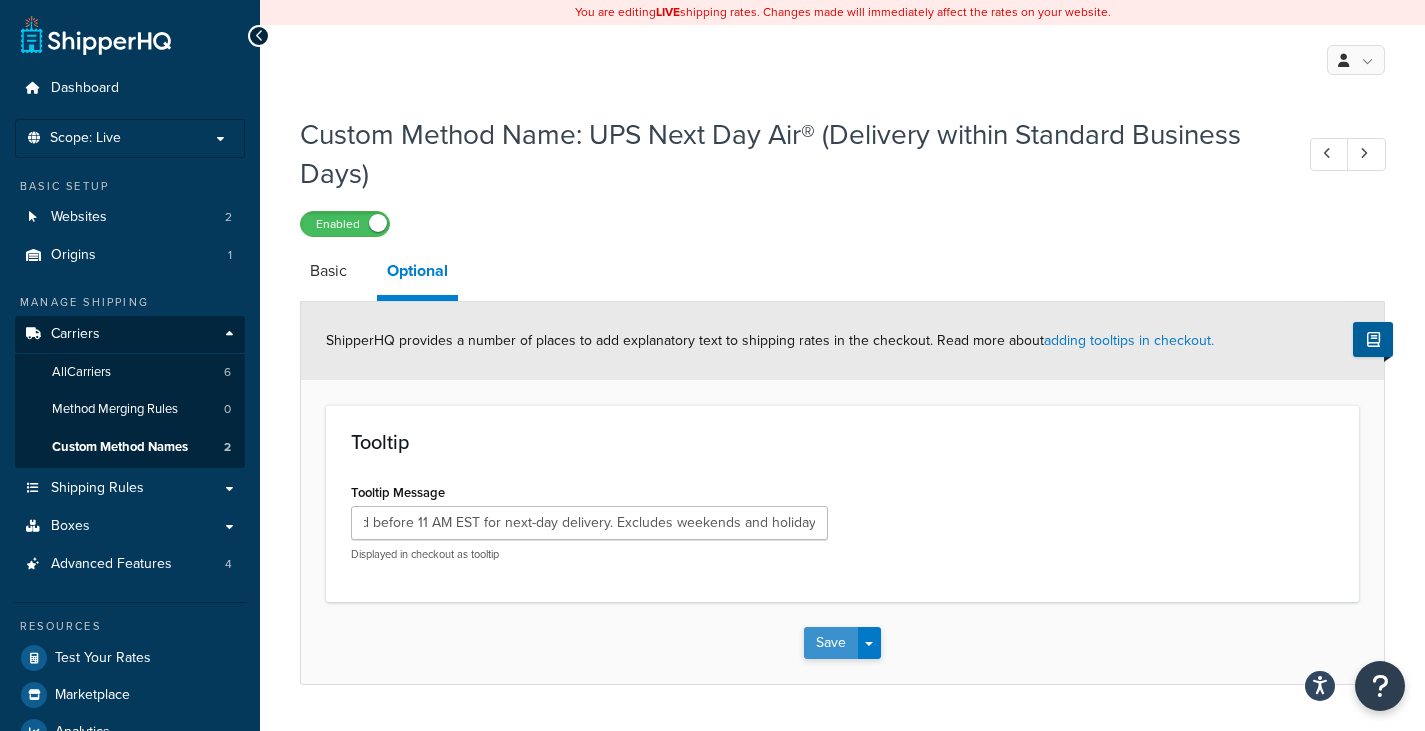 scroll, scrollTop: 0, scrollLeft: 0, axis: both 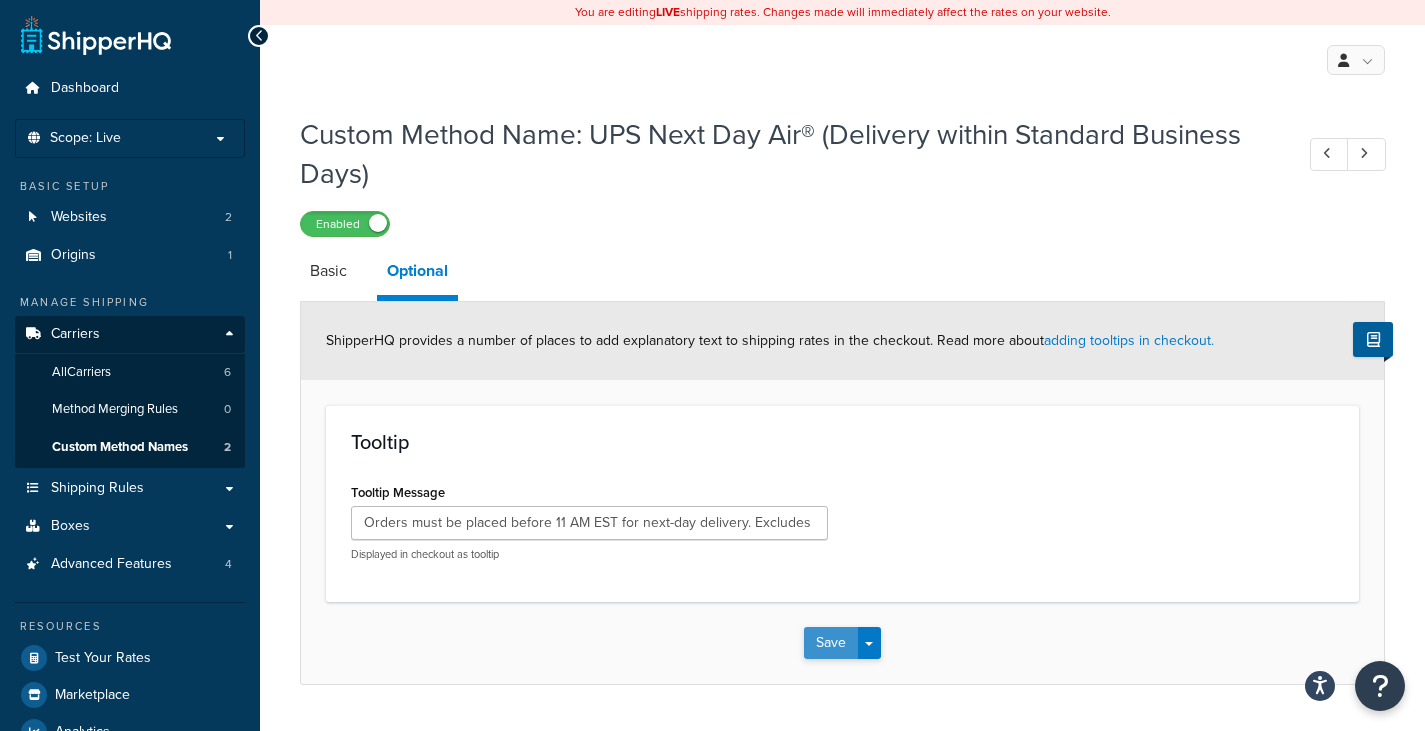click on "Save" at bounding box center [831, 643] 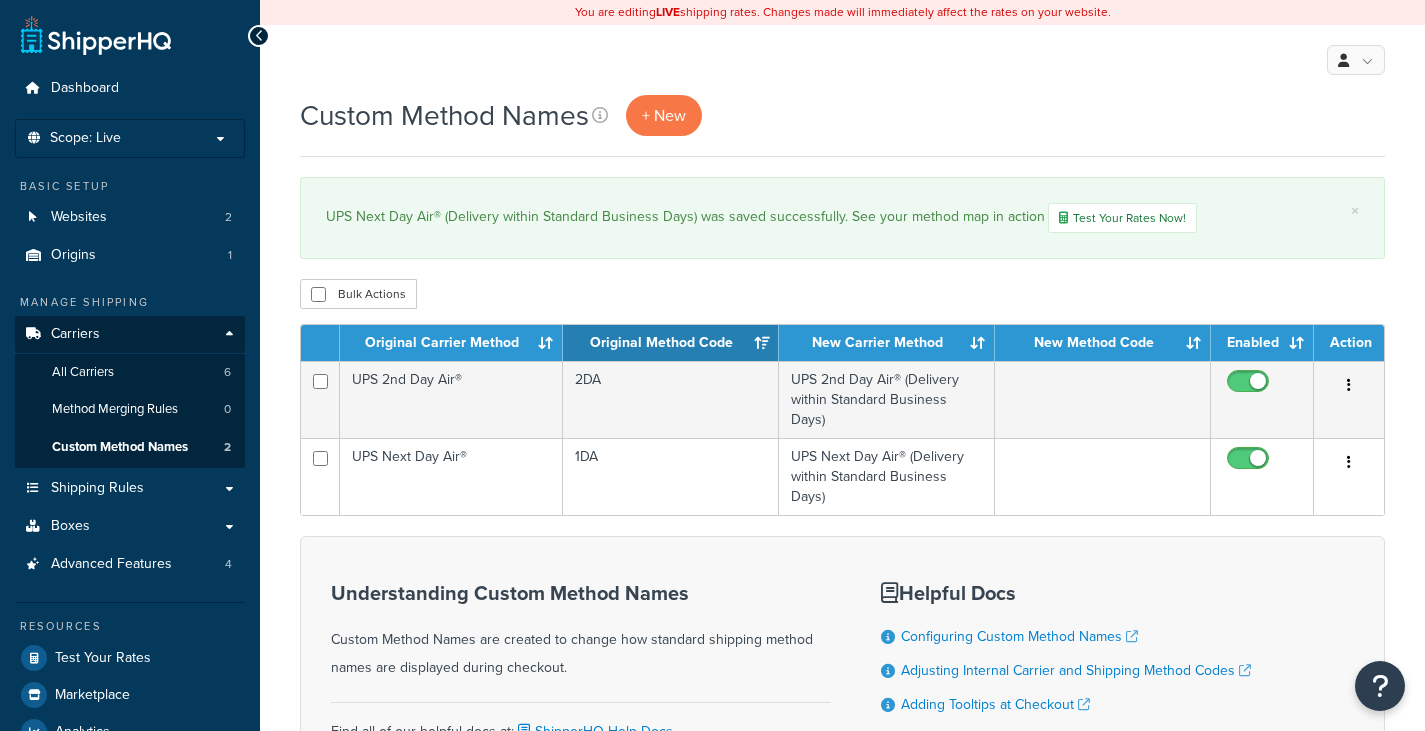 scroll, scrollTop: 0, scrollLeft: 0, axis: both 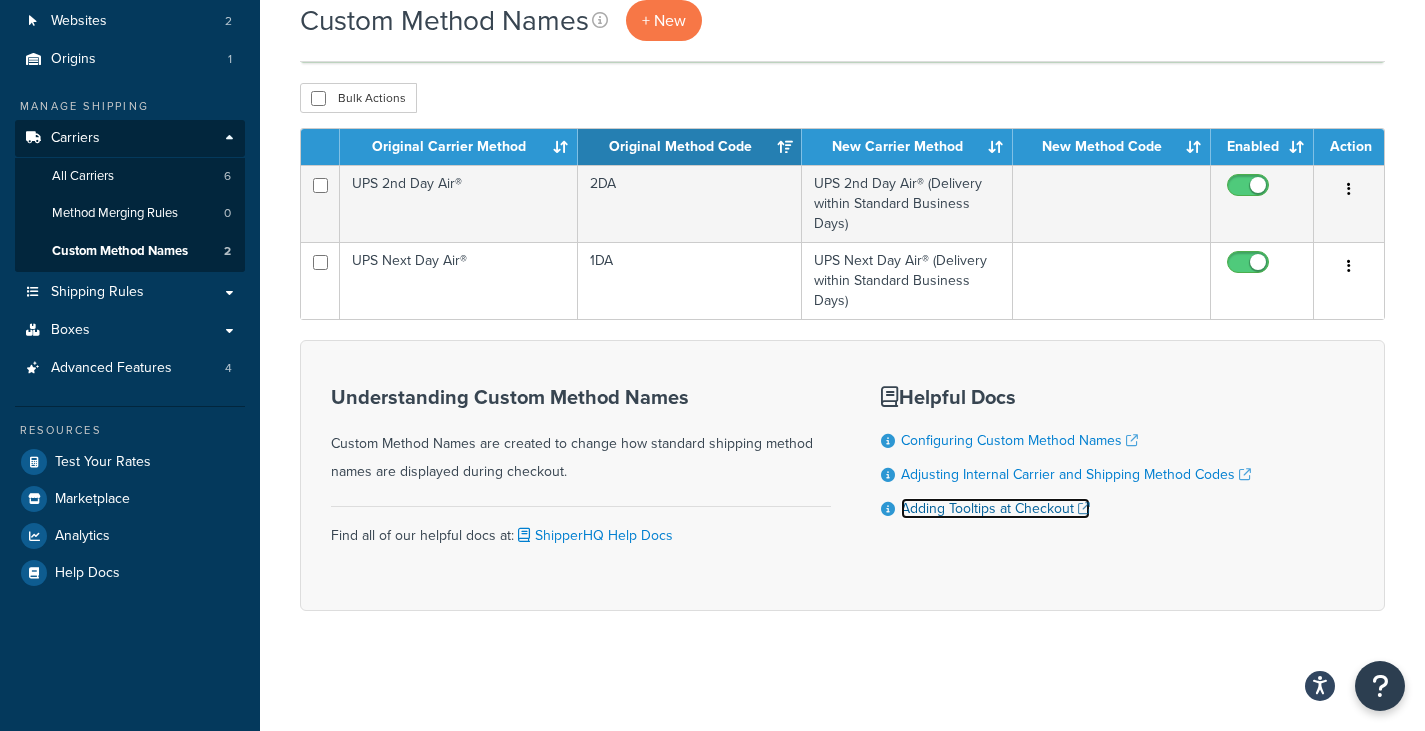 click on "Adding Tooltips at Checkout" at bounding box center (995, 508) 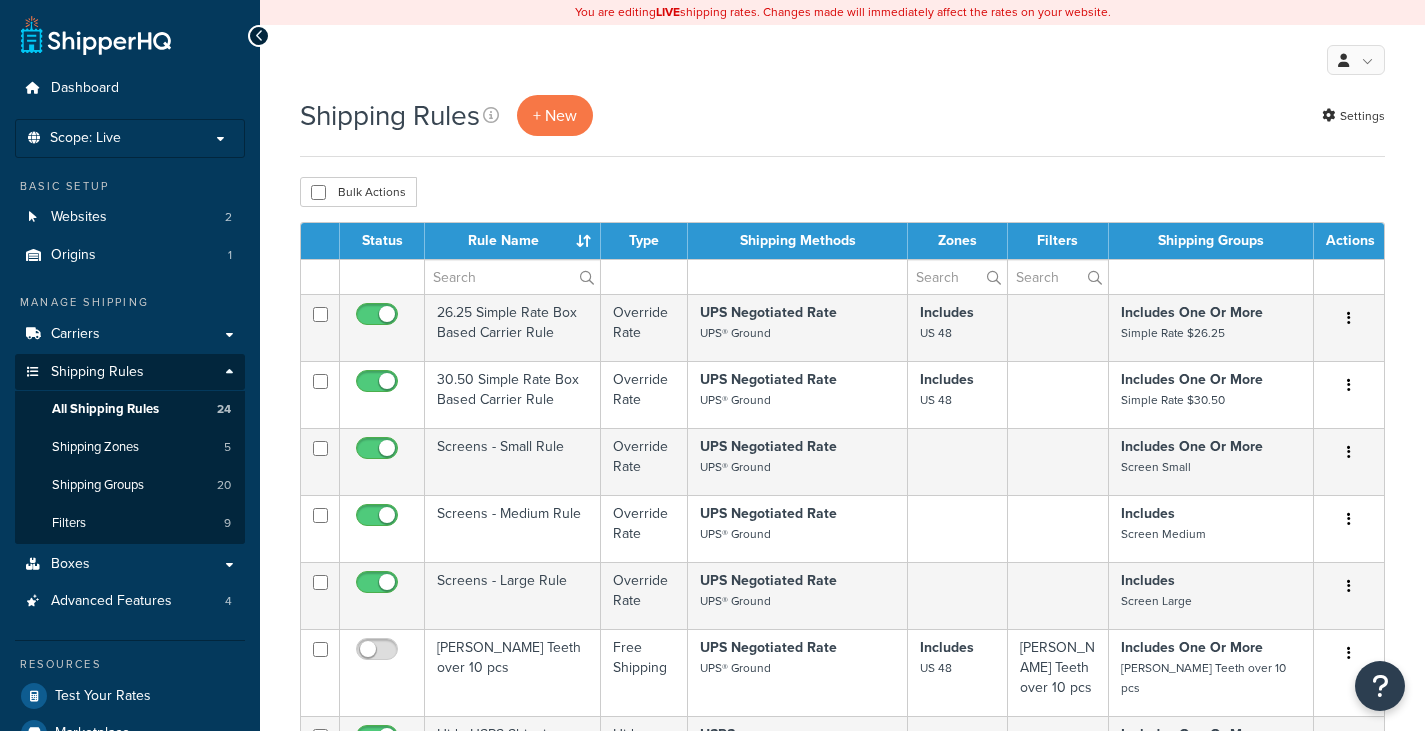 scroll, scrollTop: 0, scrollLeft: 0, axis: both 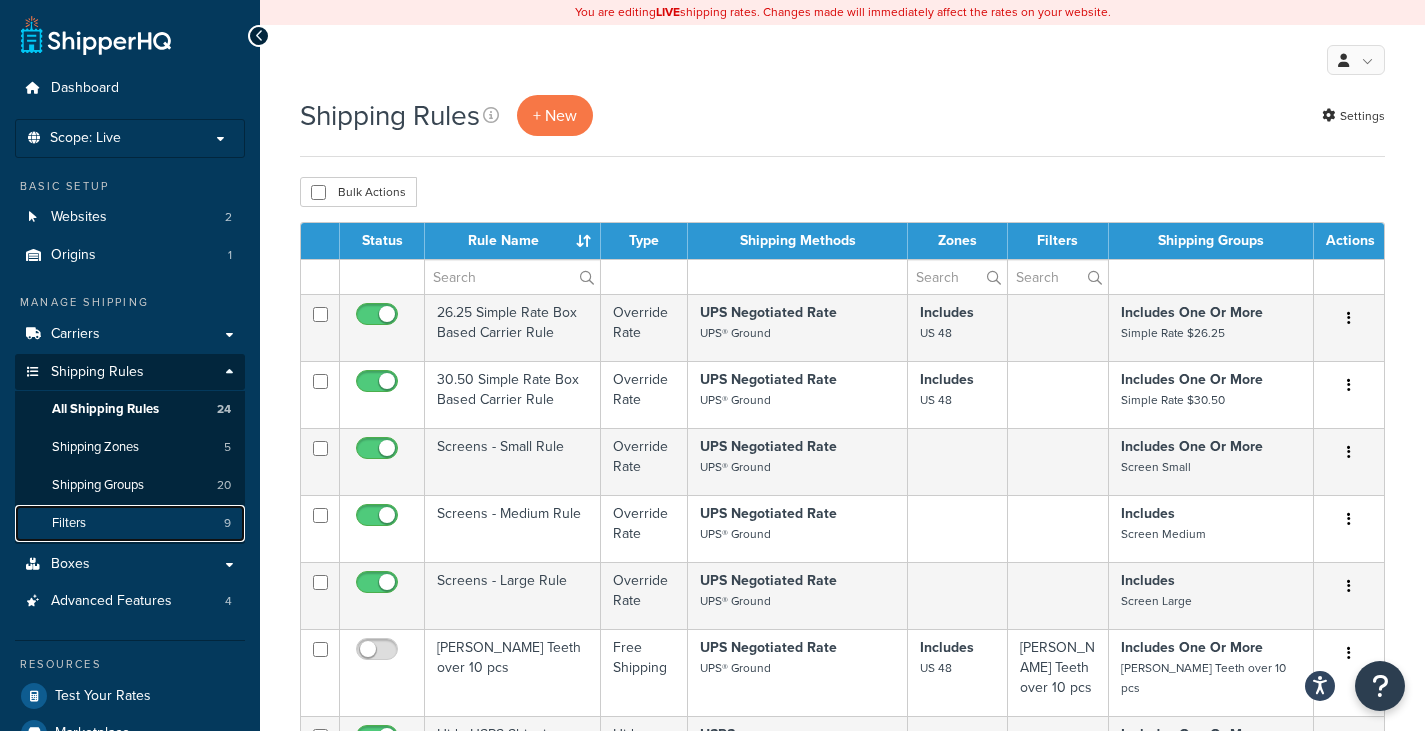 click on "Filters
9" at bounding box center [130, 523] 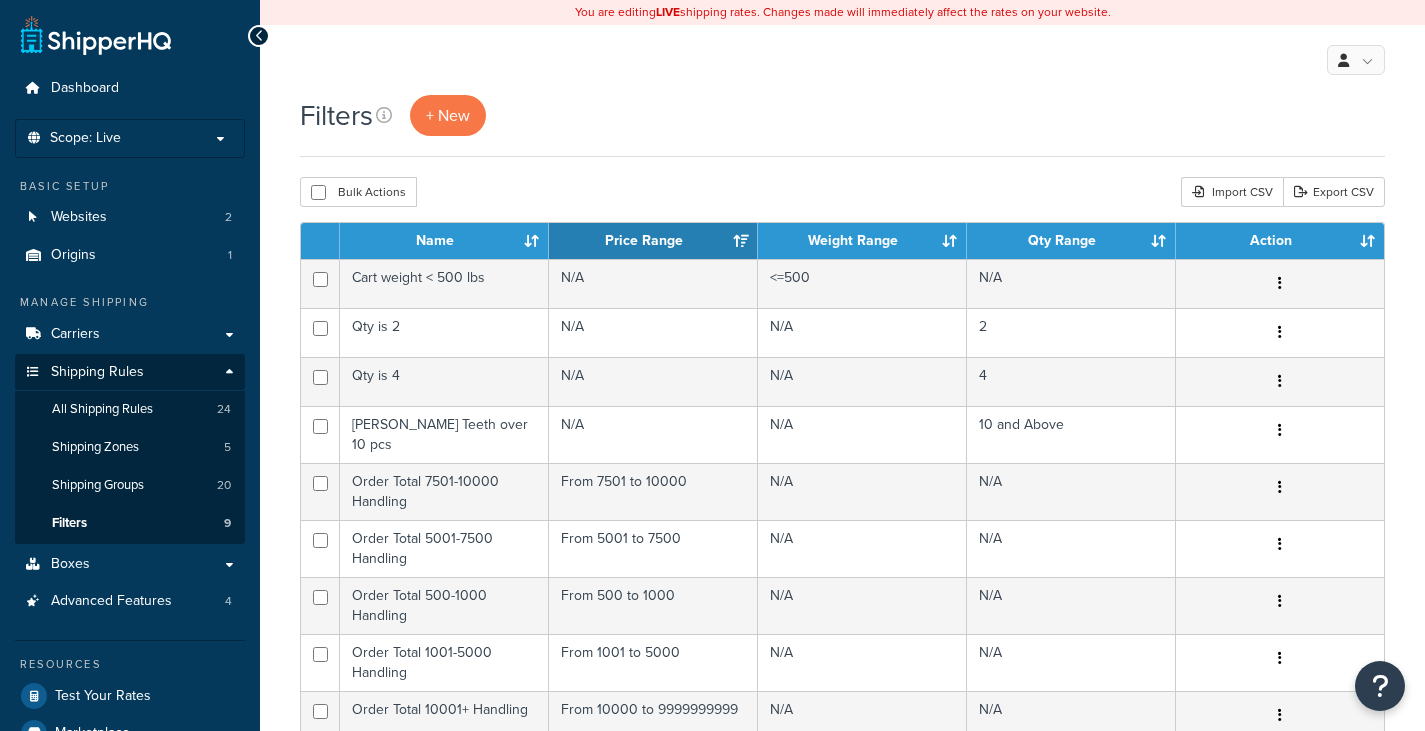 scroll, scrollTop: 0, scrollLeft: 0, axis: both 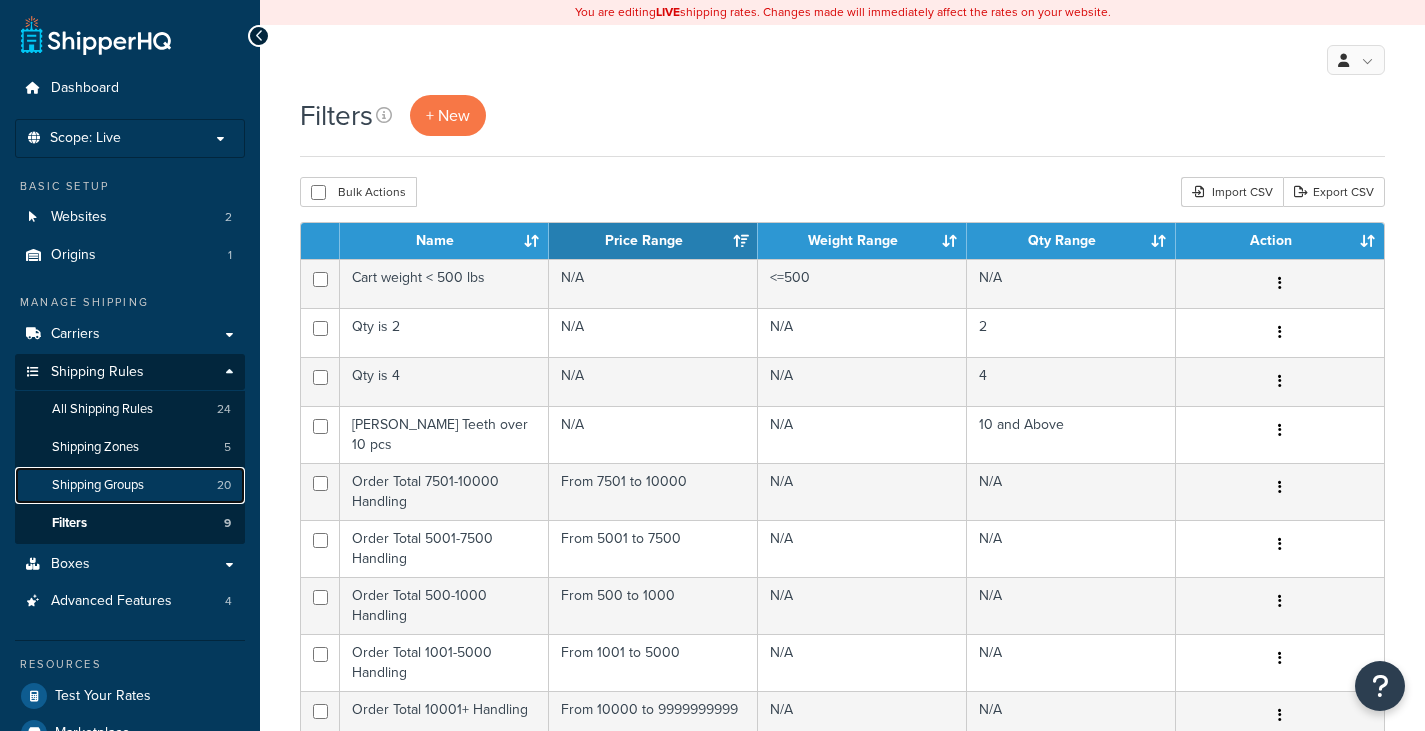 drag, startPoint x: 0, startPoint y: 0, endPoint x: 136, endPoint y: 489, distance: 507.55984 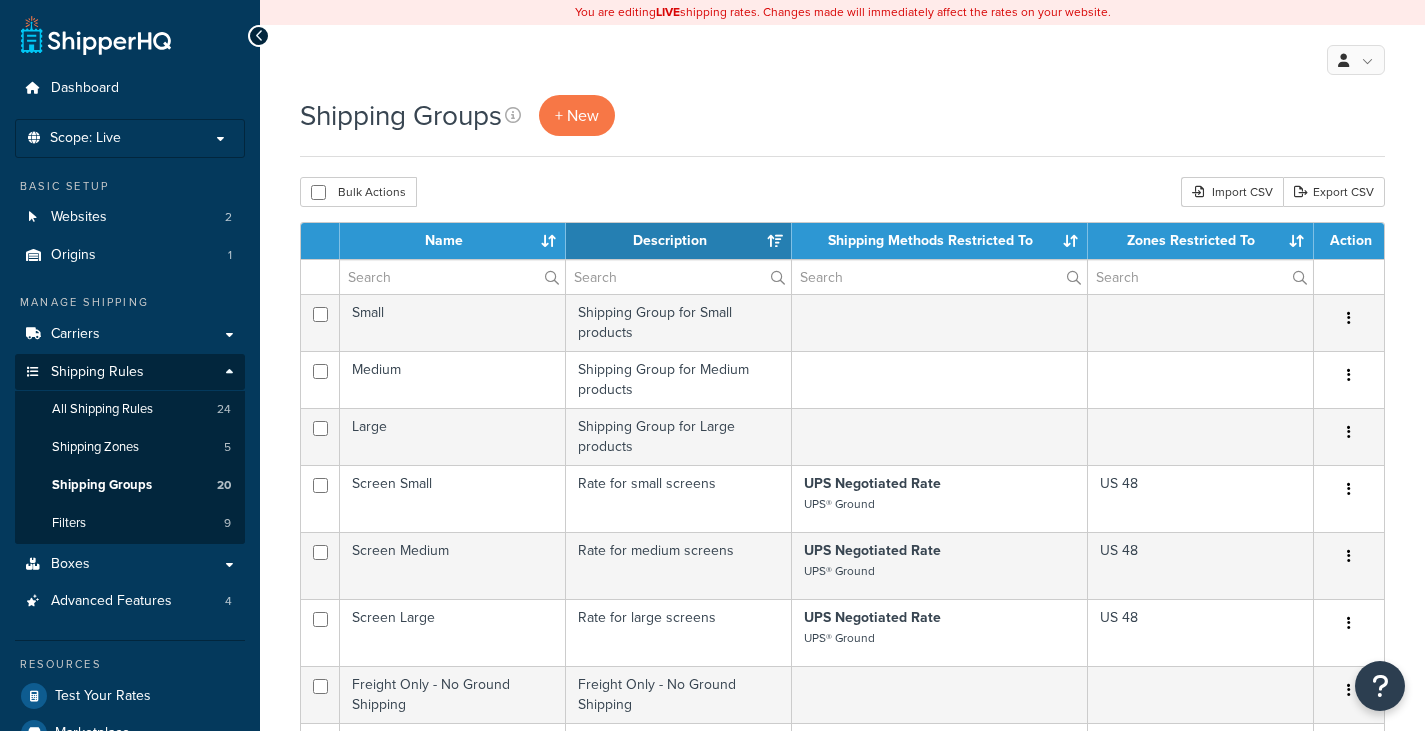 select on "15" 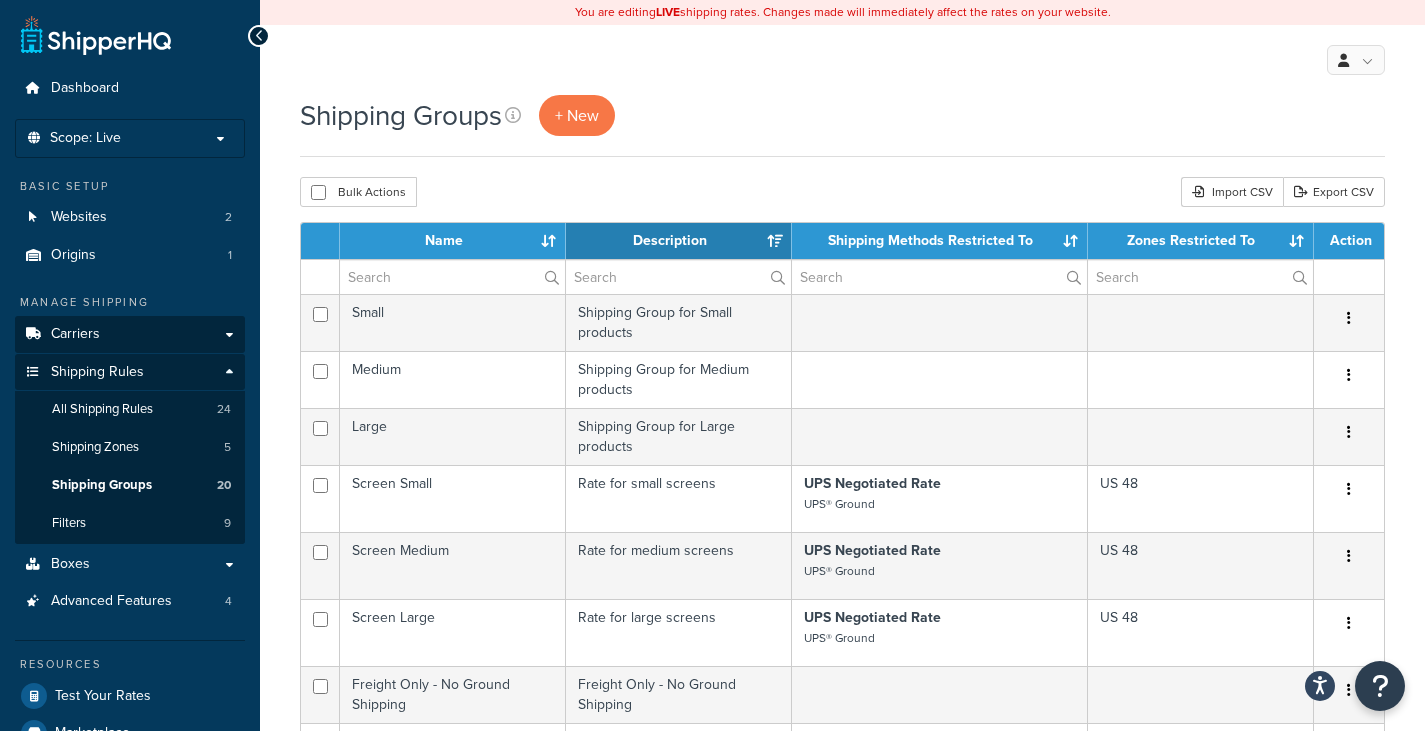 scroll, scrollTop: 0, scrollLeft: 0, axis: both 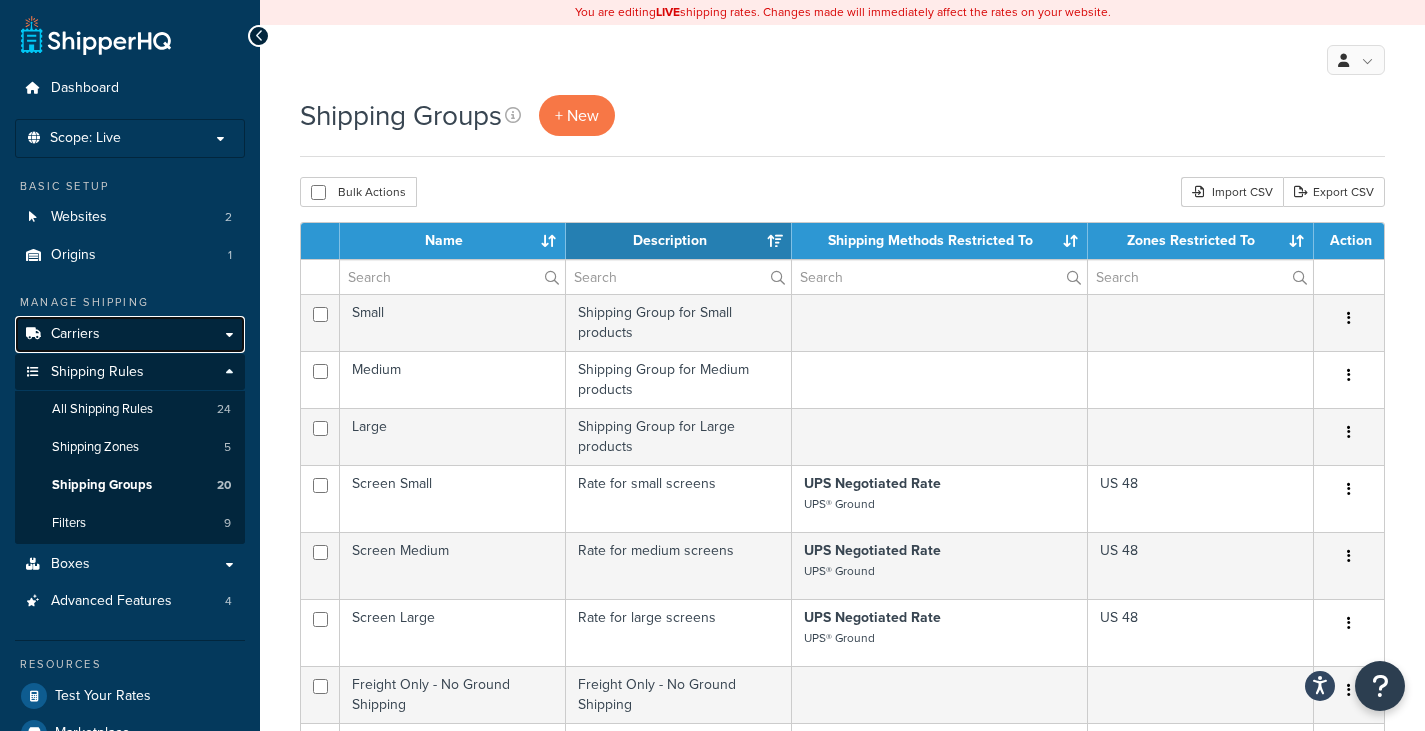 click on "Carriers" at bounding box center (130, 334) 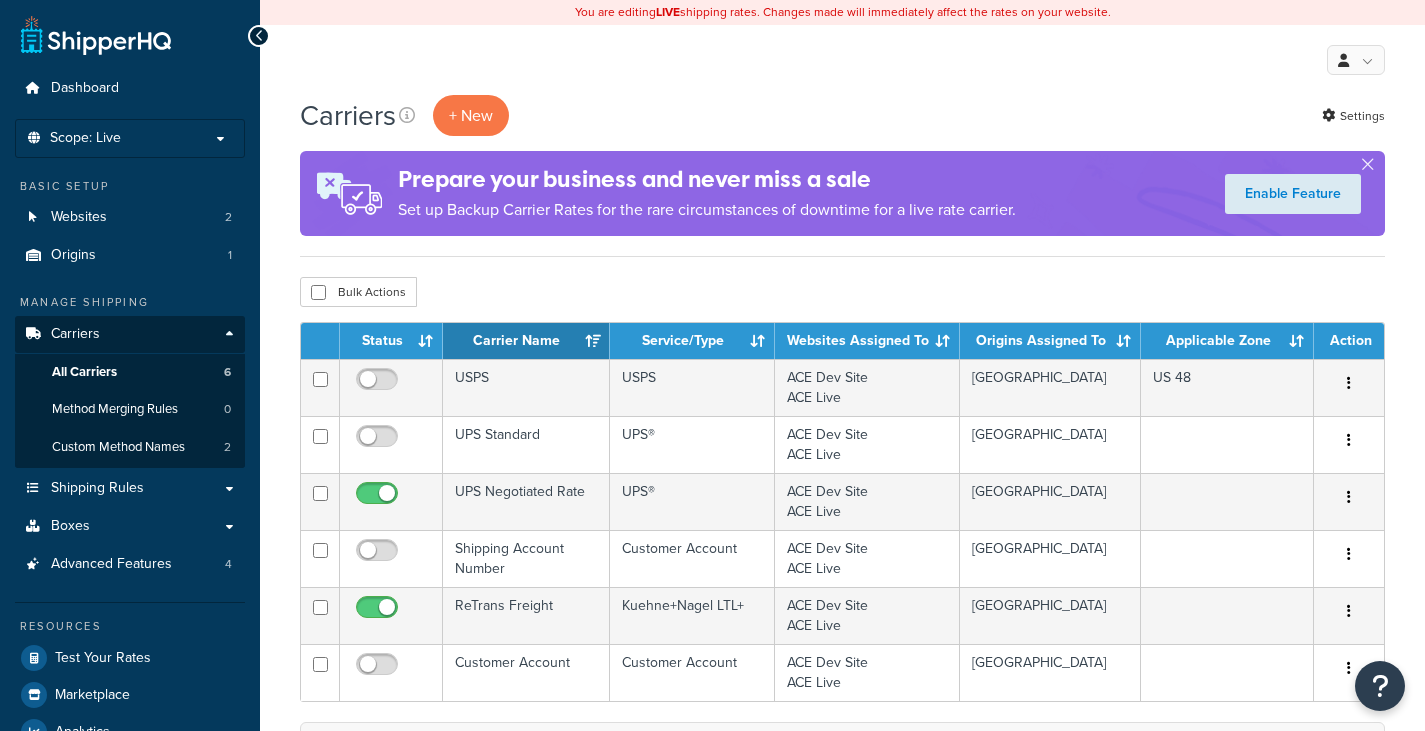 scroll, scrollTop: 0, scrollLeft: 0, axis: both 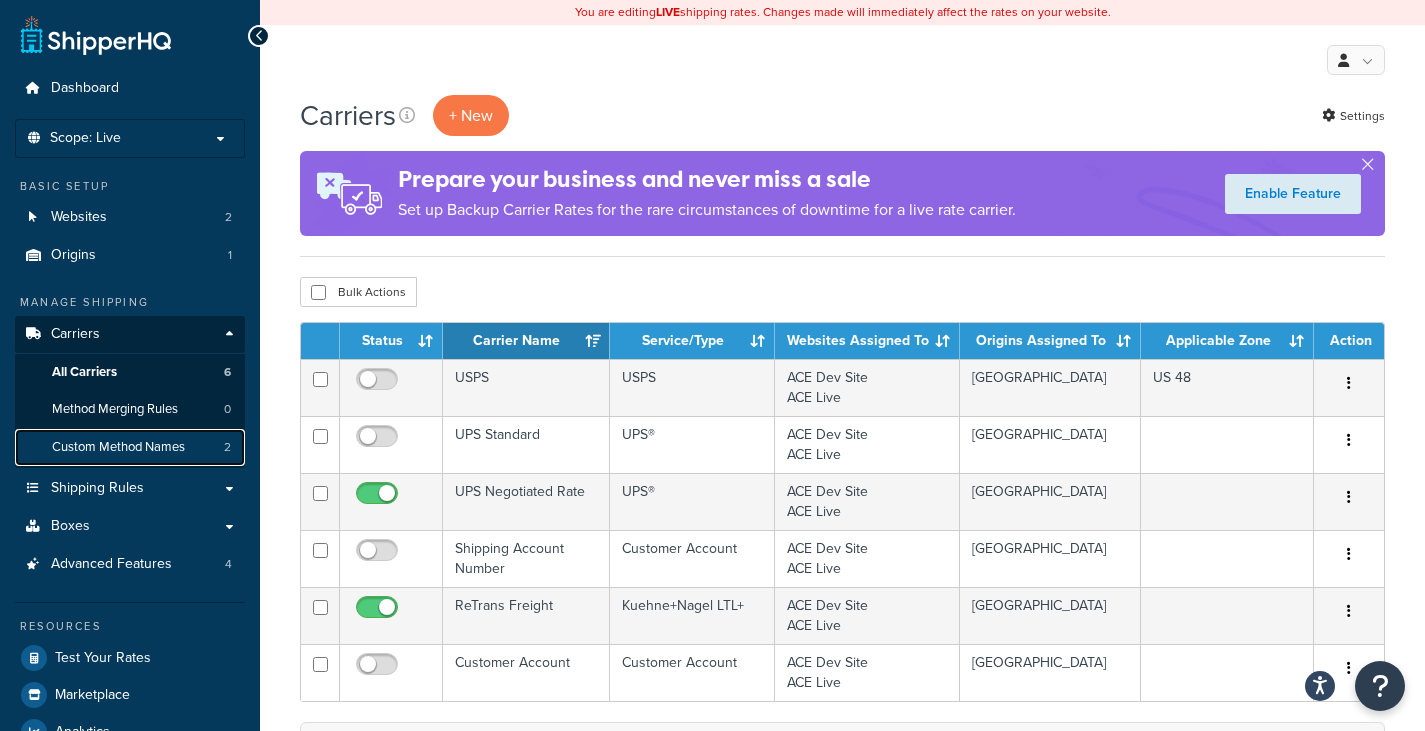 click on "Custom Method Names" at bounding box center [118, 447] 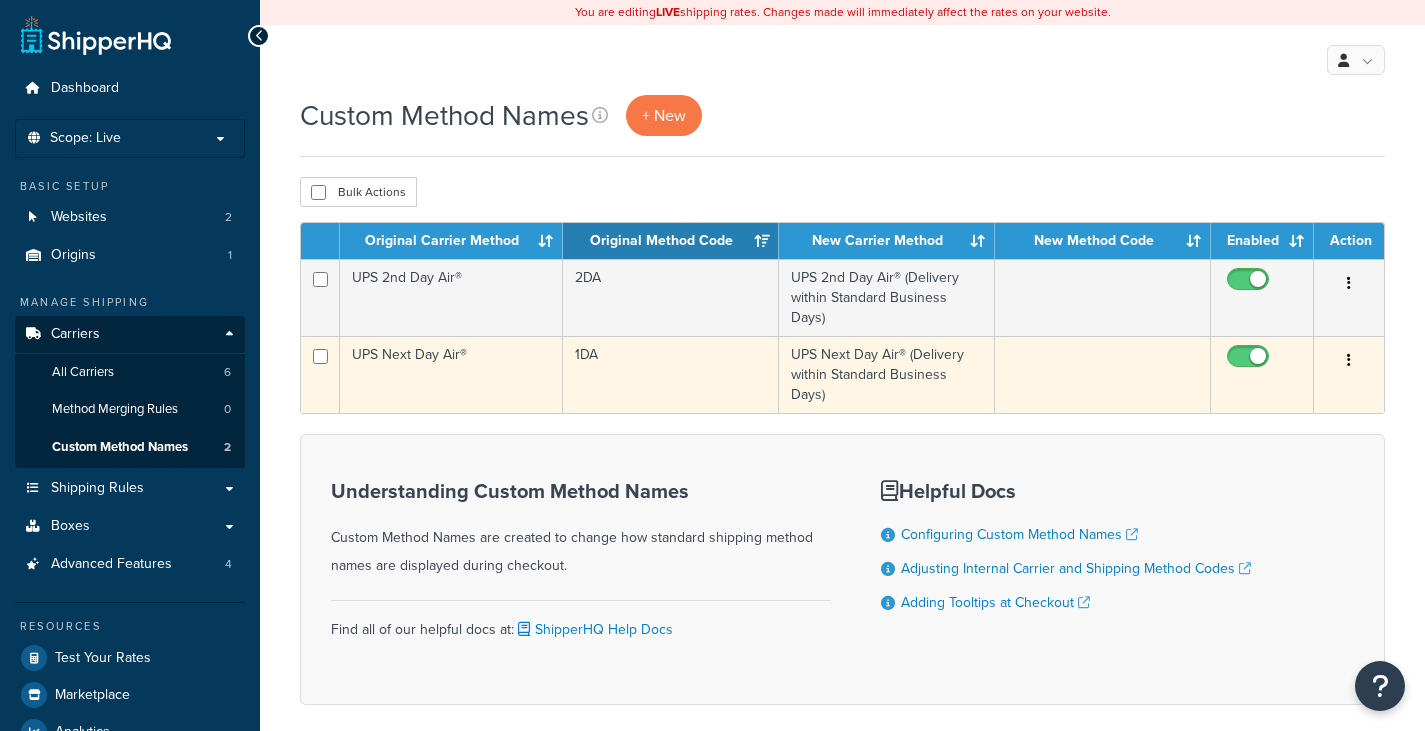 scroll, scrollTop: 0, scrollLeft: 0, axis: both 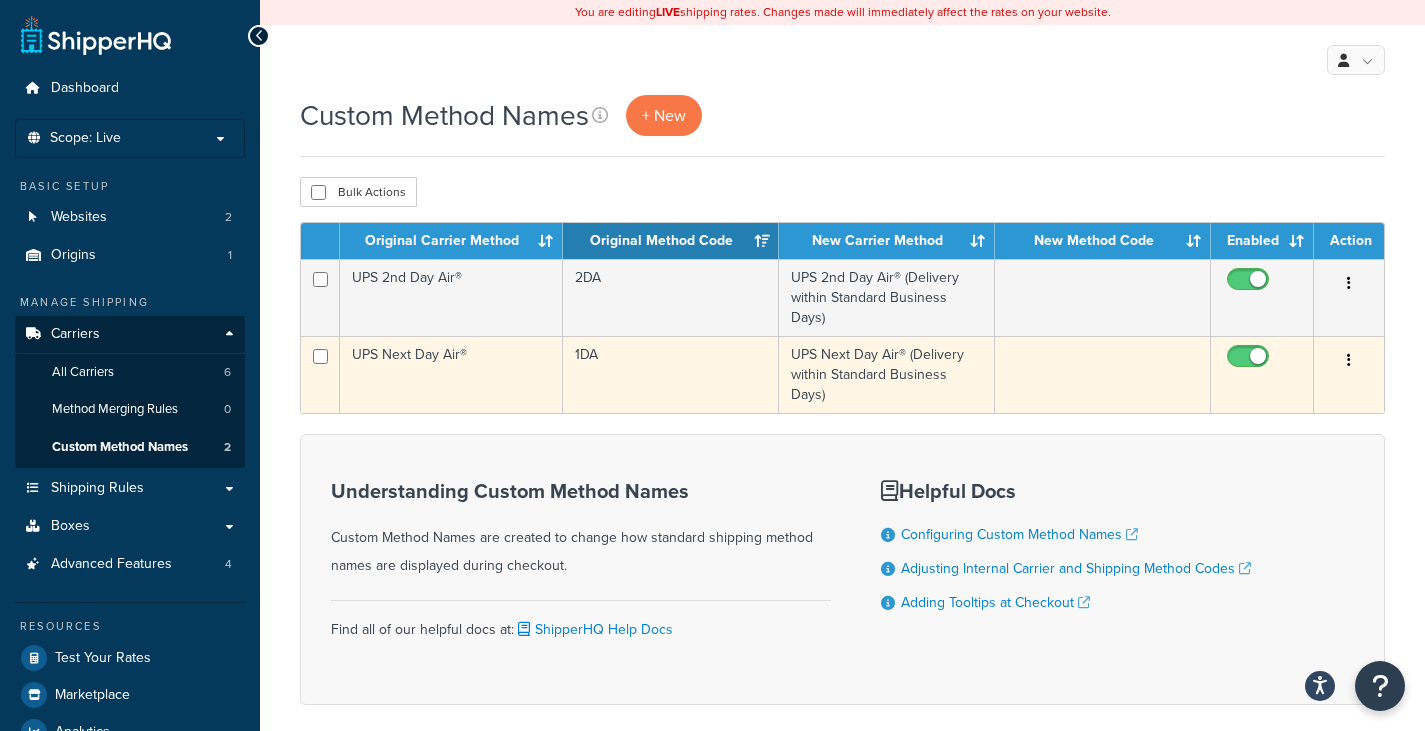click at bounding box center [1349, 361] 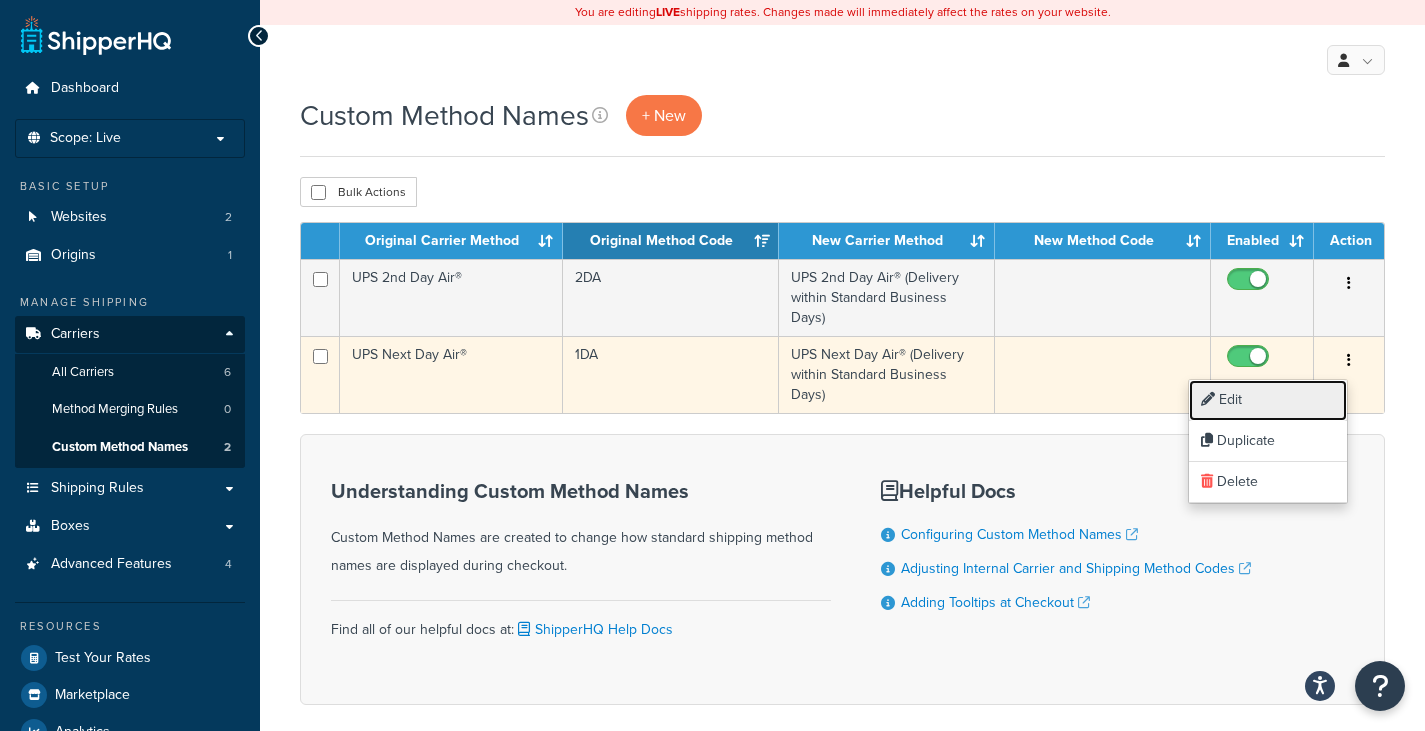click on "Edit" at bounding box center (1268, 400) 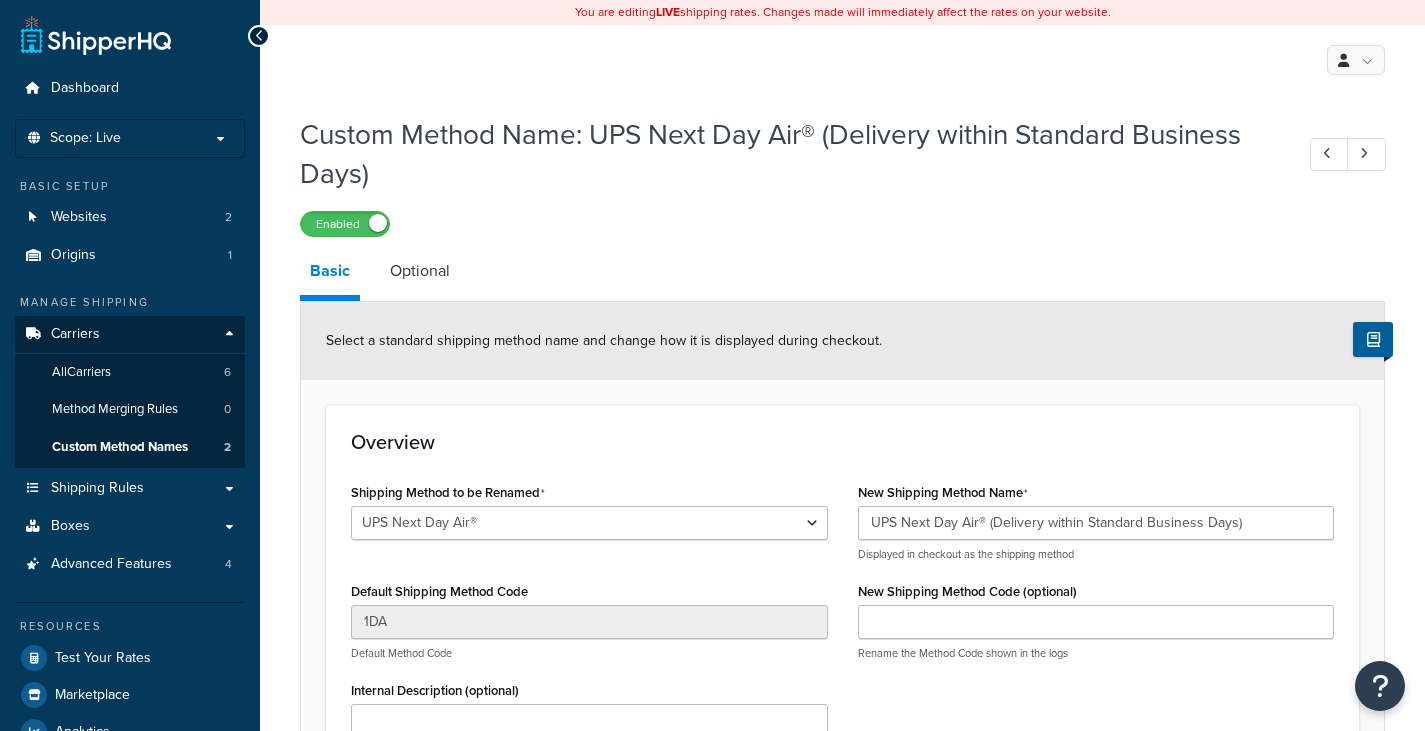 select on "250792" 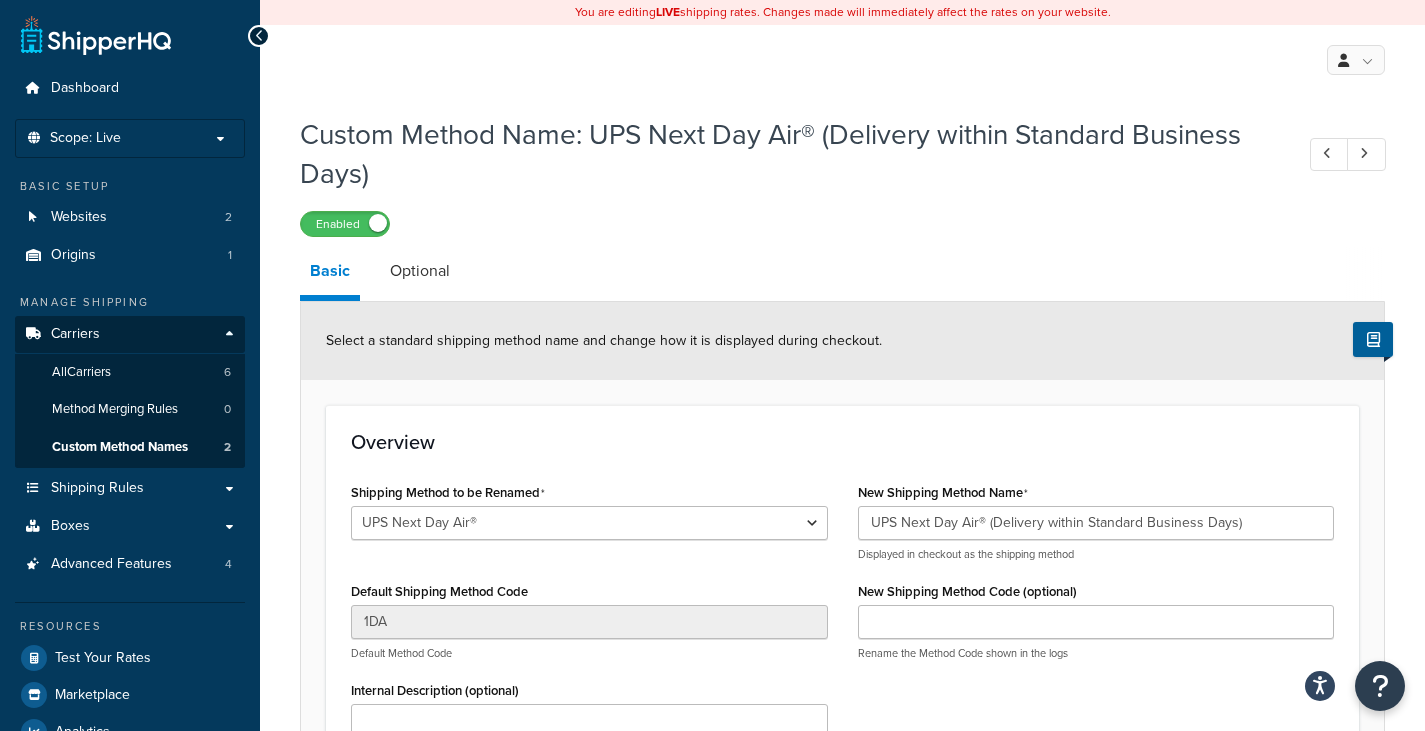 scroll, scrollTop: 0, scrollLeft: 0, axis: both 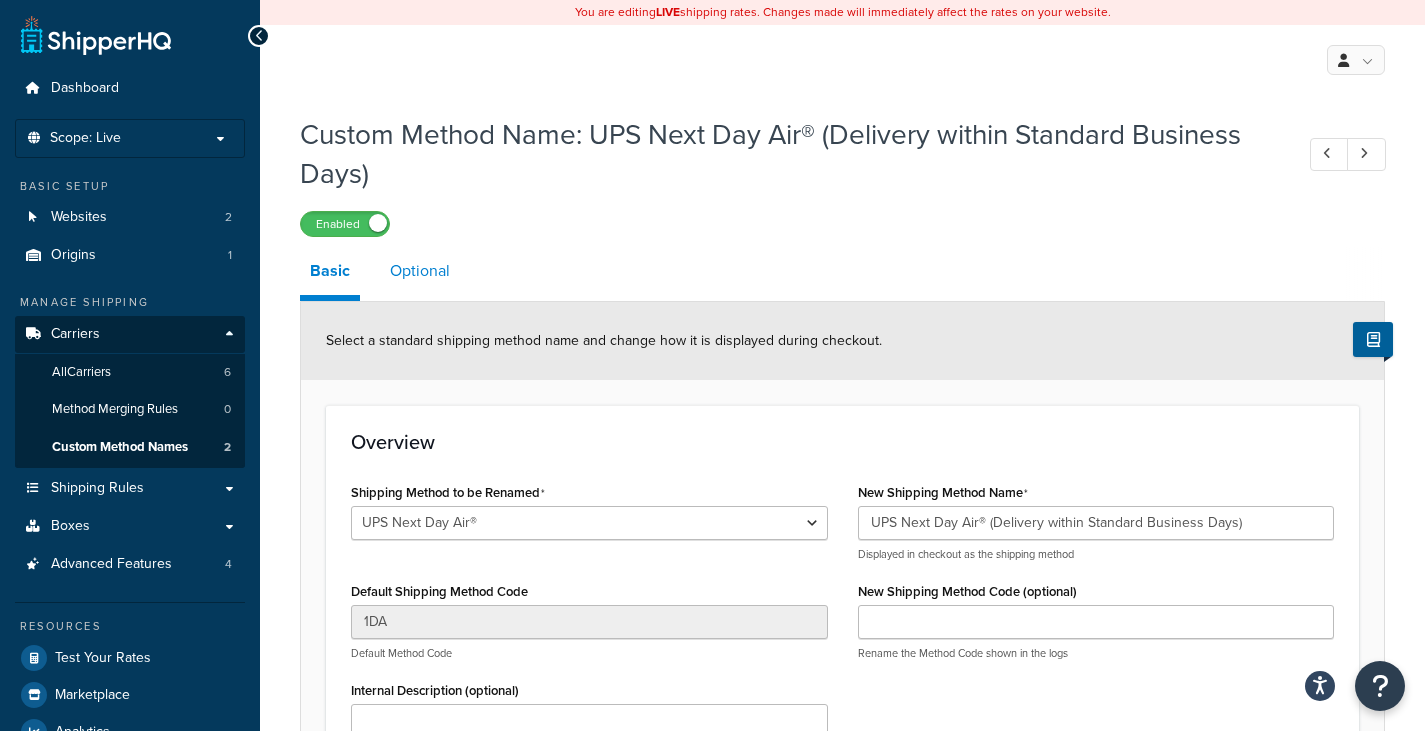 click on "Optional" at bounding box center (420, 271) 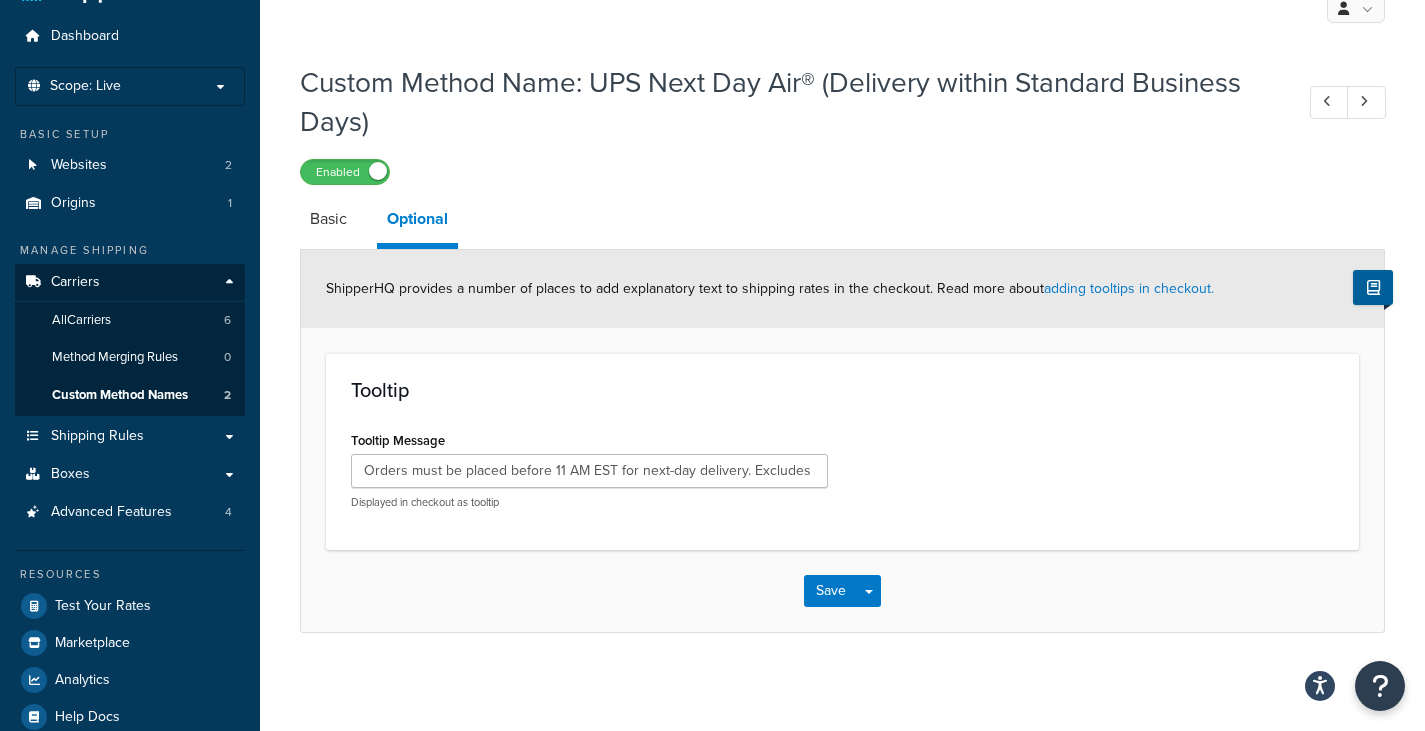 scroll, scrollTop: 81, scrollLeft: 0, axis: vertical 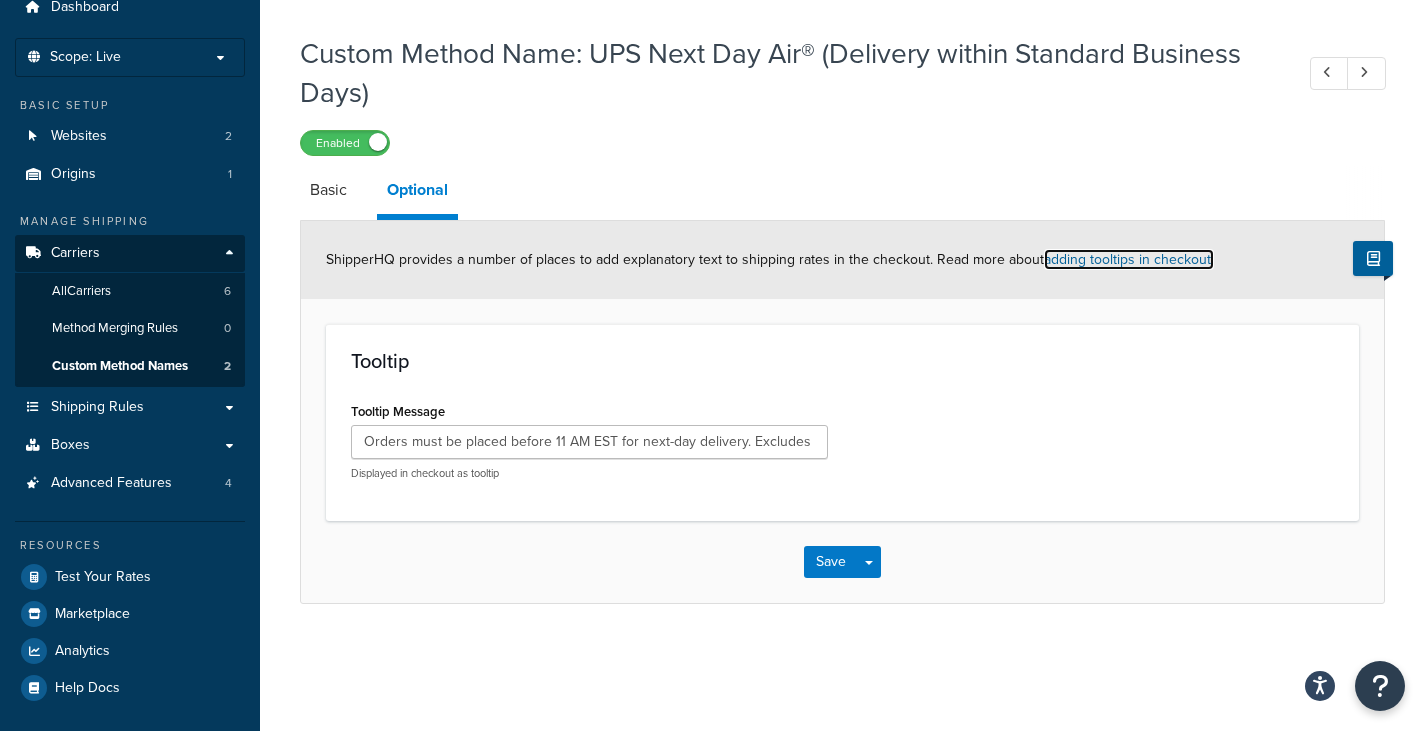 click on "adding tooltips in checkout." at bounding box center [1129, 259] 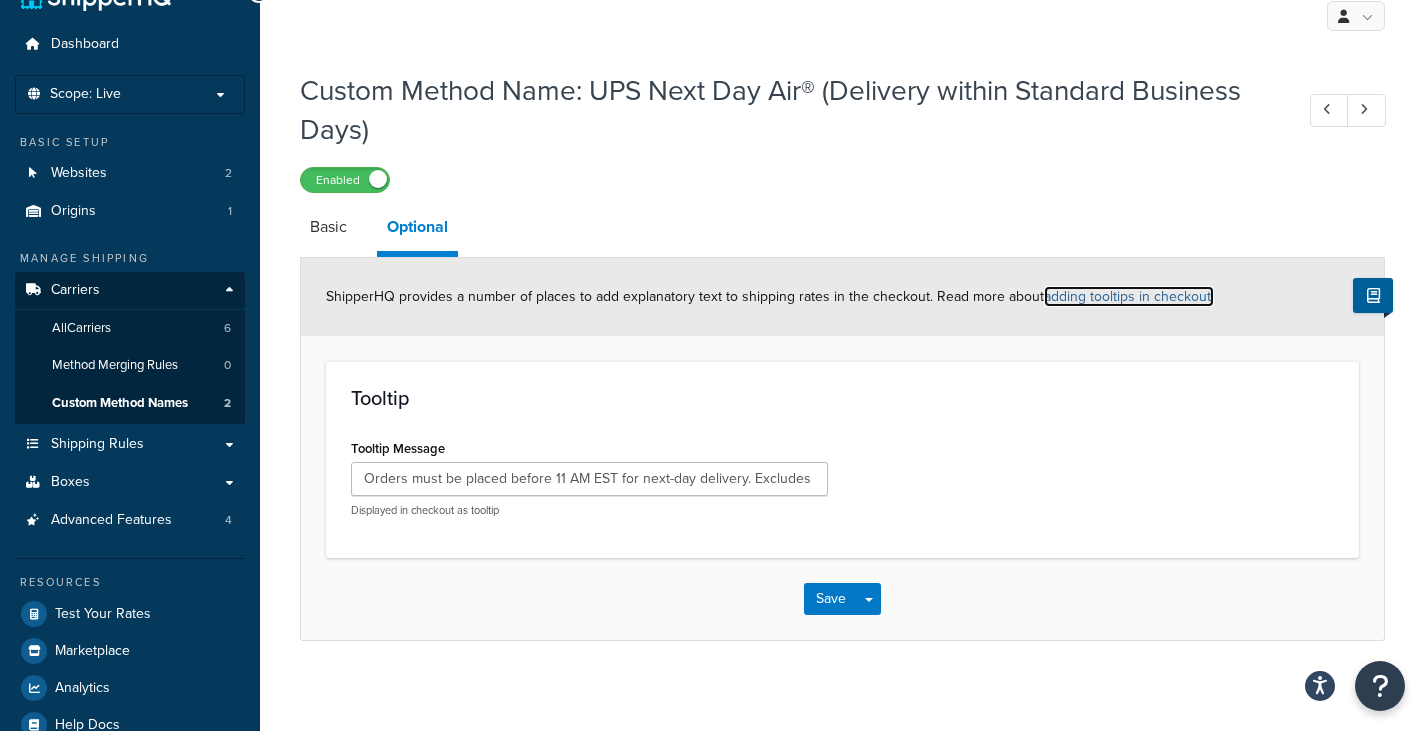 scroll, scrollTop: 81, scrollLeft: 0, axis: vertical 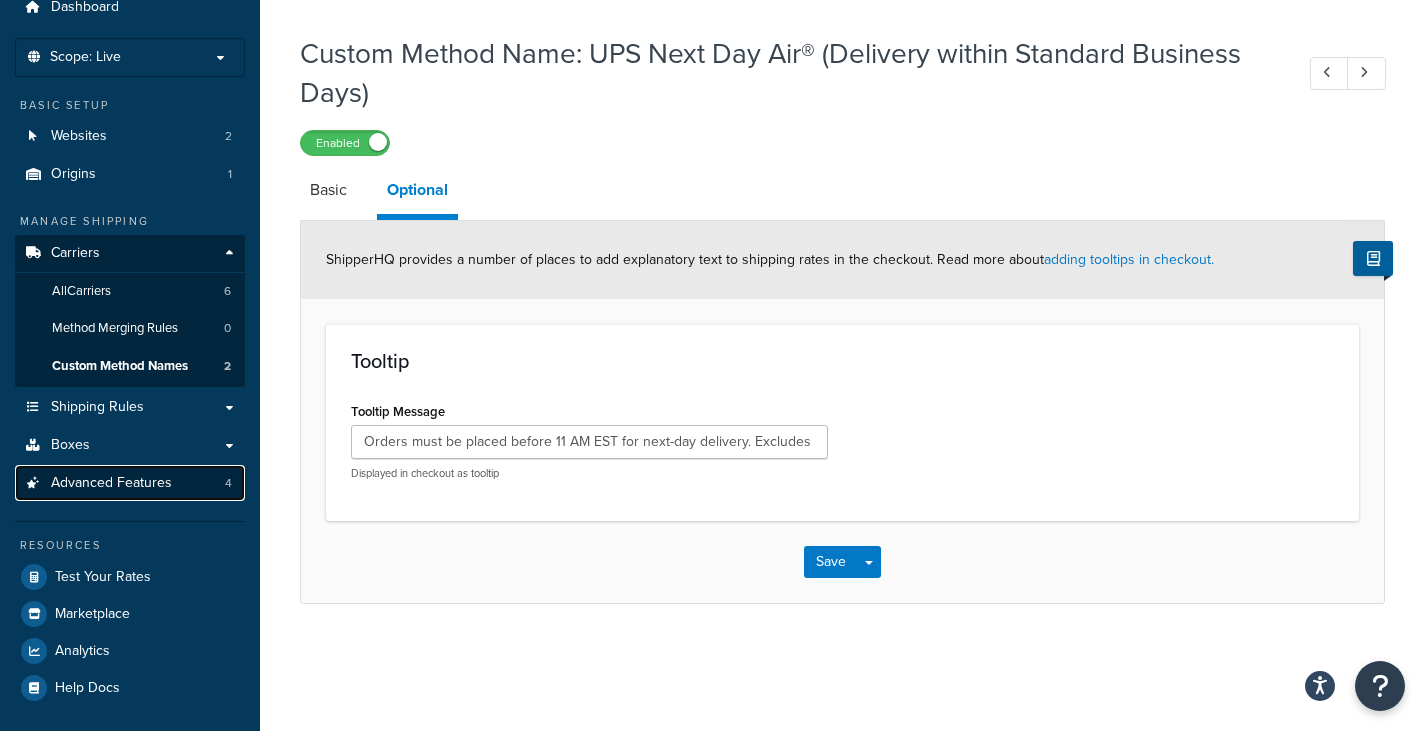 click on "Advanced Features 4" at bounding box center [130, 483] 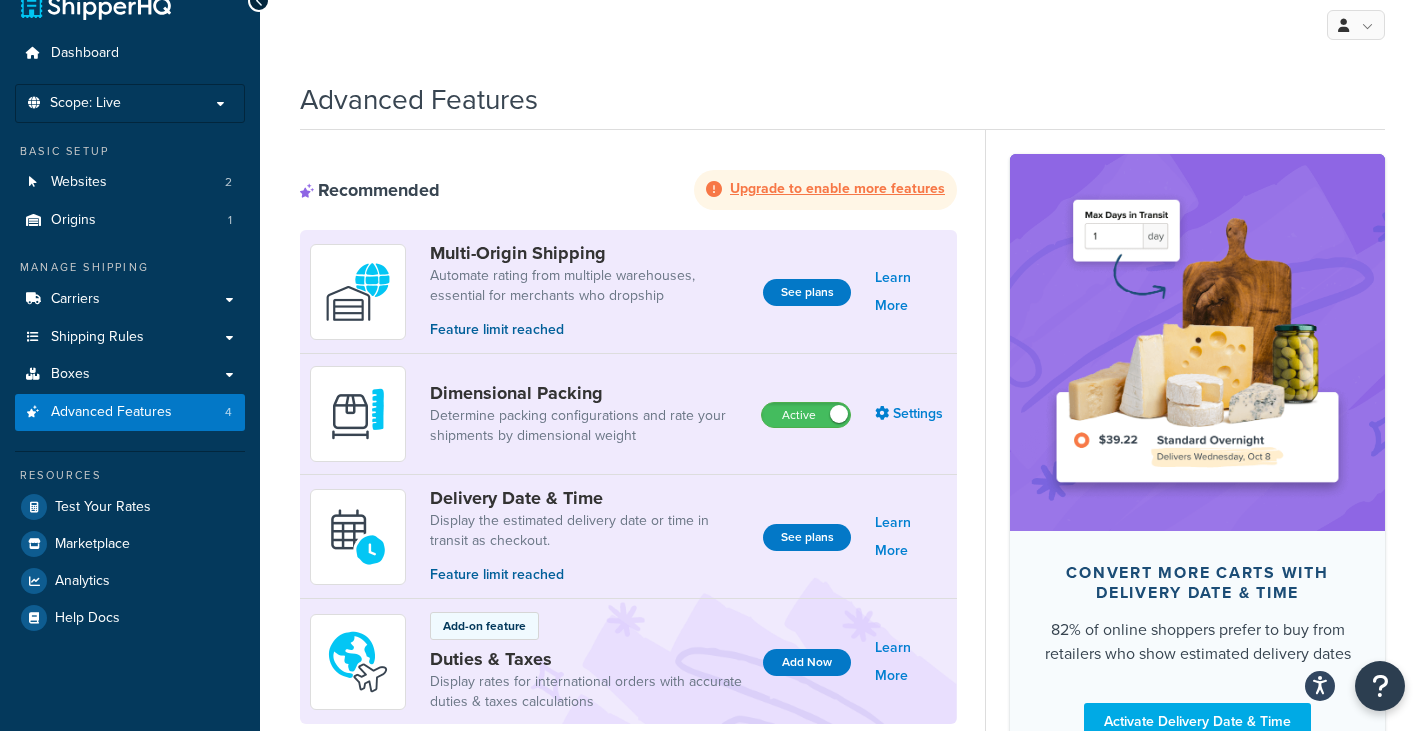 scroll, scrollTop: 0, scrollLeft: 0, axis: both 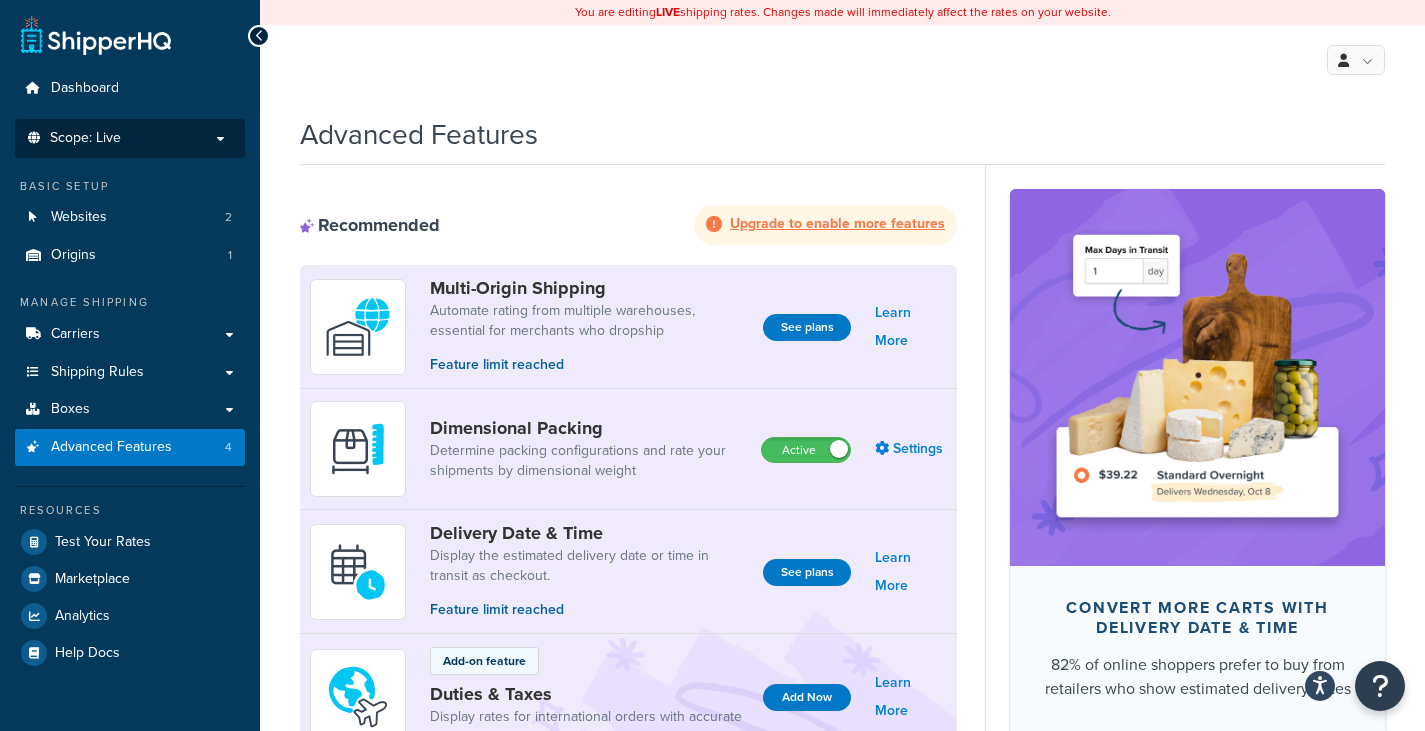 click on "Scope:   Live" at bounding box center [130, 138] 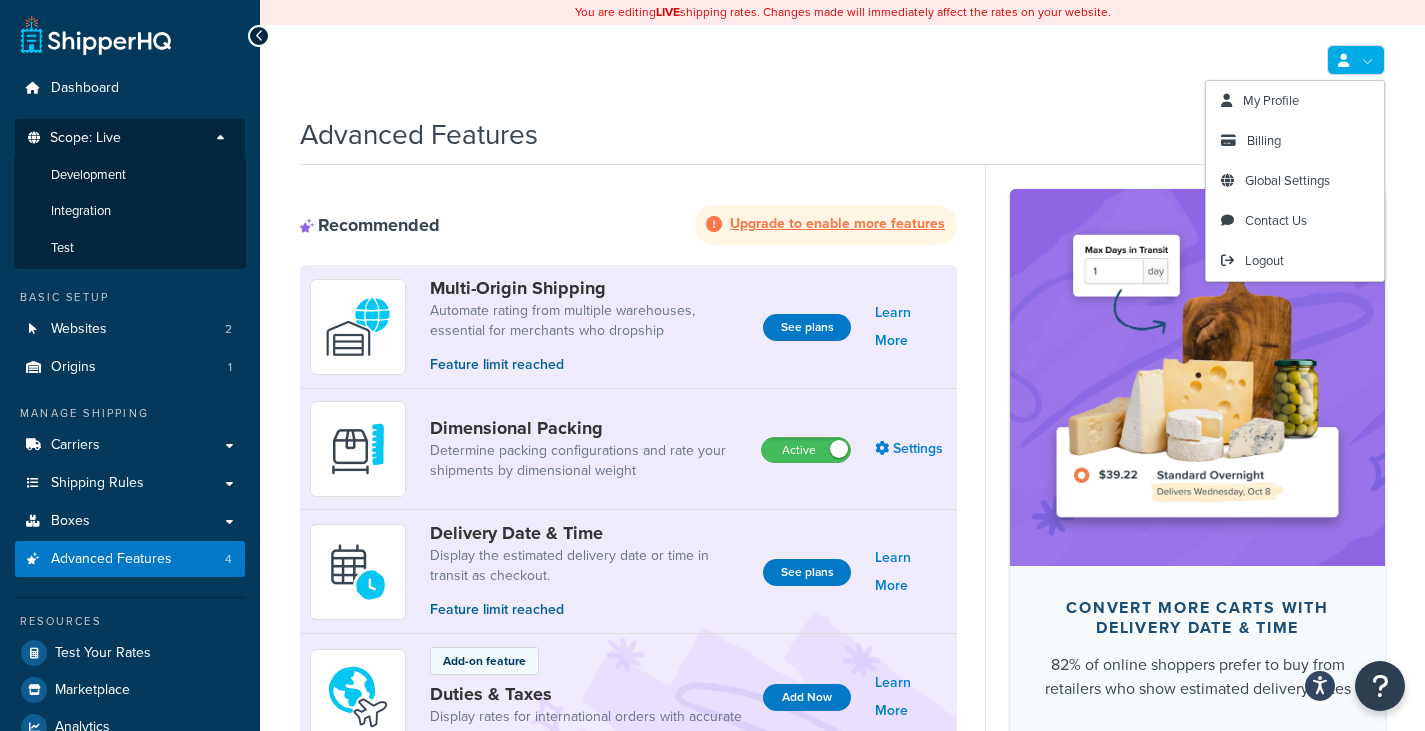 click at bounding box center [1356, 60] 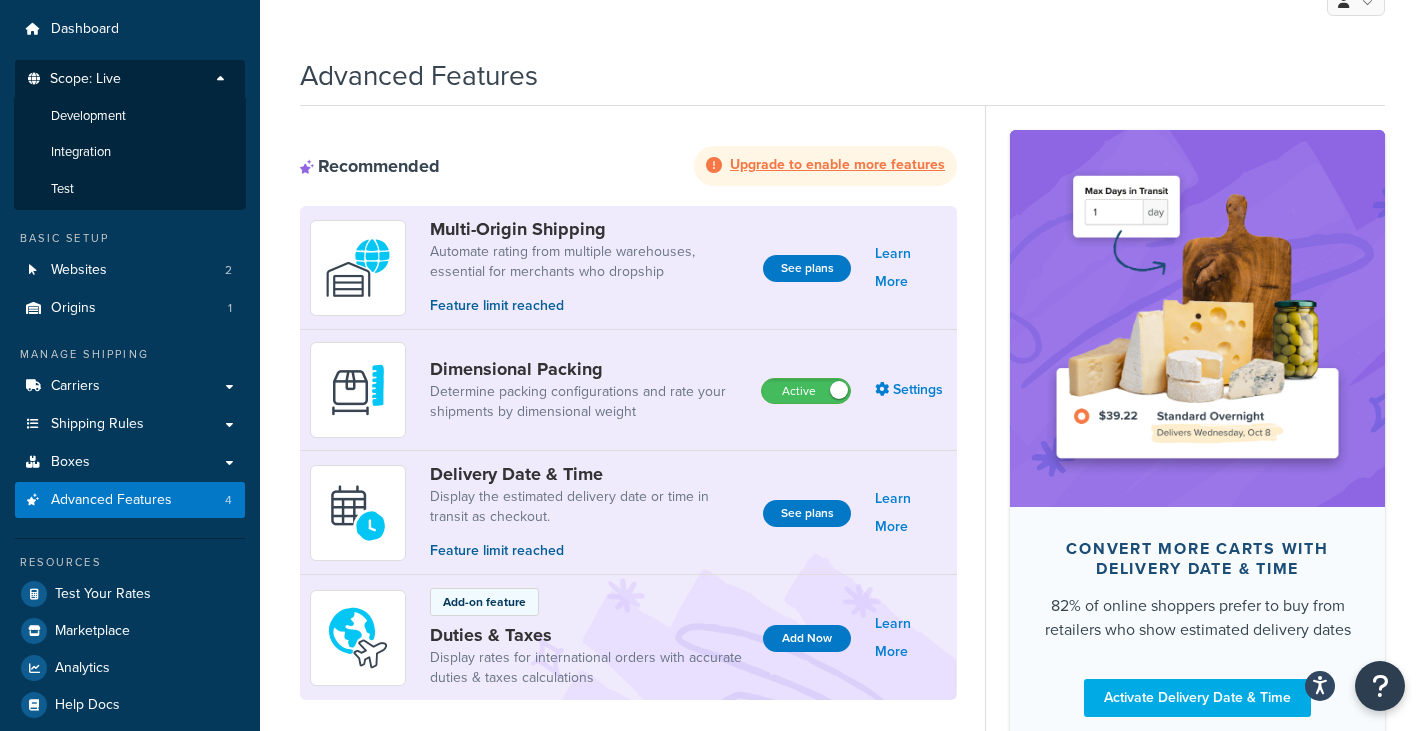 scroll, scrollTop: 0, scrollLeft: 0, axis: both 